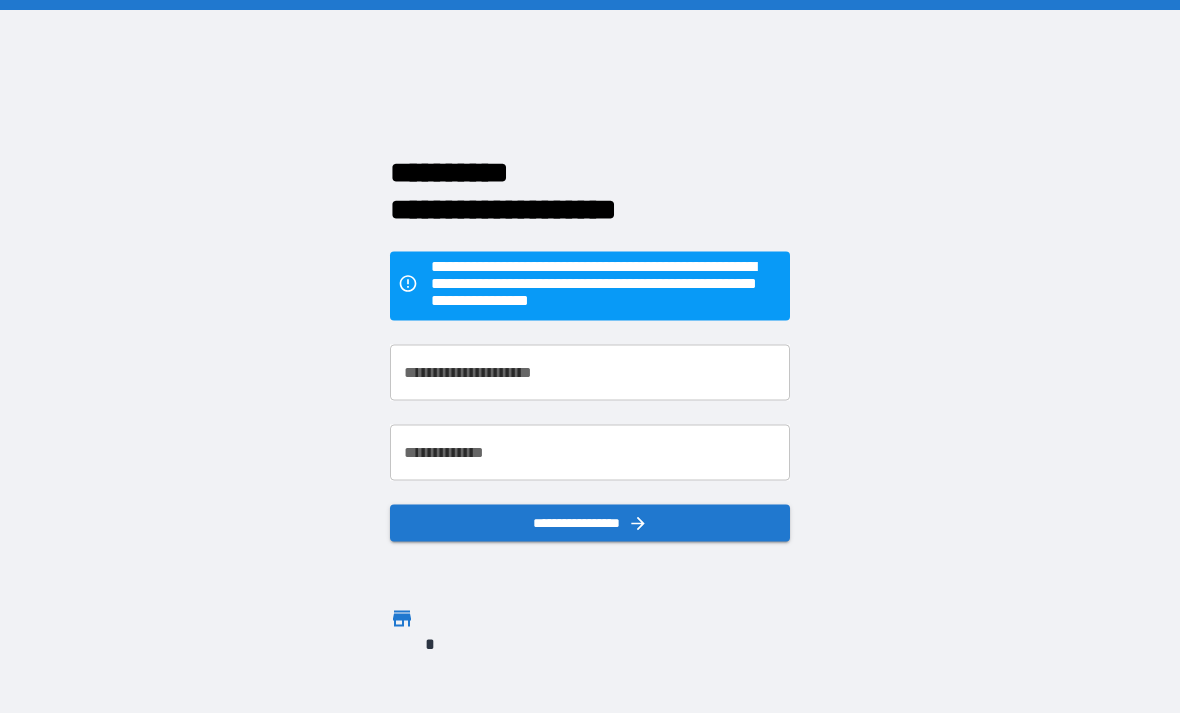 scroll, scrollTop: 0, scrollLeft: 0, axis: both 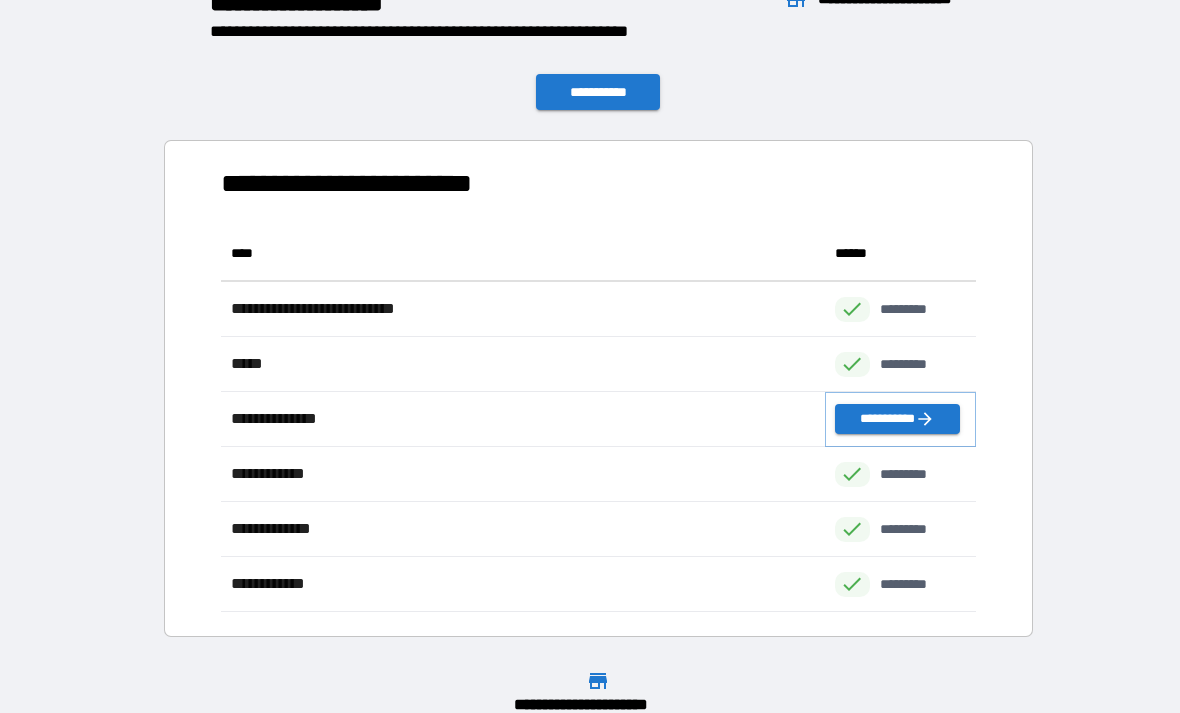 click on "**********" at bounding box center (897, 419) 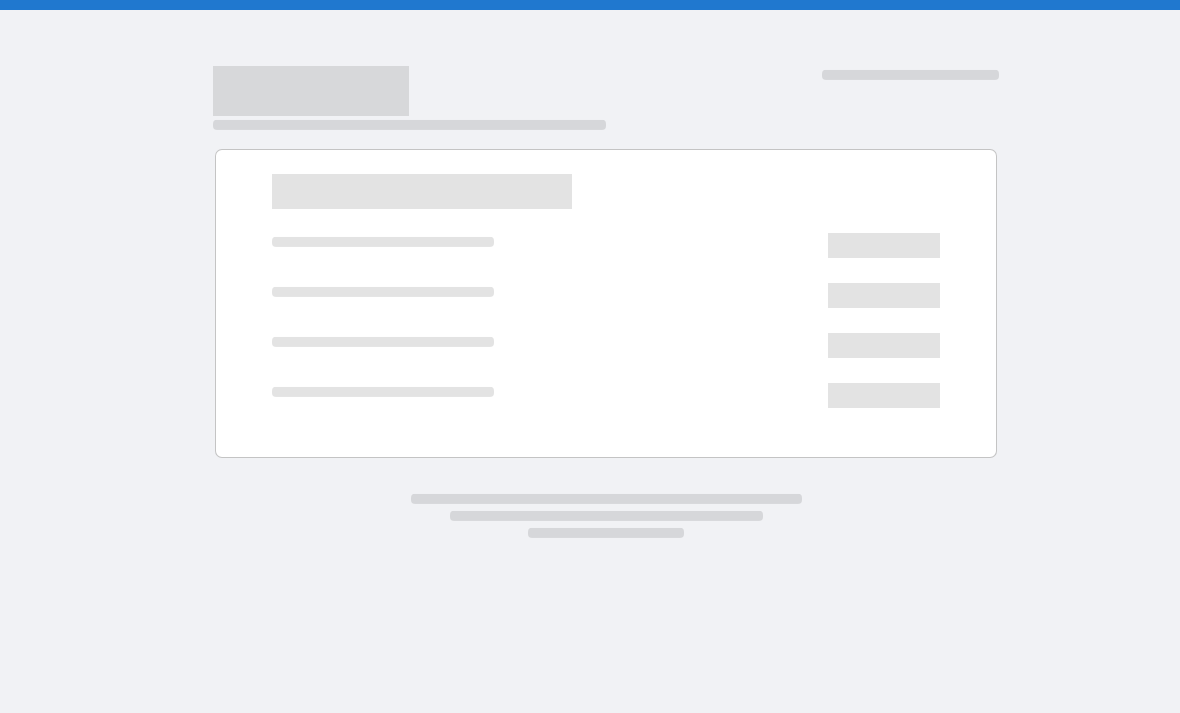 scroll, scrollTop: 0, scrollLeft: 0, axis: both 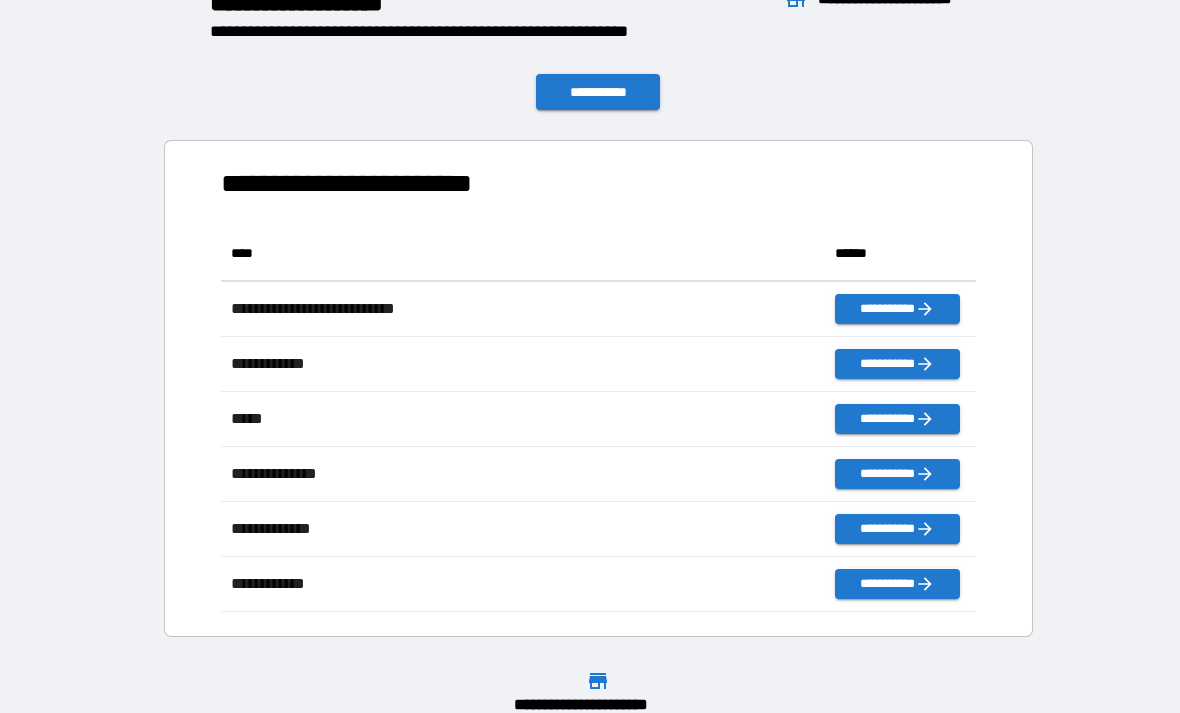 click on "**********" at bounding box center (590, 344) 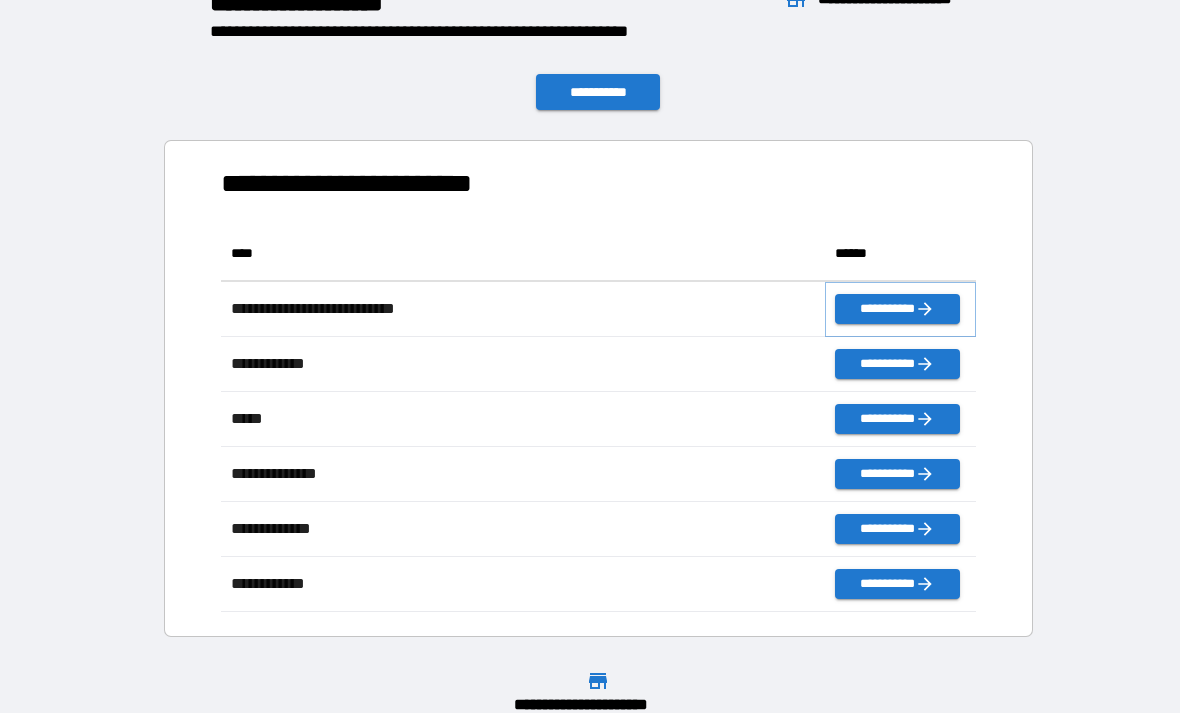 click on "**********" at bounding box center [897, 309] 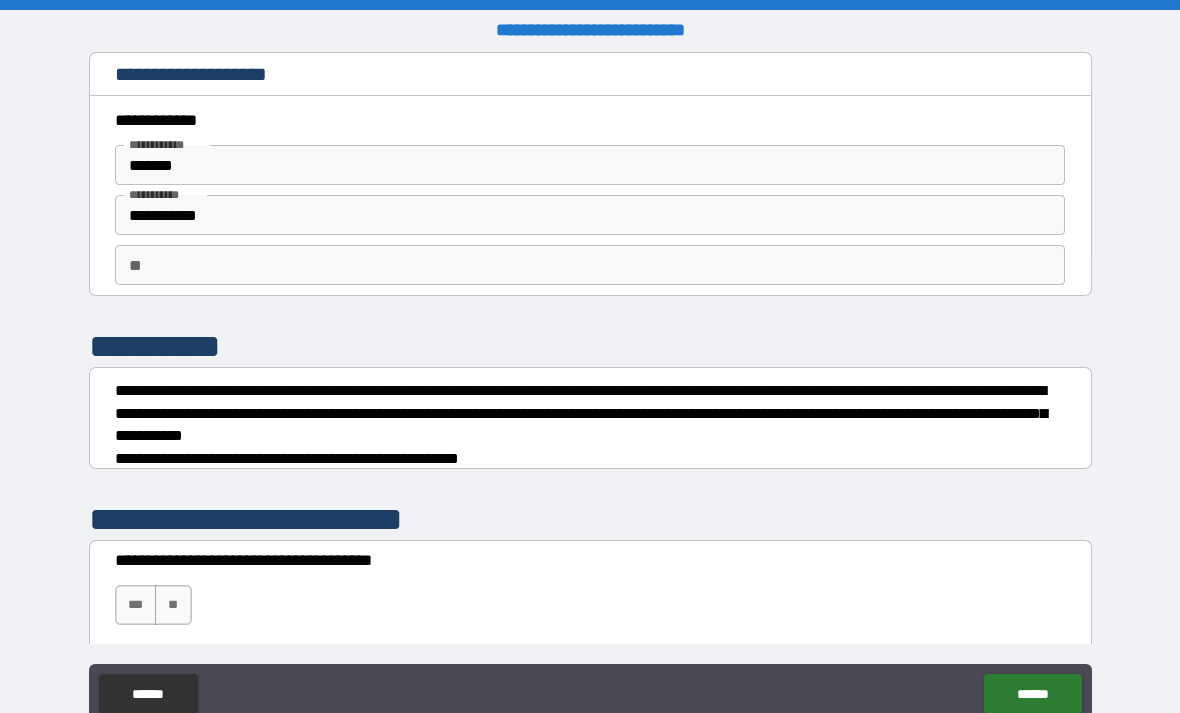 click on "**" at bounding box center [590, 265] 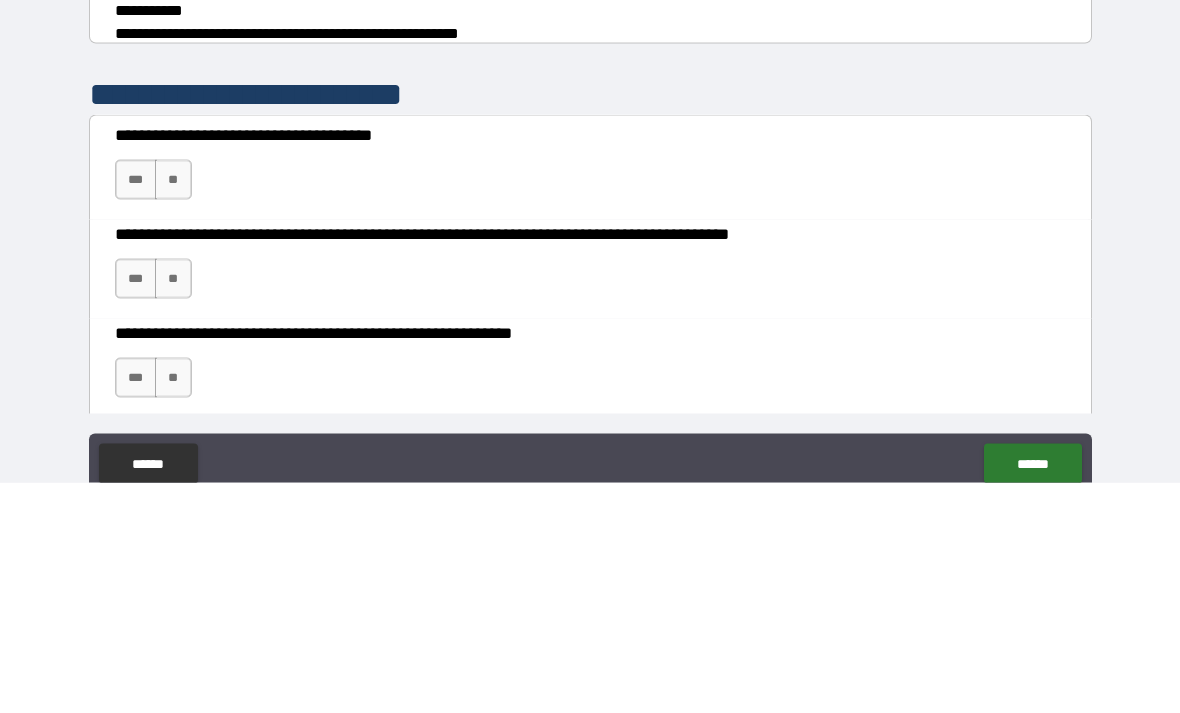 scroll, scrollTop: 196, scrollLeft: 0, axis: vertical 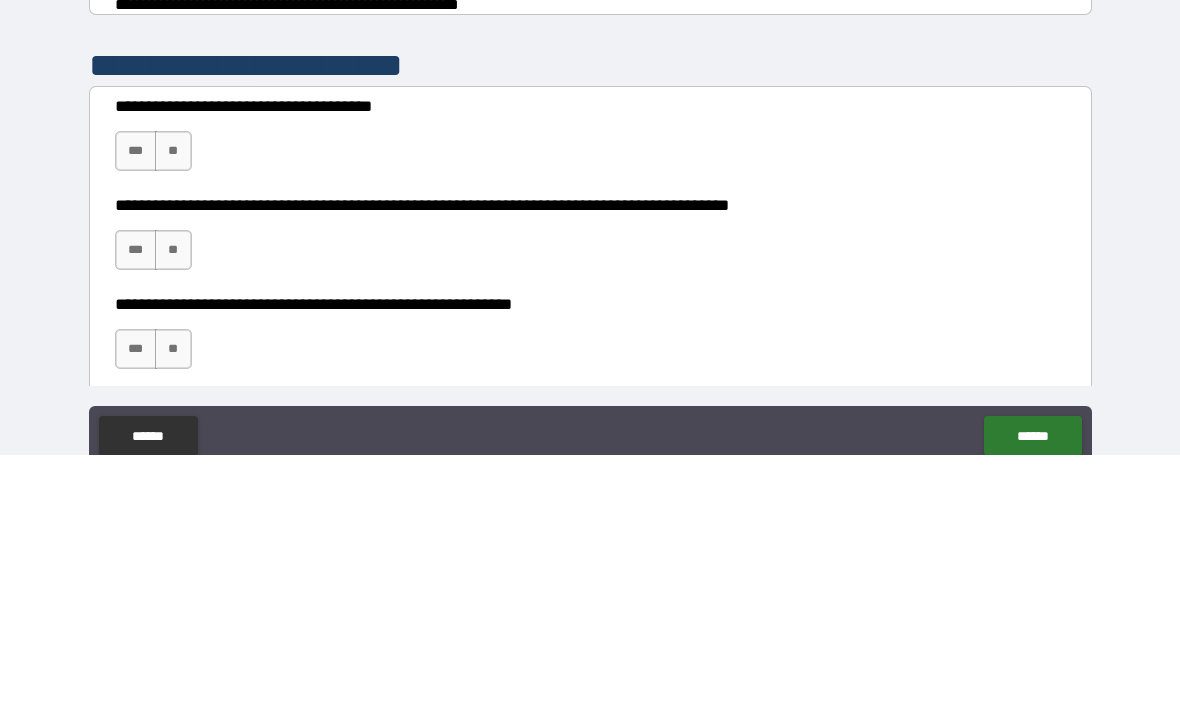 type on "******" 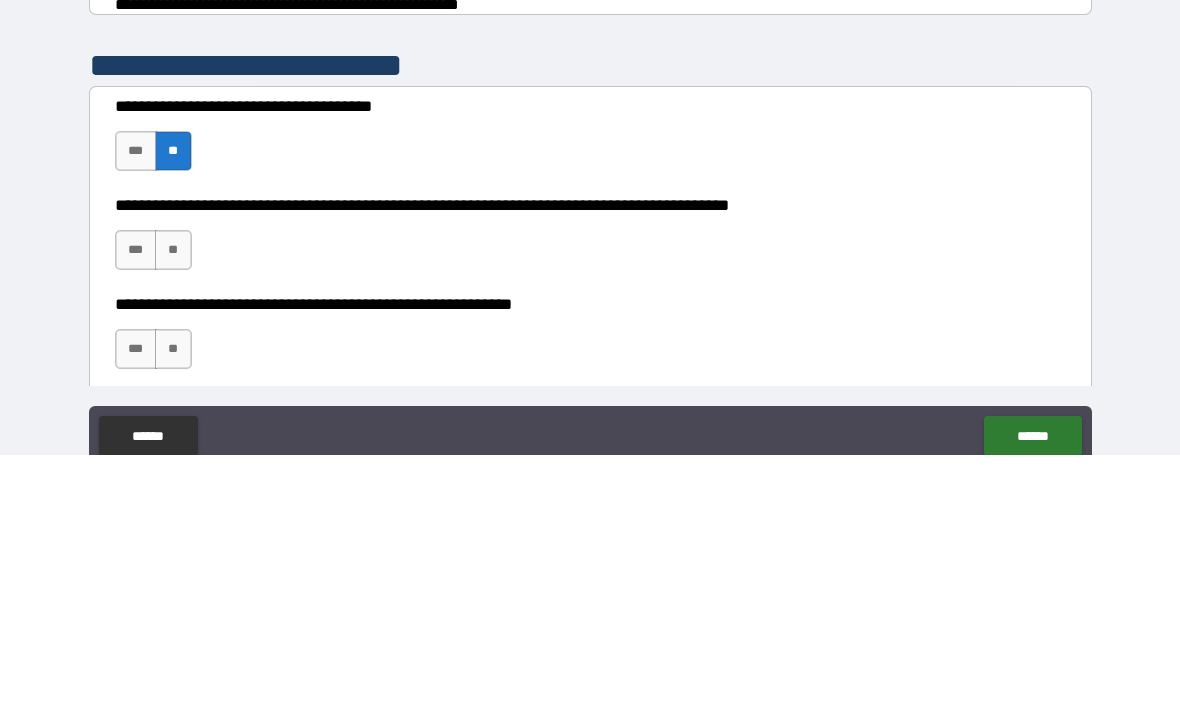 scroll, scrollTop: 64, scrollLeft: 0, axis: vertical 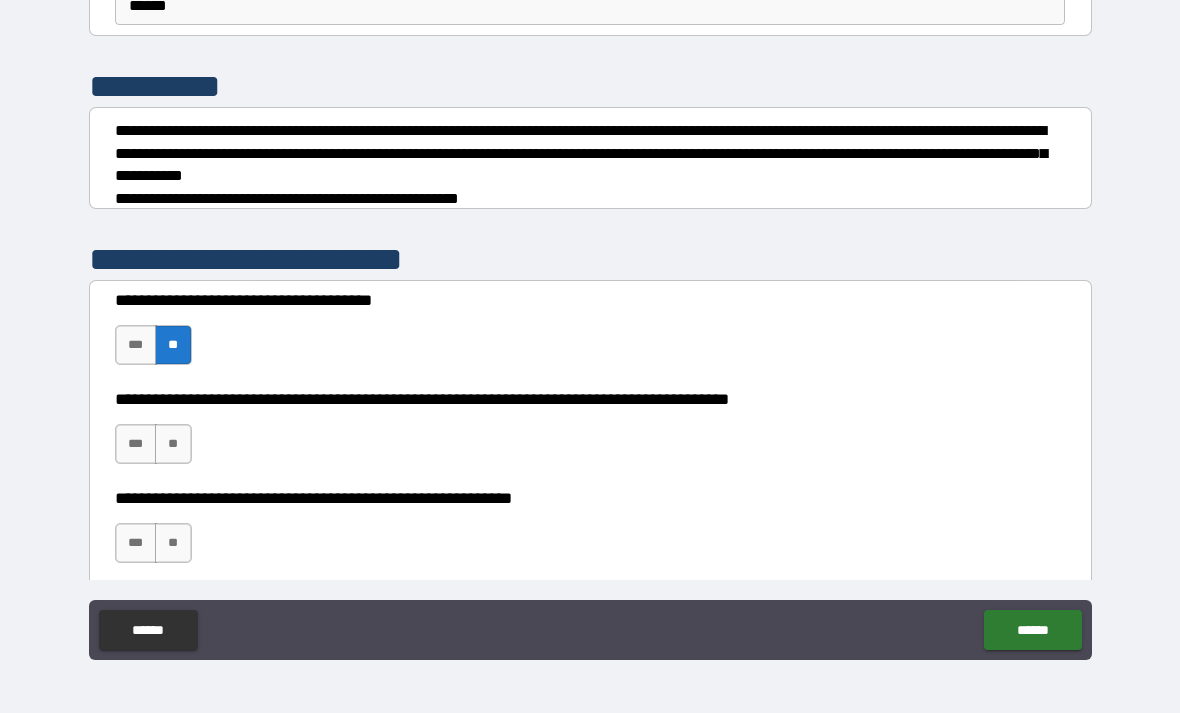click on "***" at bounding box center [136, 444] 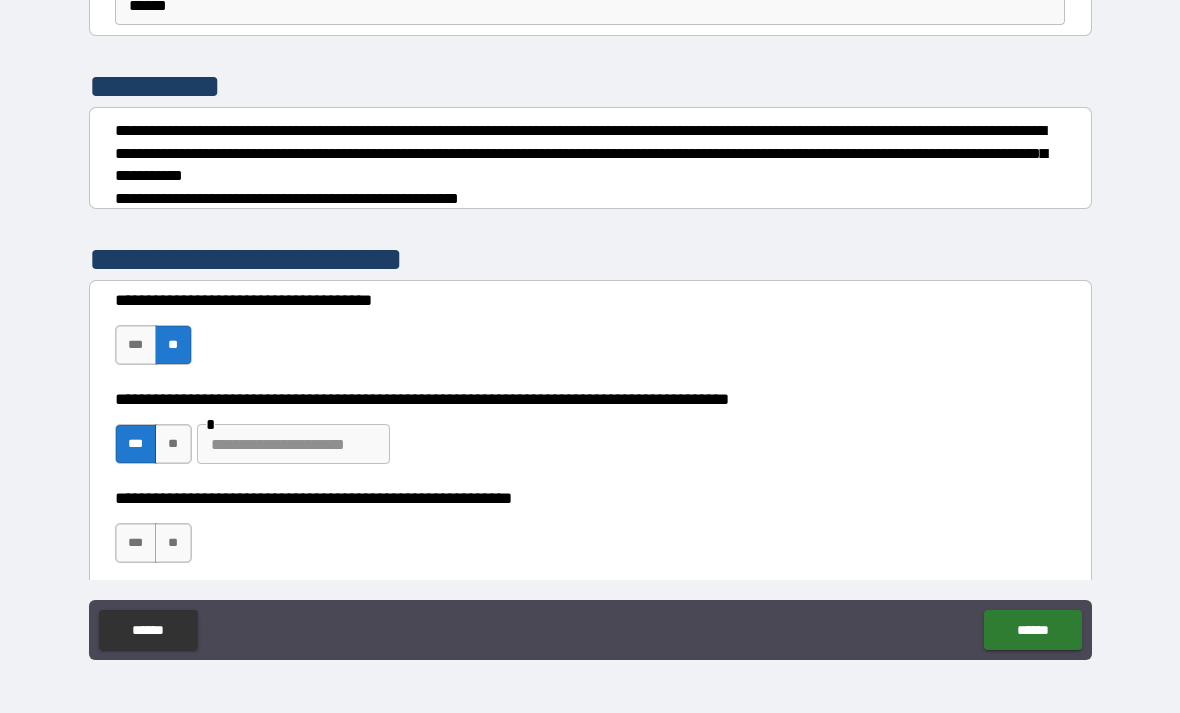 click at bounding box center [293, 444] 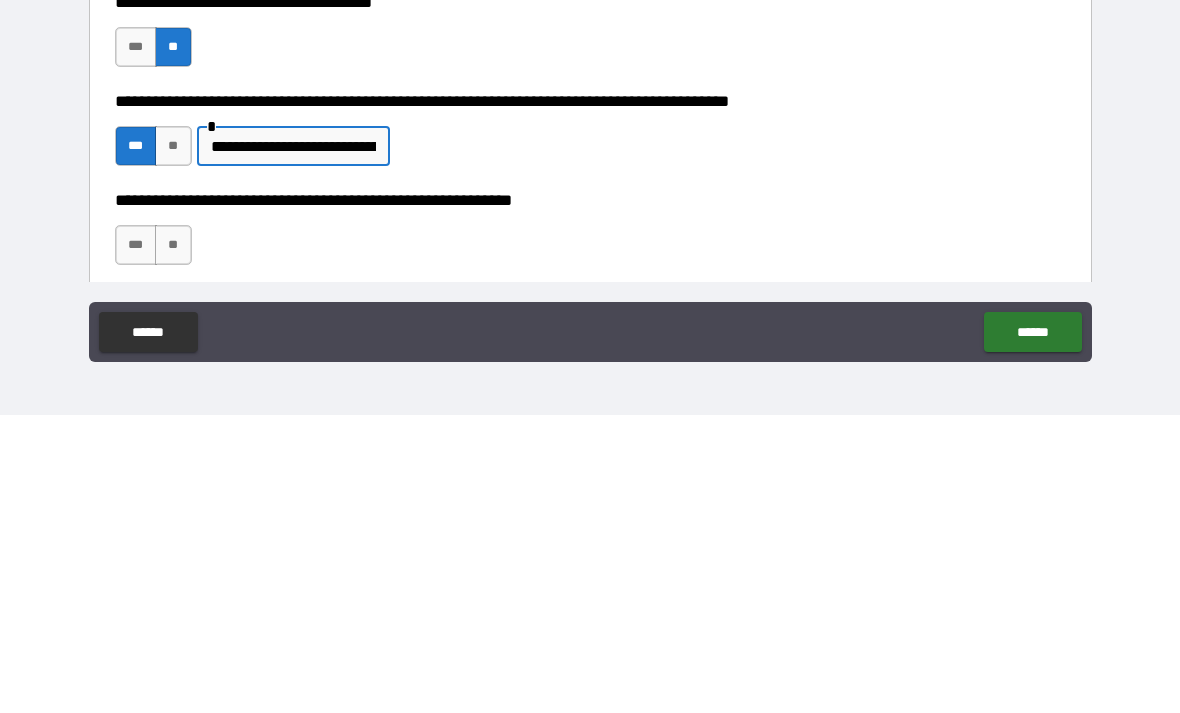 type on "**********" 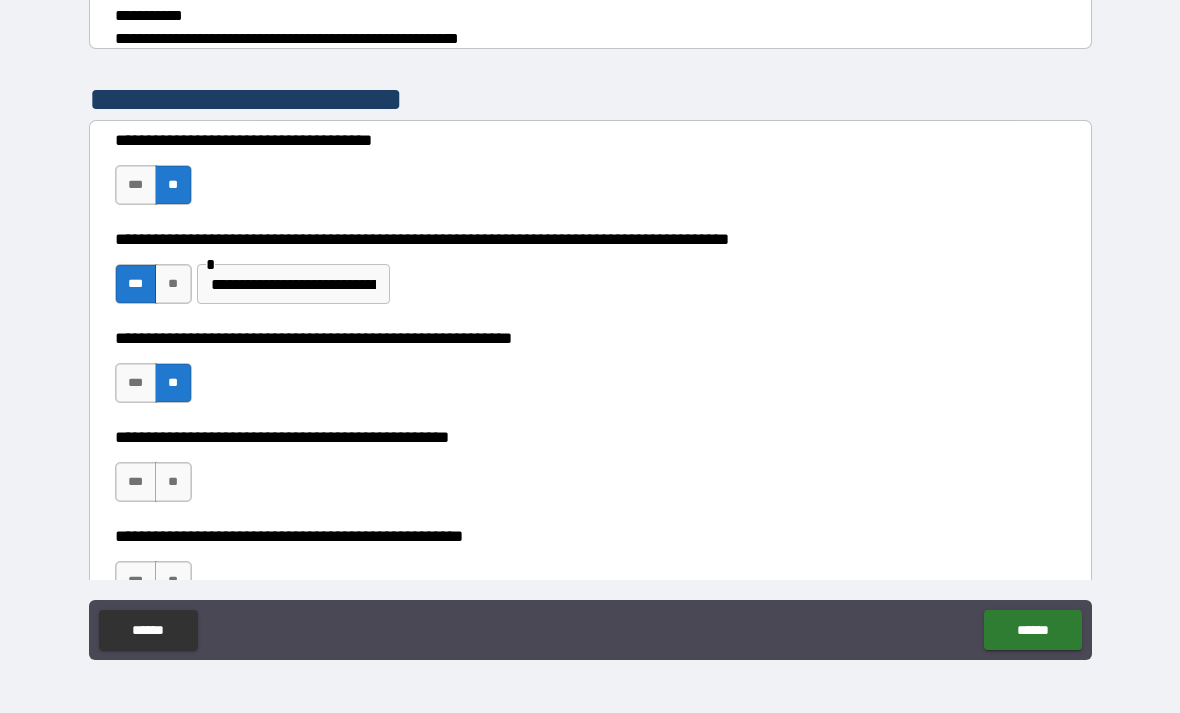 scroll, scrollTop: 381, scrollLeft: 0, axis: vertical 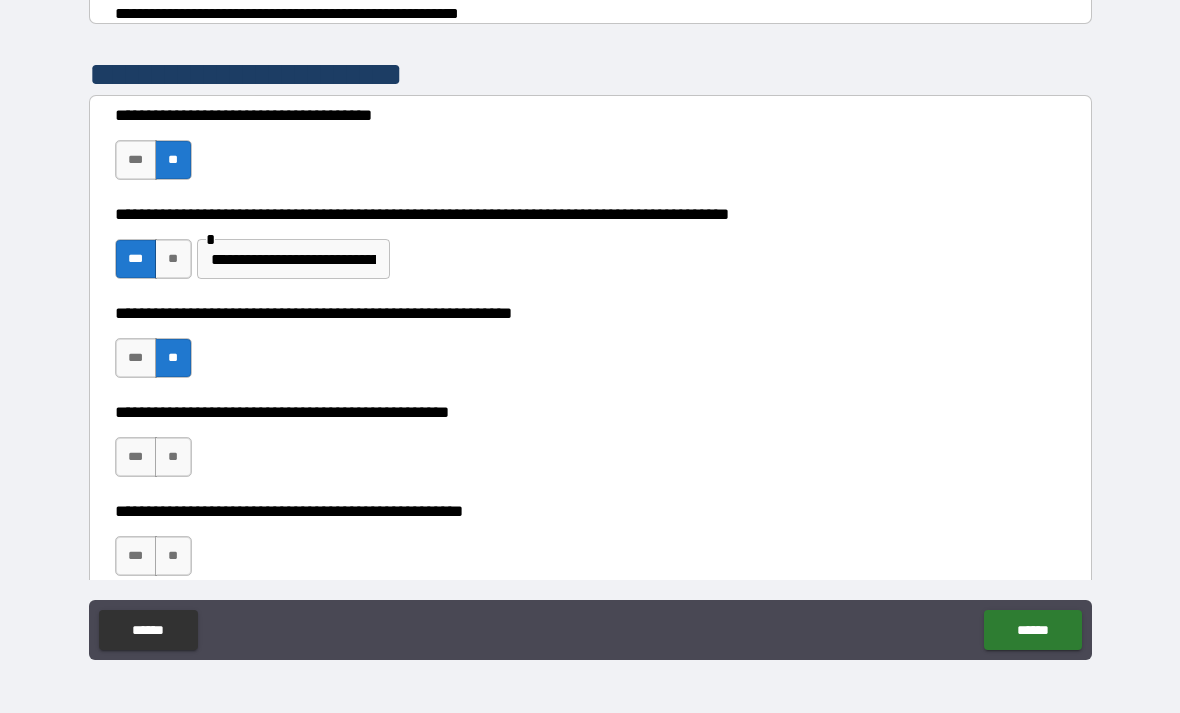 click on "**" at bounding box center [173, 457] 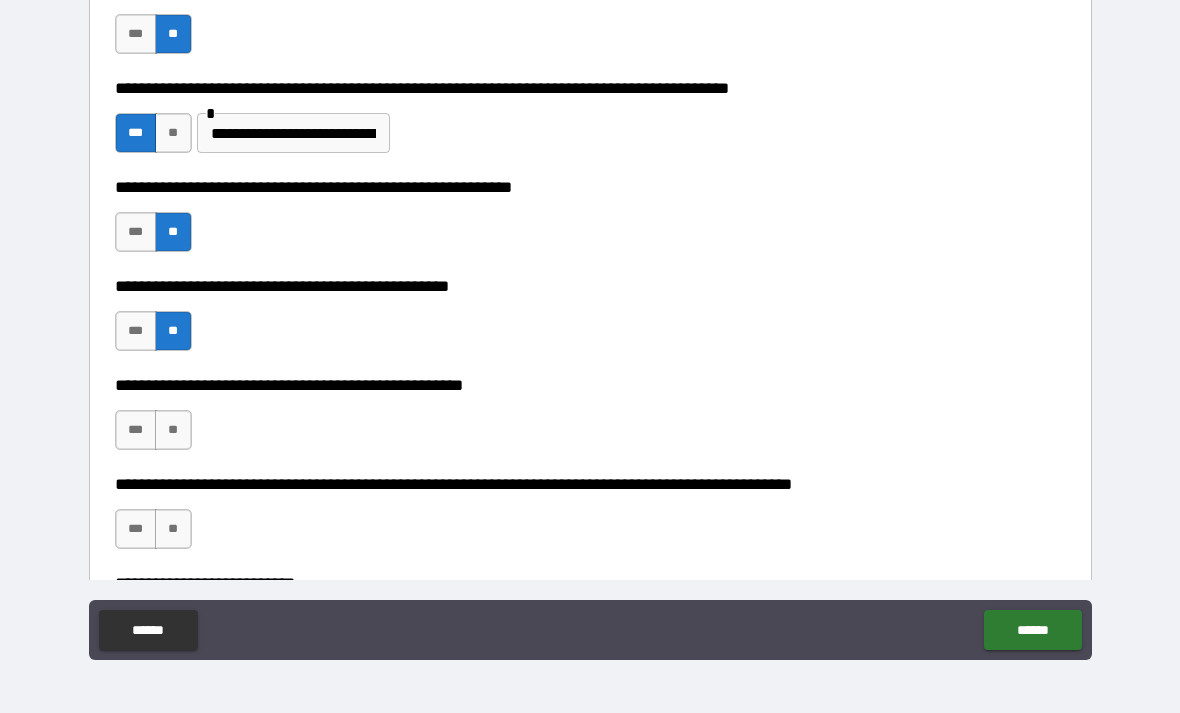 scroll, scrollTop: 517, scrollLeft: 0, axis: vertical 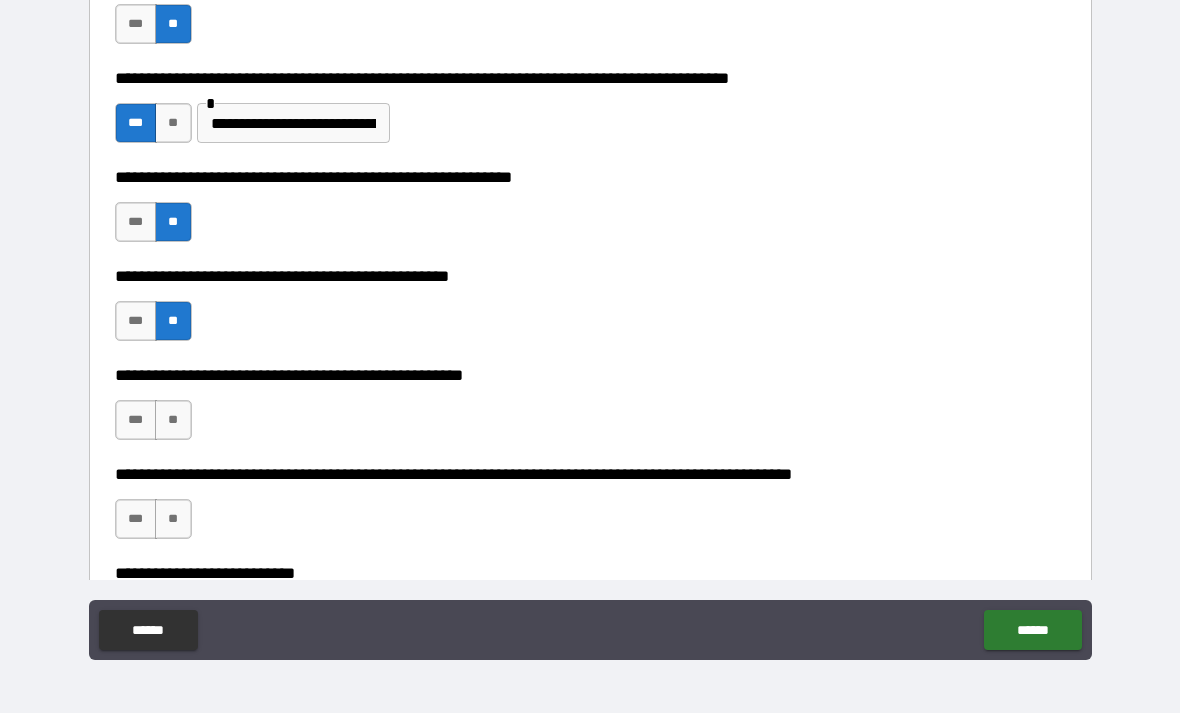 click on "**" at bounding box center [173, 420] 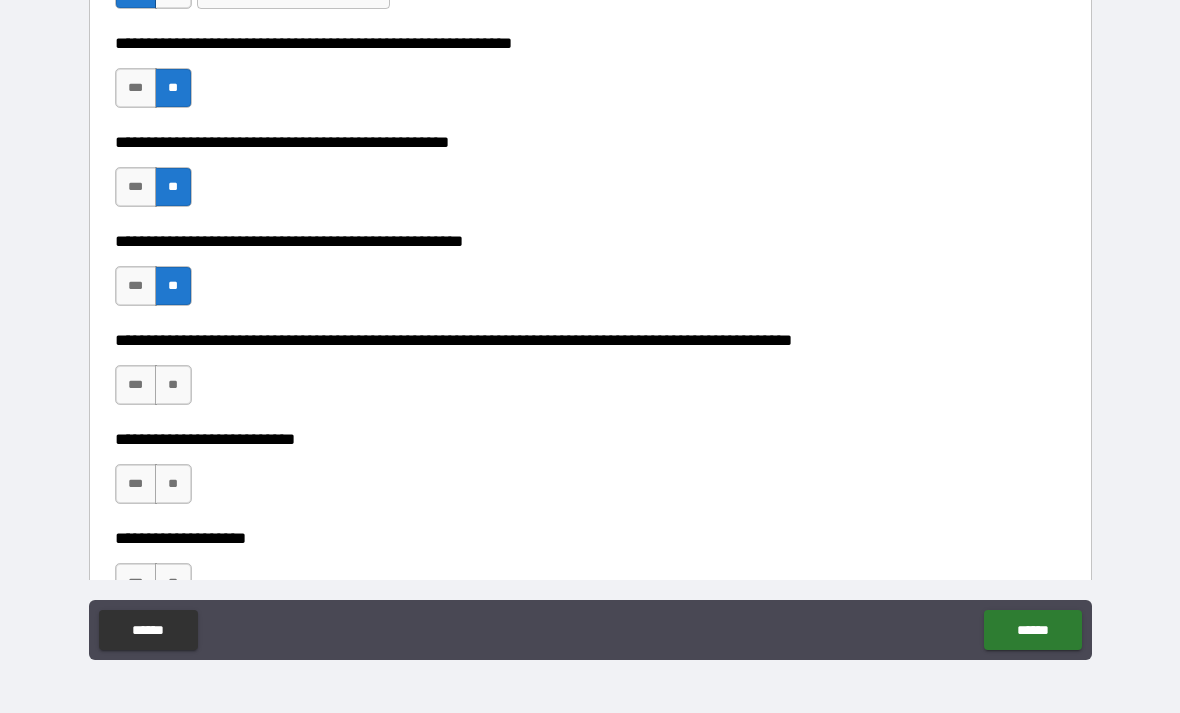 scroll, scrollTop: 652, scrollLeft: 0, axis: vertical 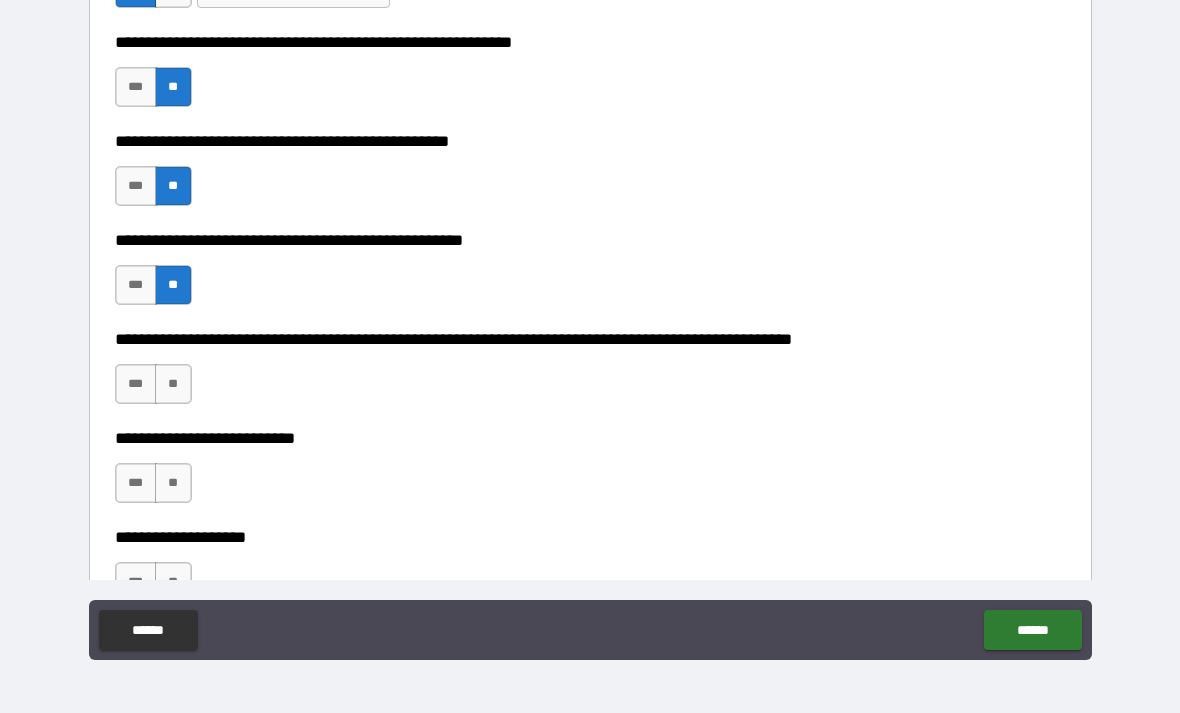 click on "**" at bounding box center (173, 384) 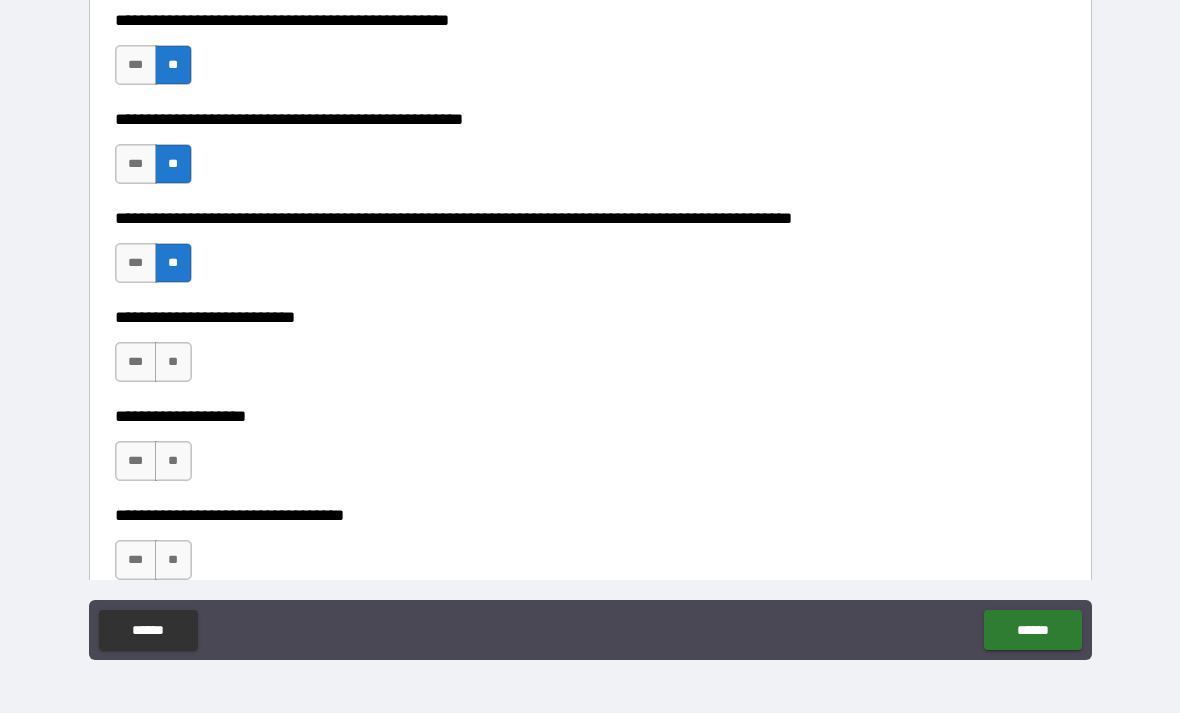 scroll, scrollTop: 771, scrollLeft: 0, axis: vertical 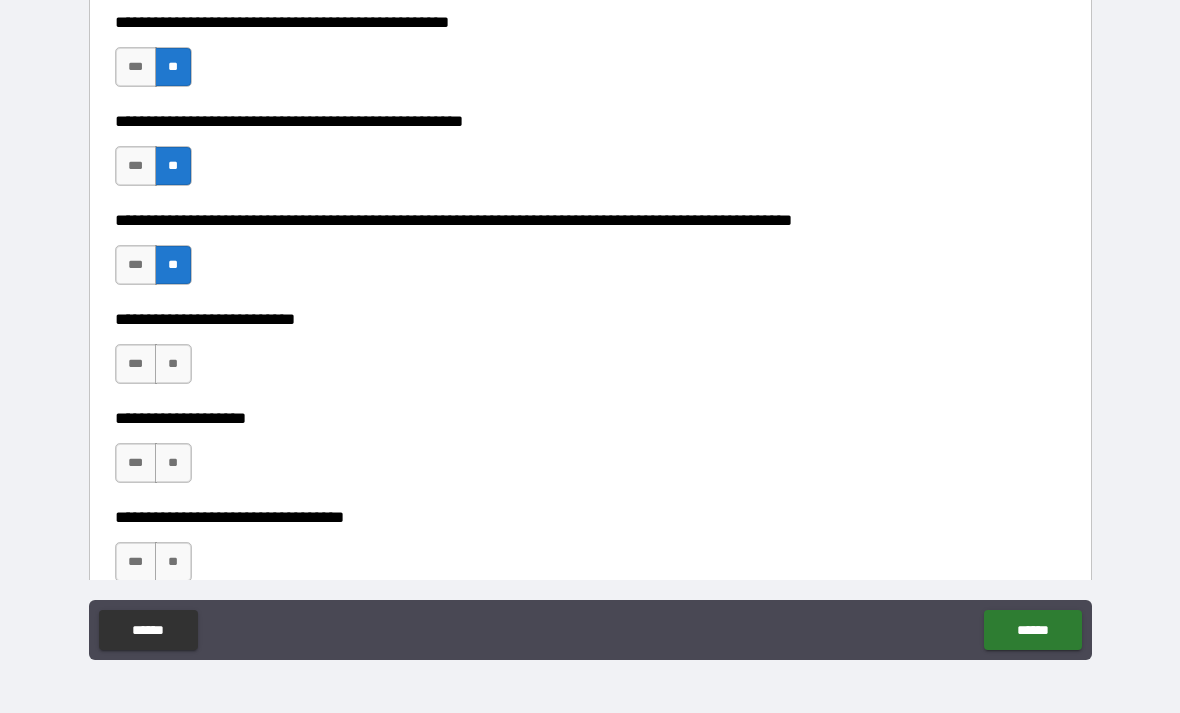 click on "**" at bounding box center (173, 364) 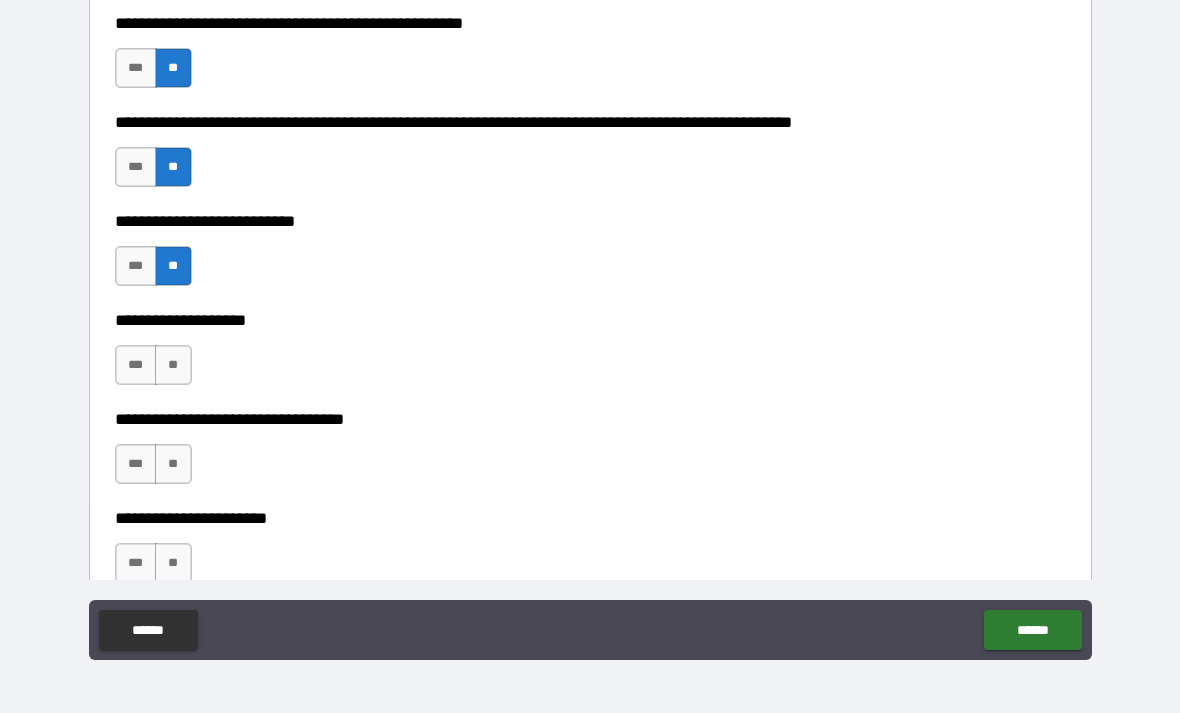 scroll, scrollTop: 900, scrollLeft: 0, axis: vertical 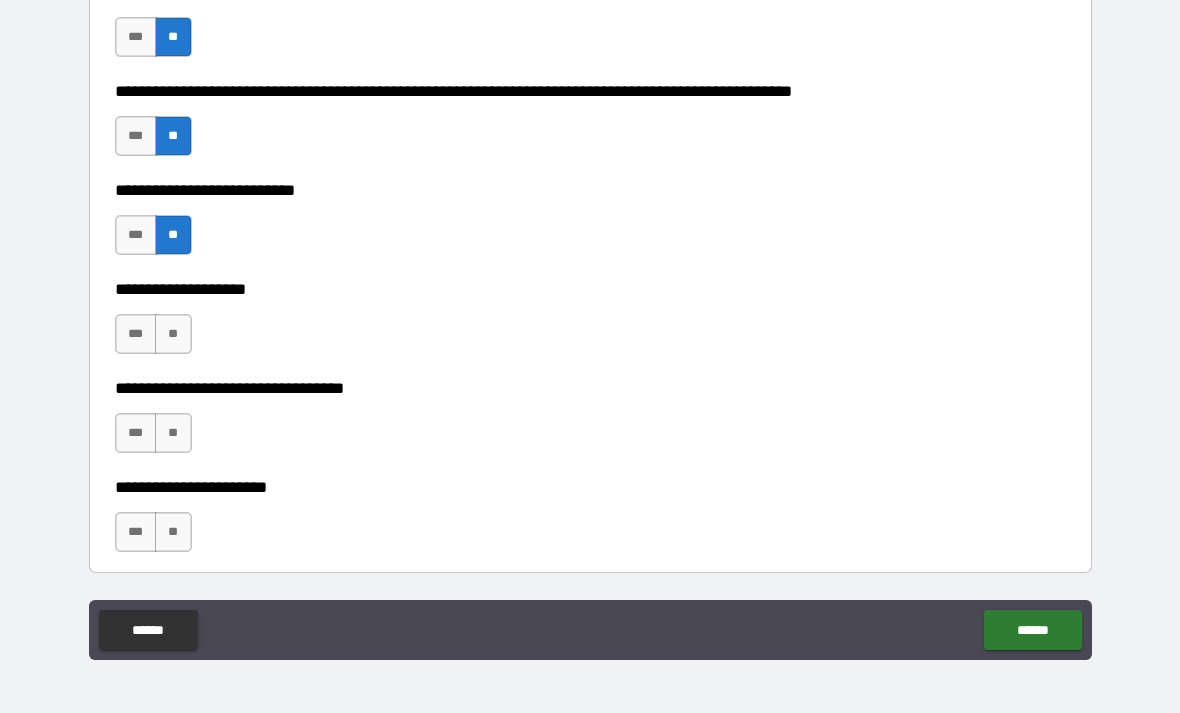 click on "**" at bounding box center (173, 334) 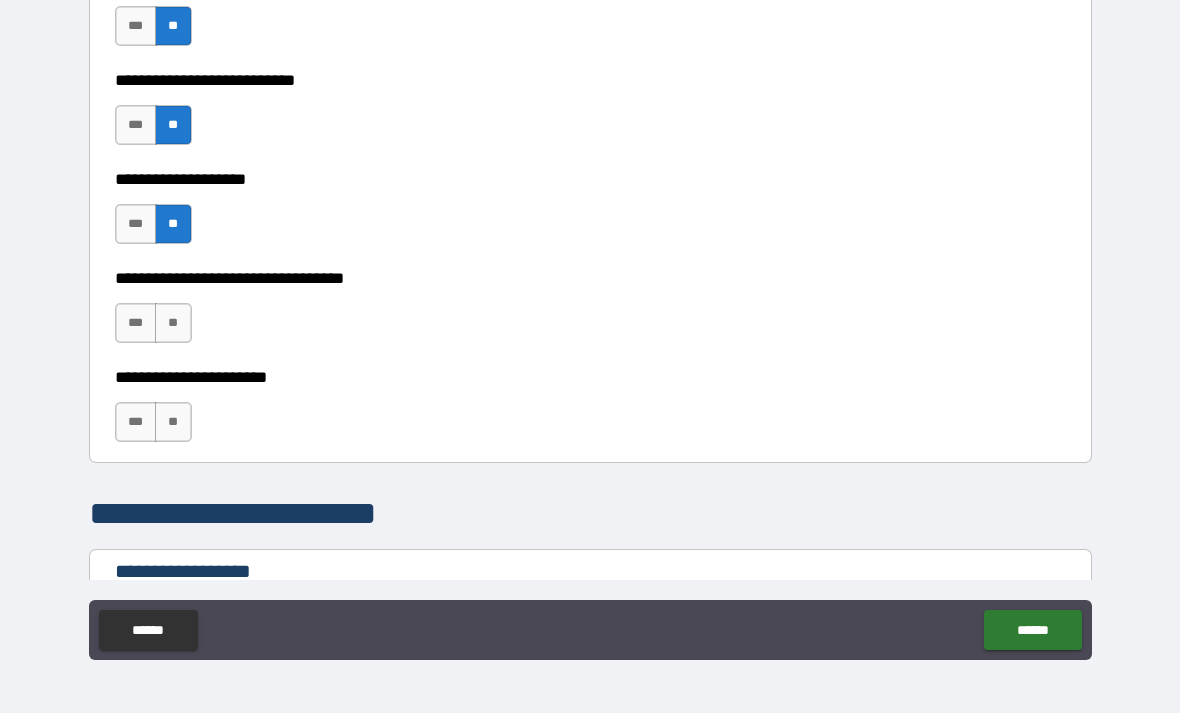 scroll, scrollTop: 1011, scrollLeft: 0, axis: vertical 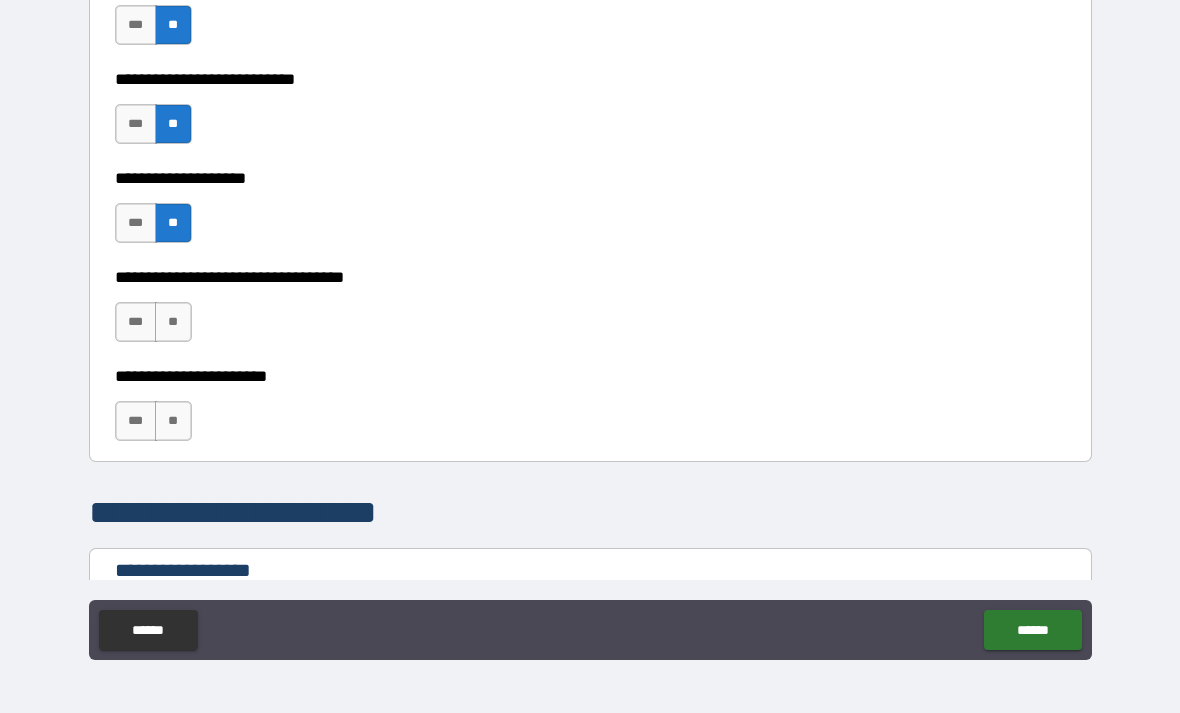 click on "**" at bounding box center (173, 322) 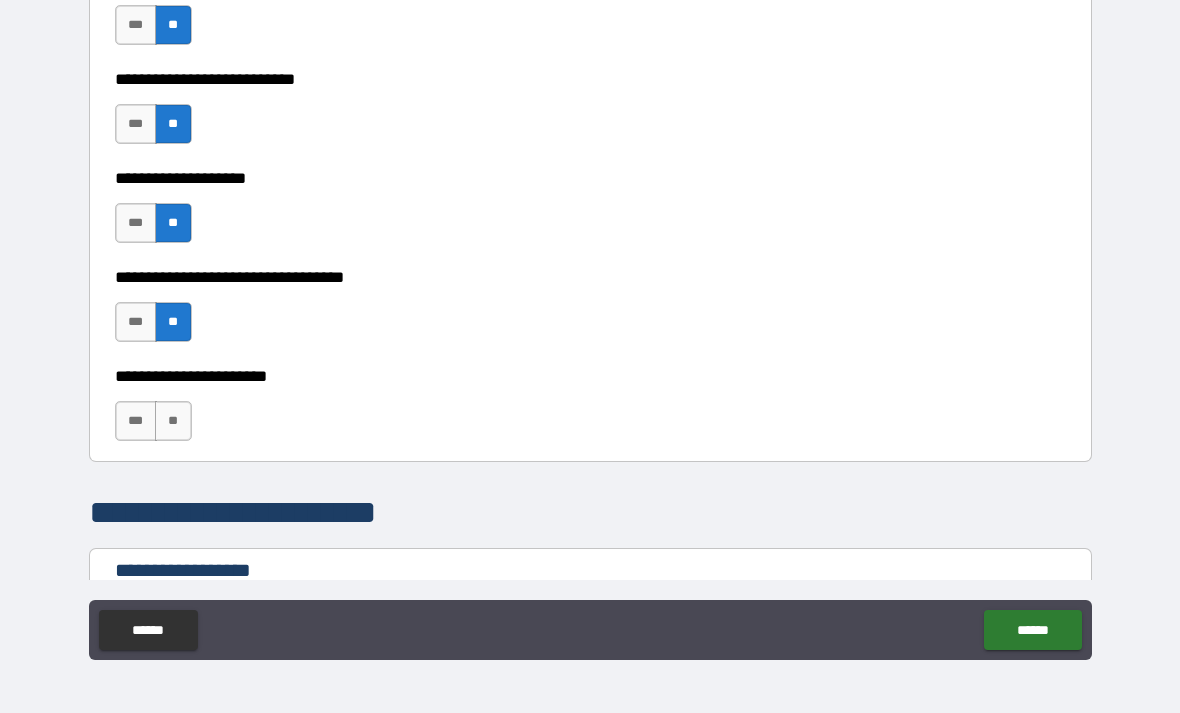 click on "**" at bounding box center (173, 421) 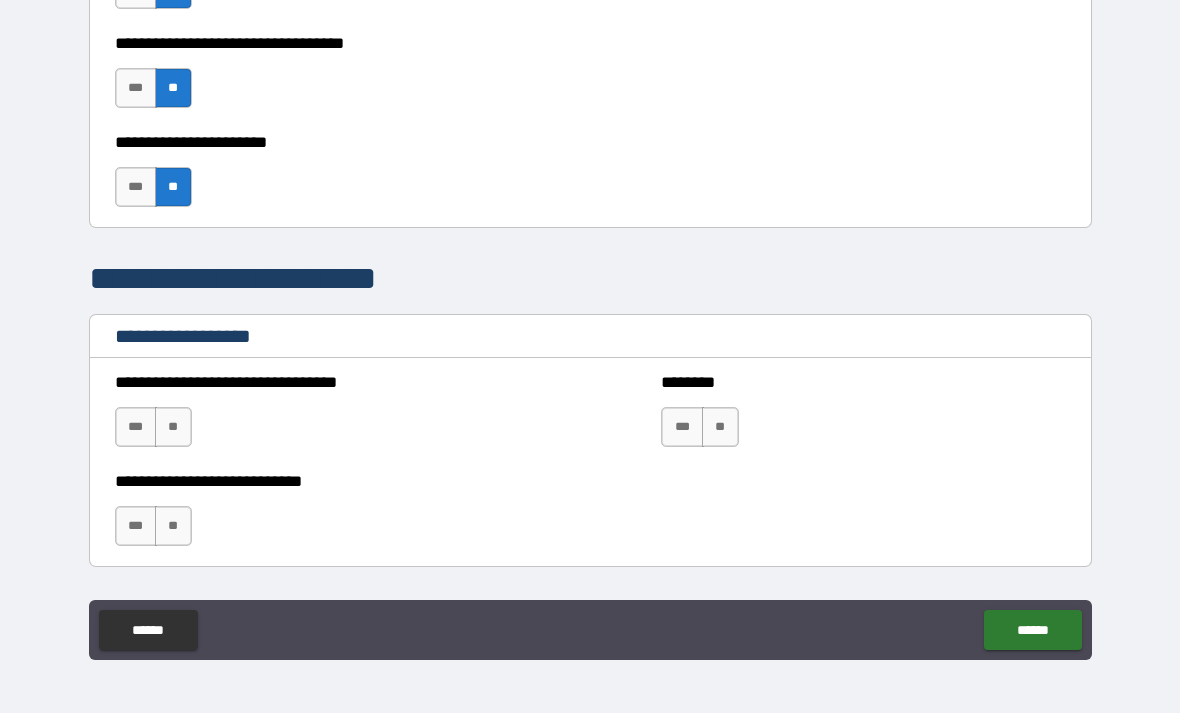 scroll, scrollTop: 1246, scrollLeft: 0, axis: vertical 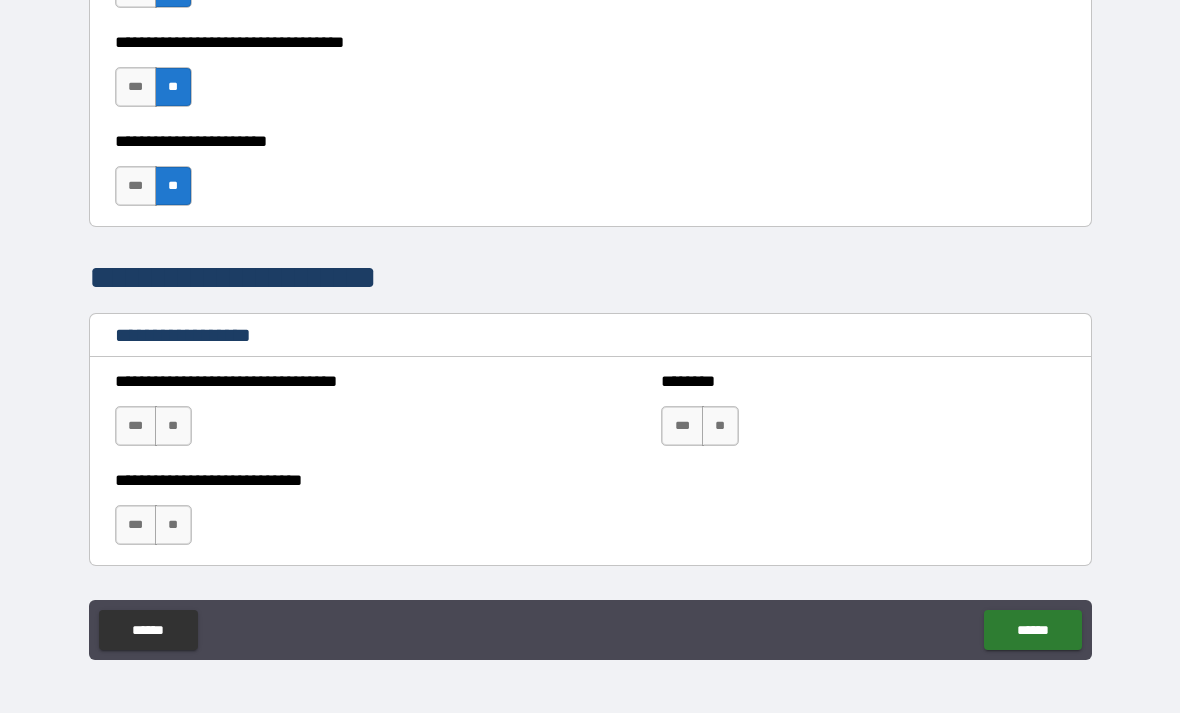 click on "**" at bounding box center (173, 426) 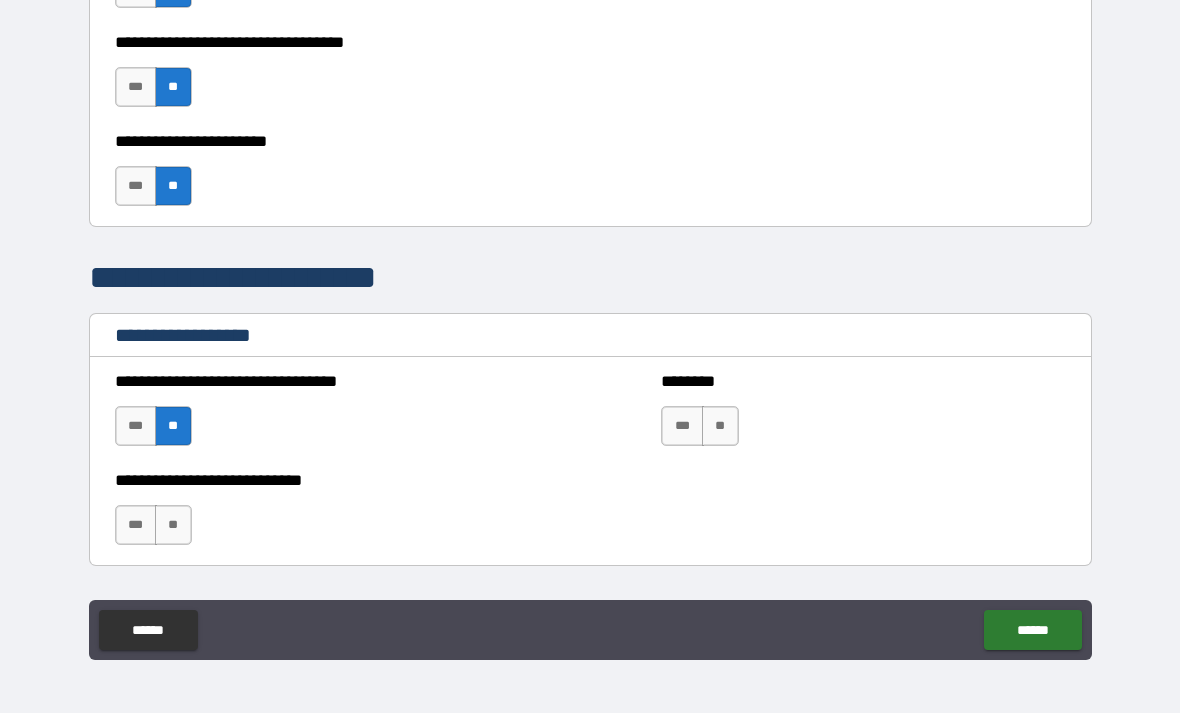 click on "**" at bounding box center (173, 525) 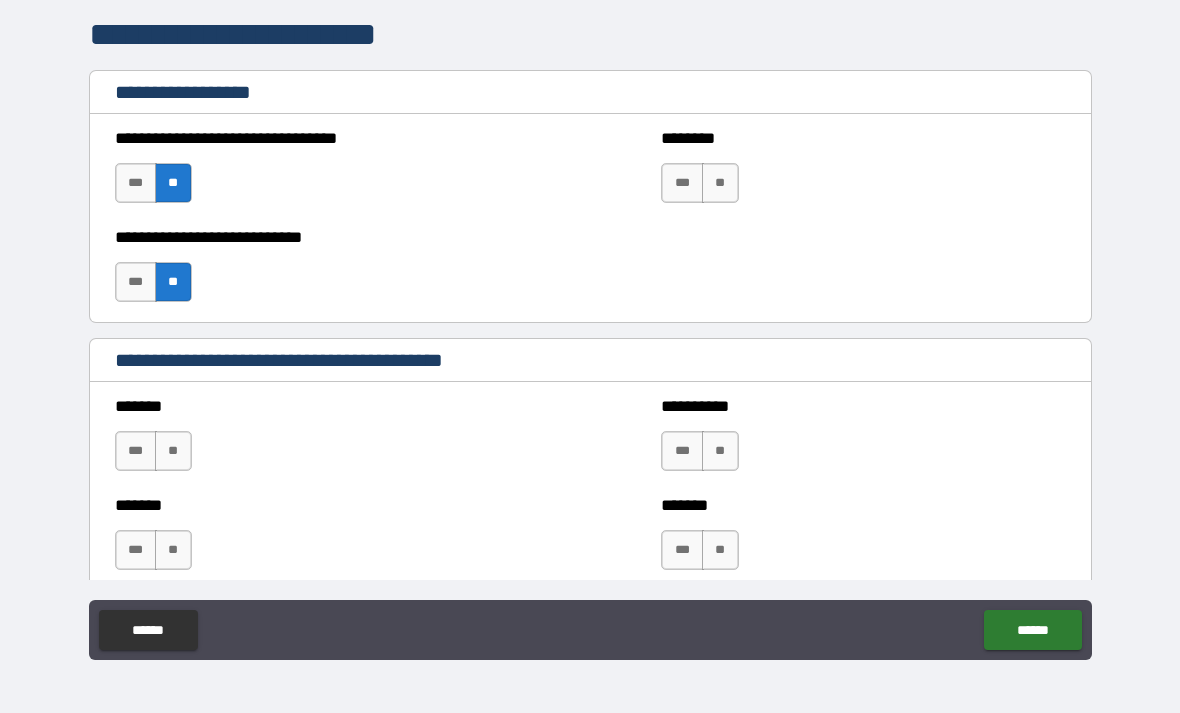 scroll, scrollTop: 1493, scrollLeft: 0, axis: vertical 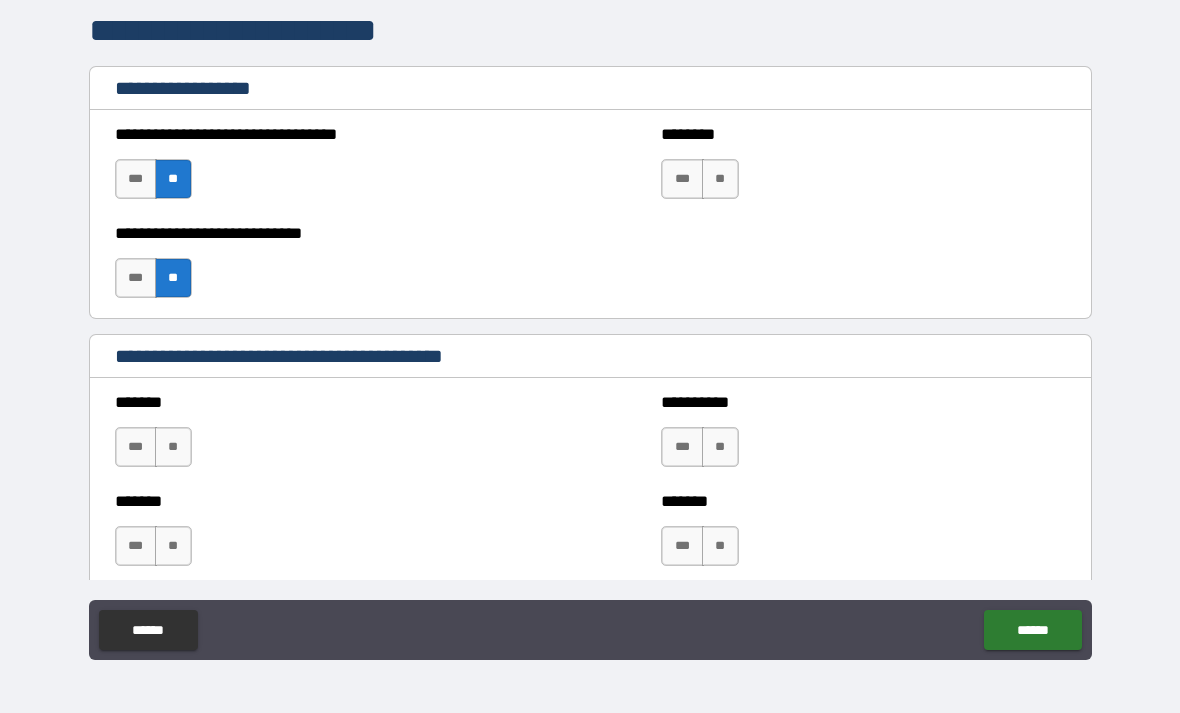 click on "**" at bounding box center (173, 447) 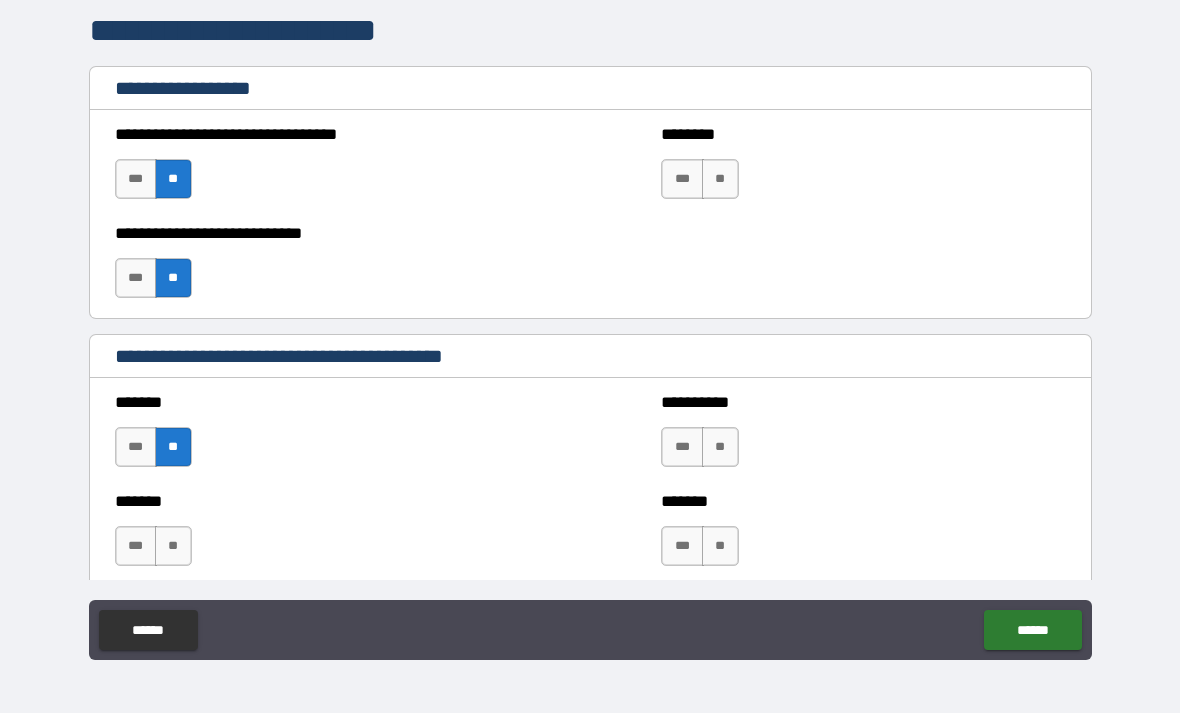 click on "**" at bounding box center (173, 546) 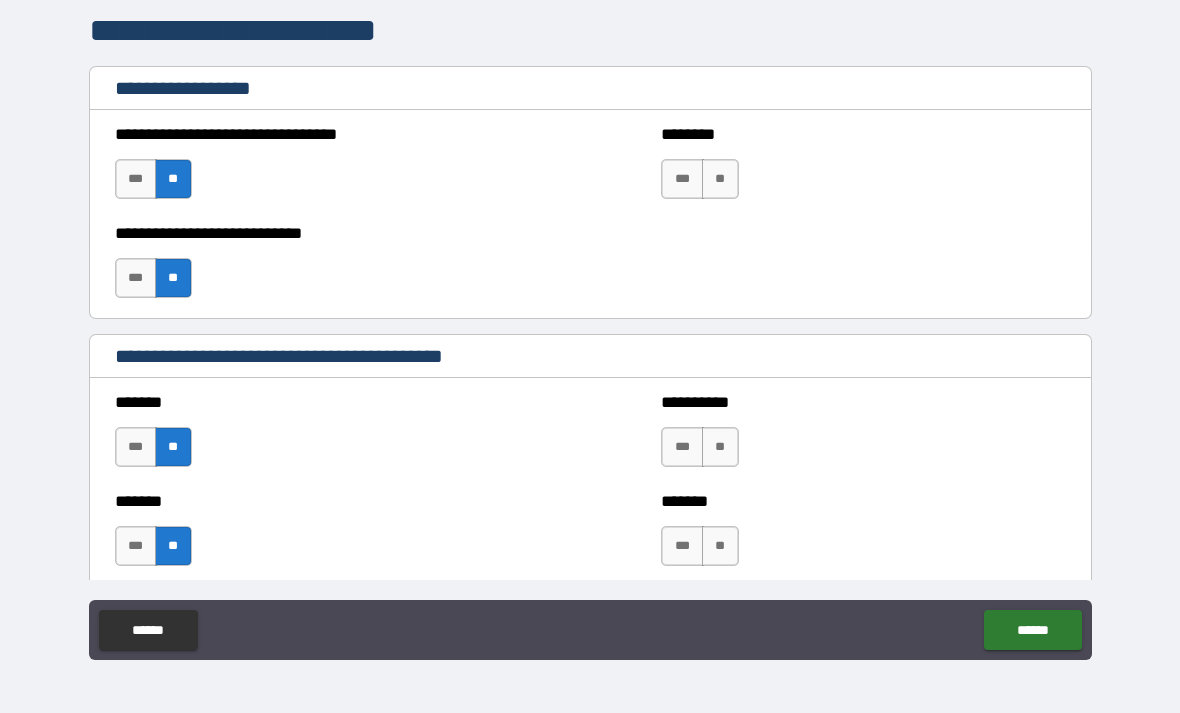 click on "**" at bounding box center [720, 447] 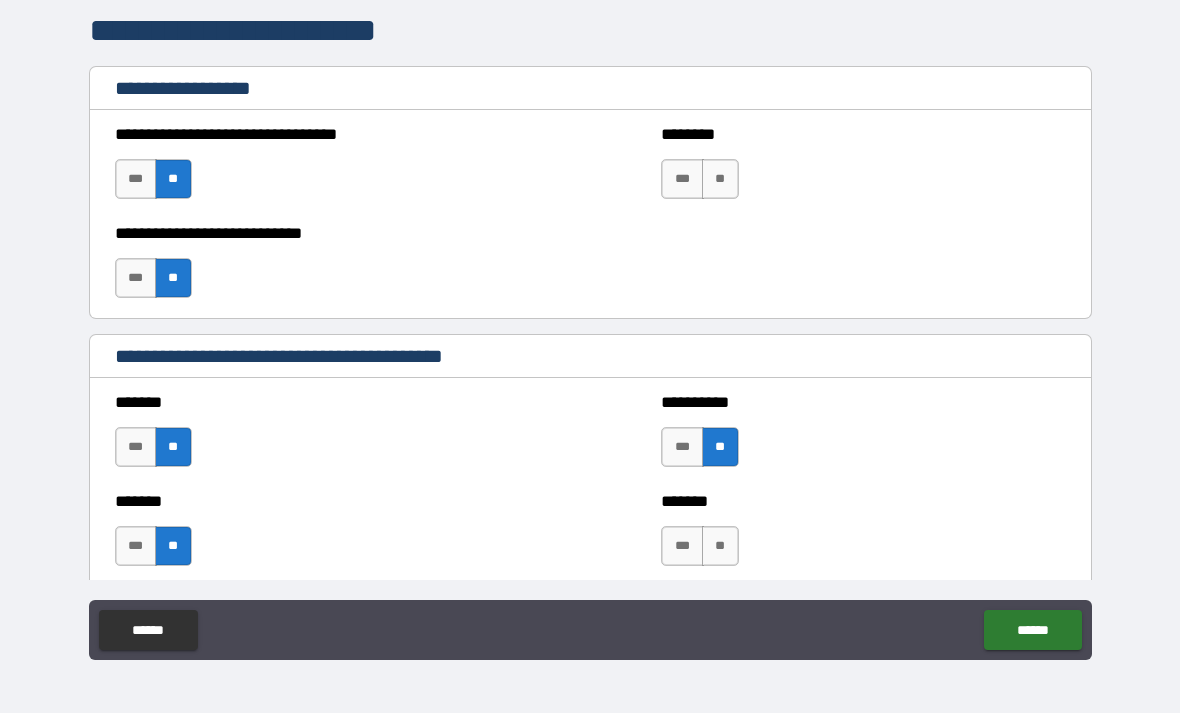 click on "**" at bounding box center [720, 546] 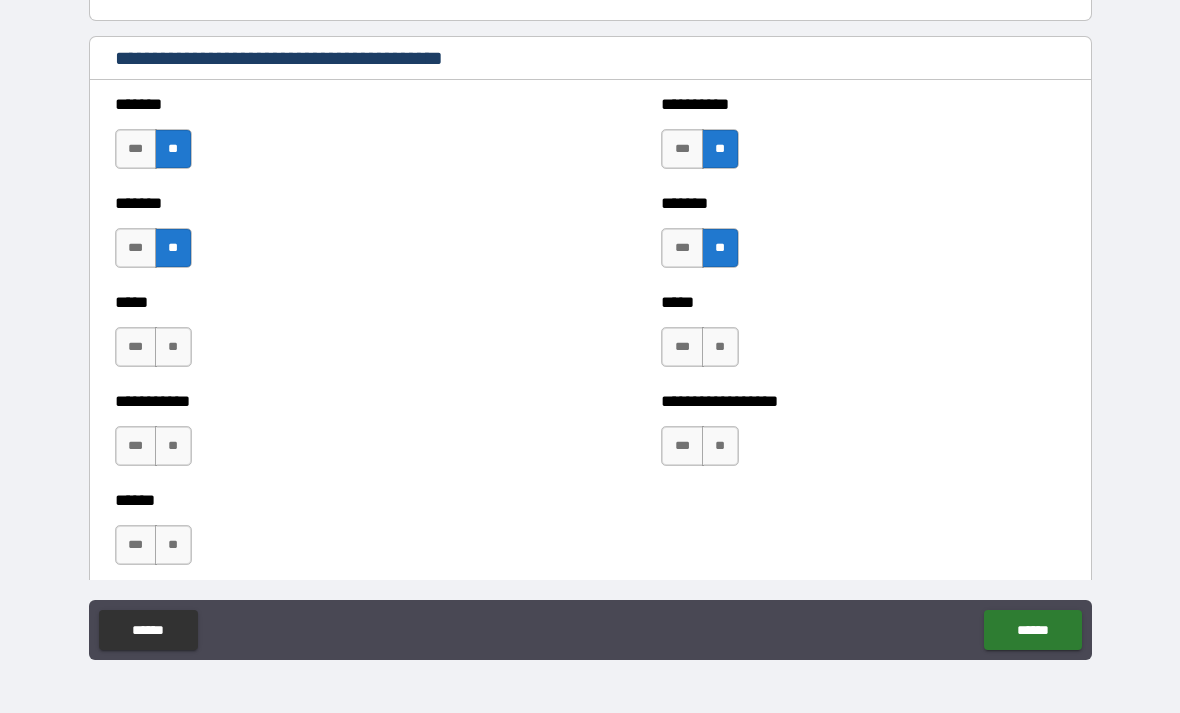 scroll, scrollTop: 1790, scrollLeft: 0, axis: vertical 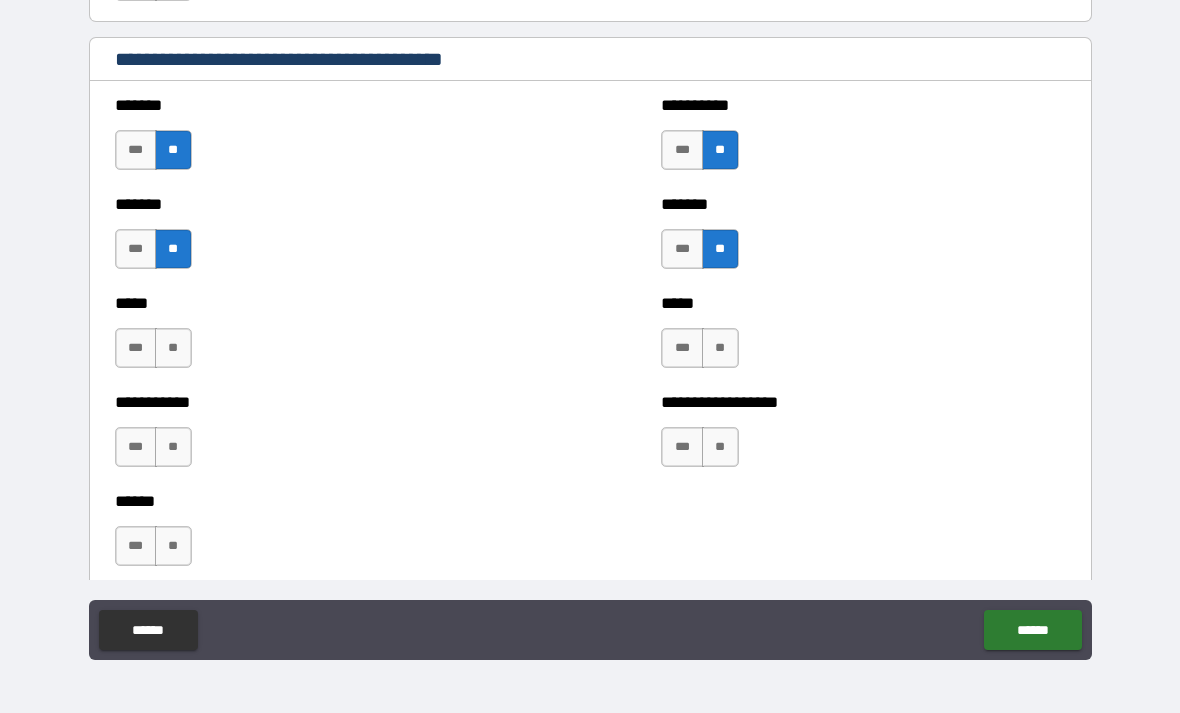 click on "**" at bounding box center (173, 348) 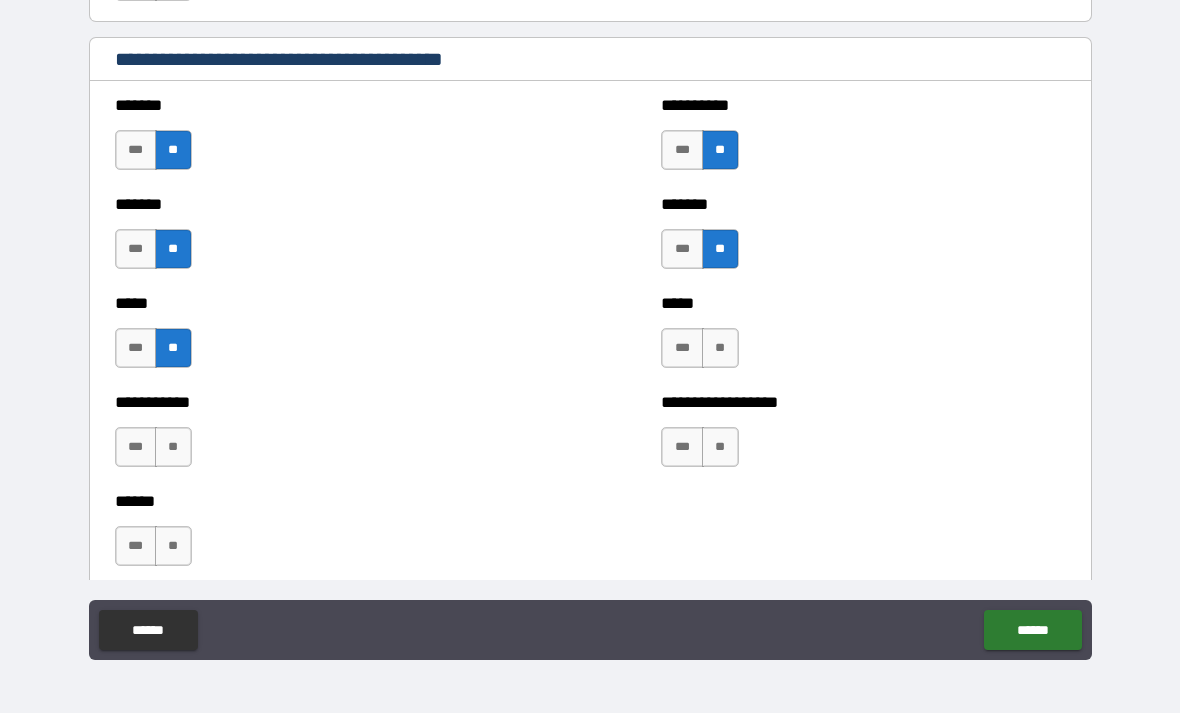 click on "**" at bounding box center (720, 348) 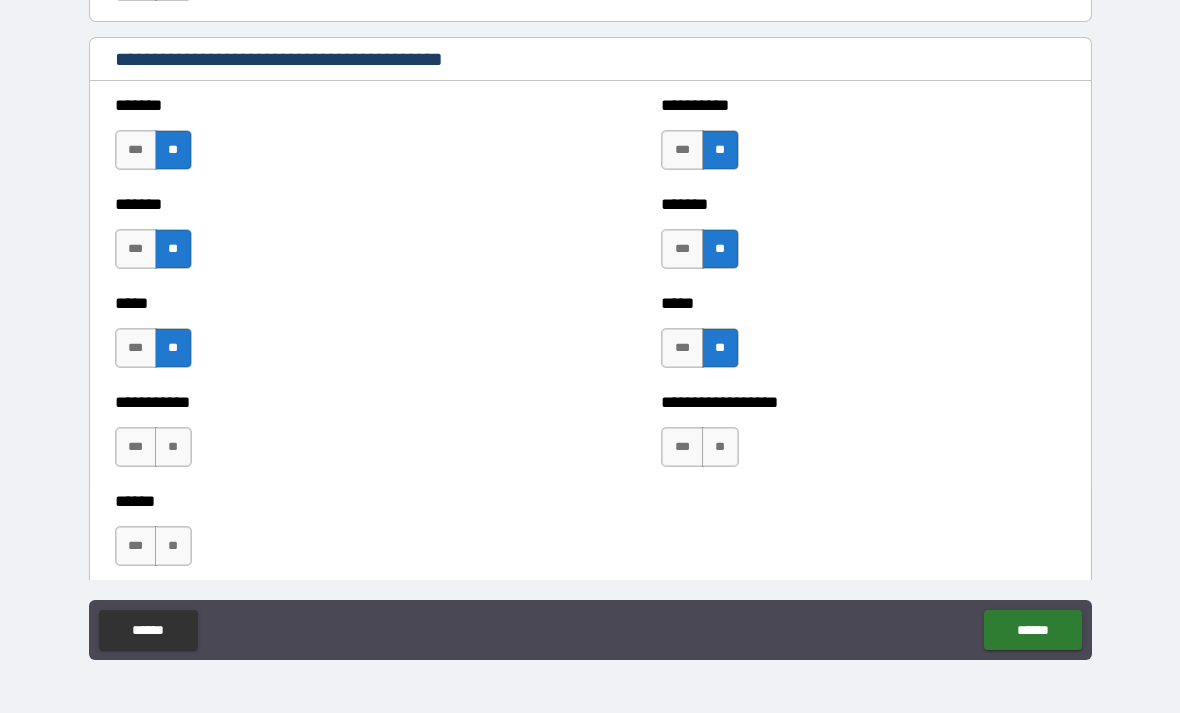 click on "**" at bounding box center [720, 447] 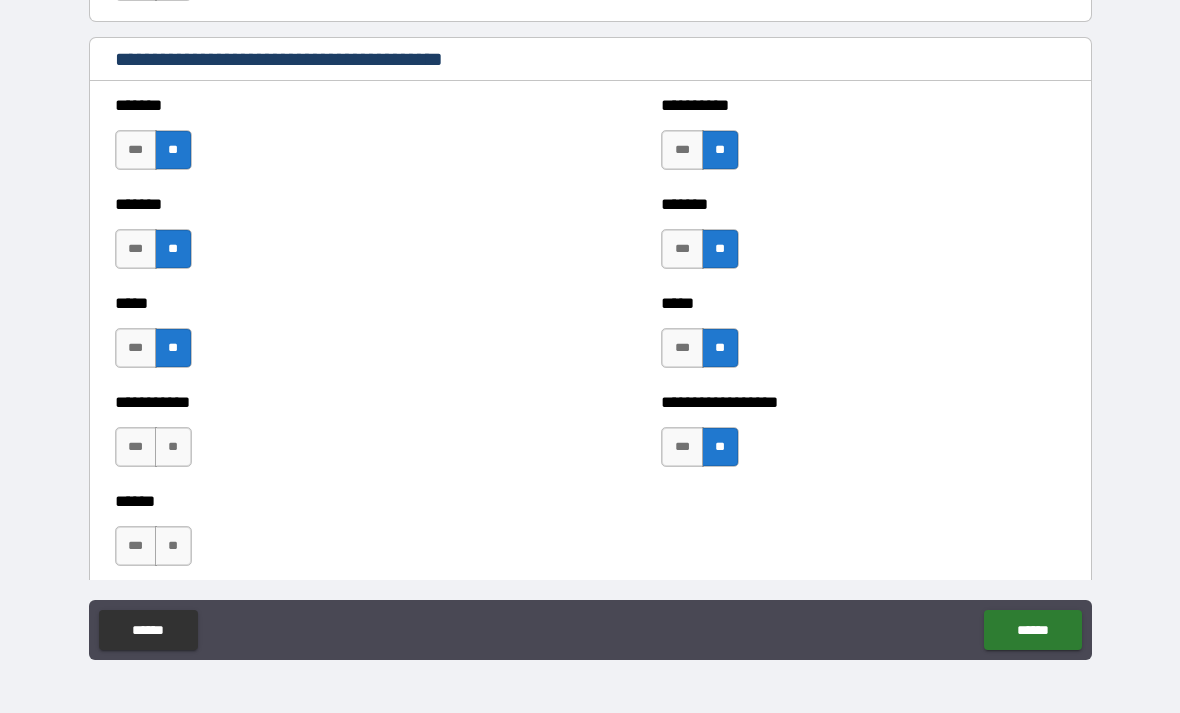 click on "**" at bounding box center [173, 447] 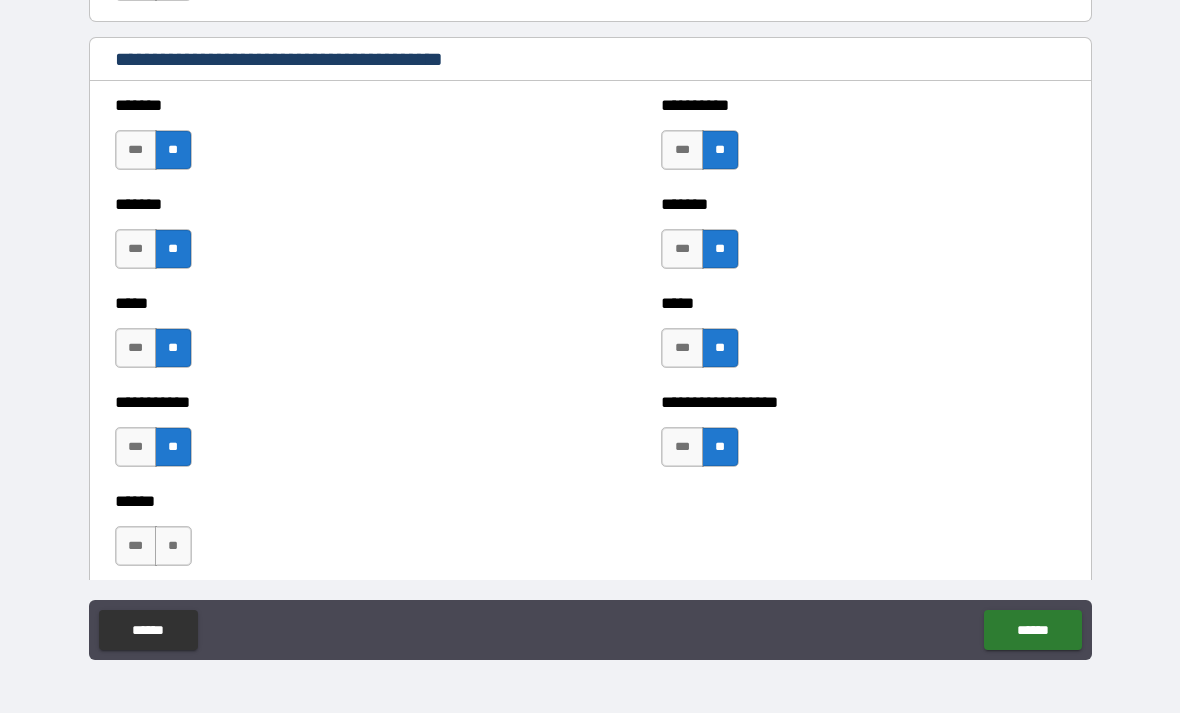 click on "**" at bounding box center (173, 546) 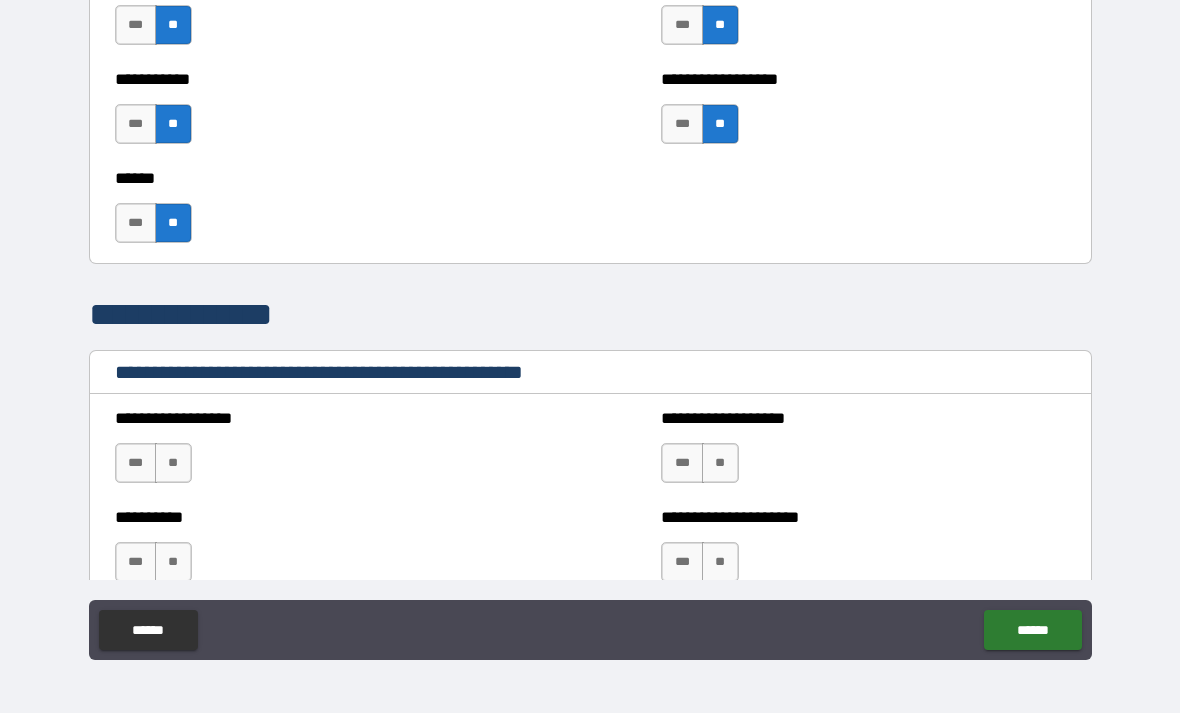 scroll, scrollTop: 2132, scrollLeft: 0, axis: vertical 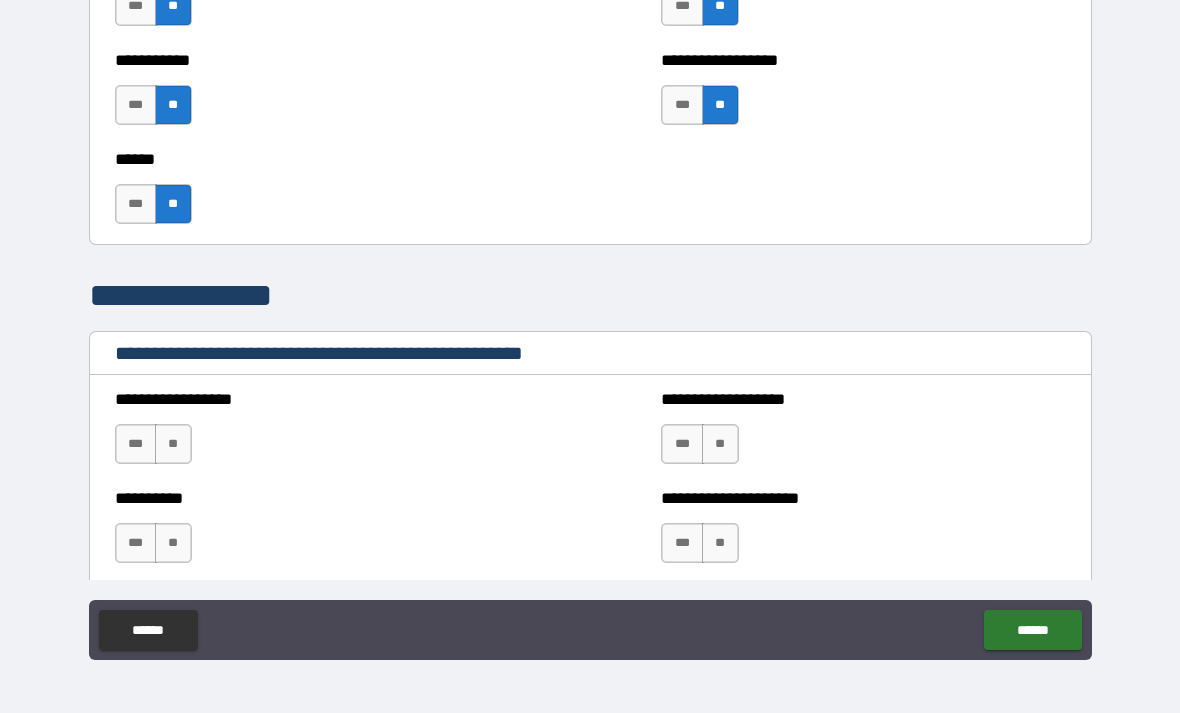 click on "**" at bounding box center [173, 444] 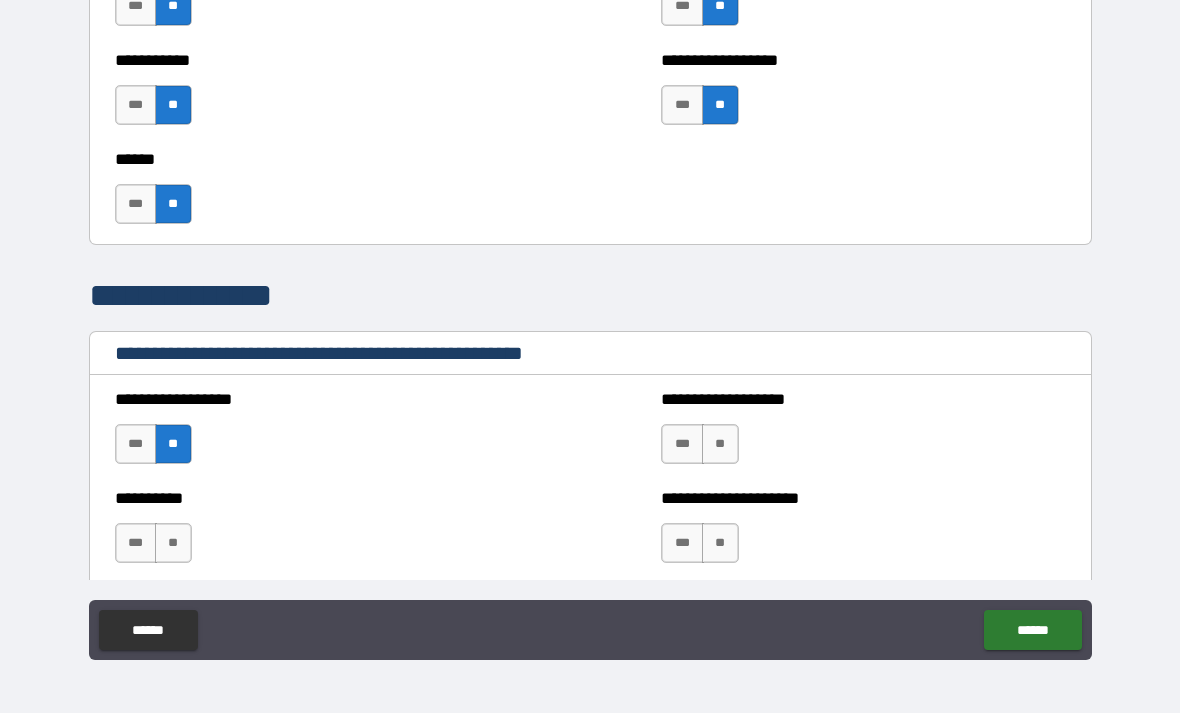 click on "**" at bounding box center (720, 444) 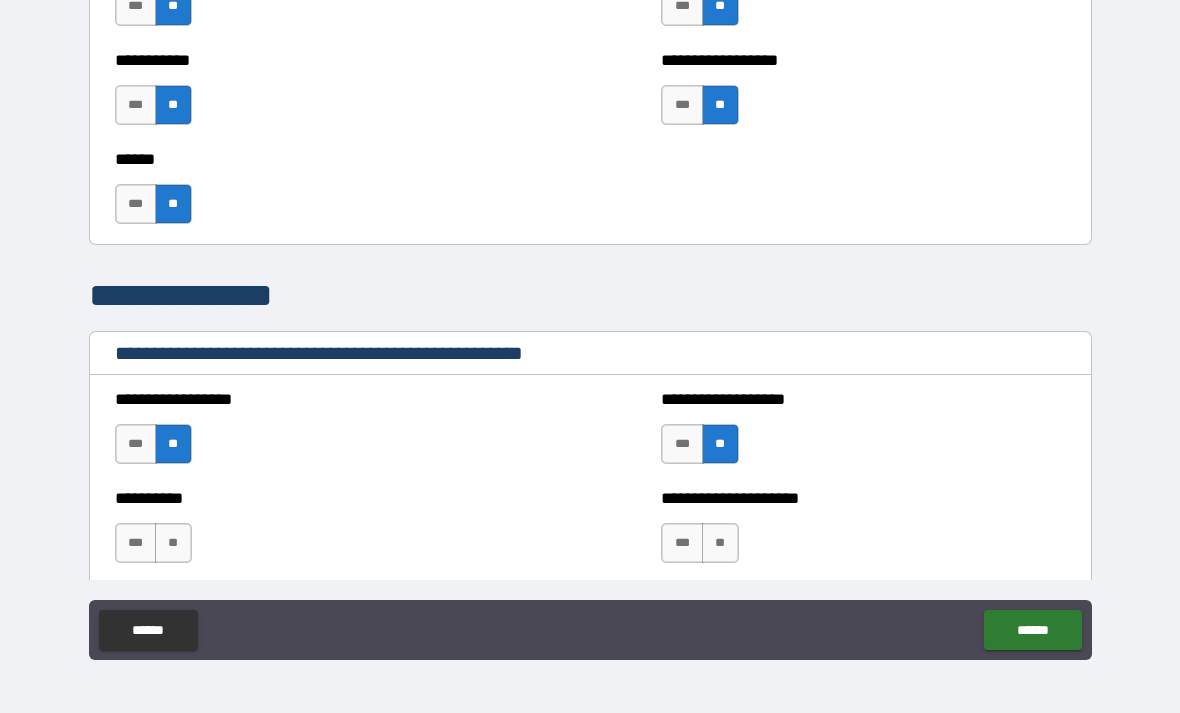 click on "**" at bounding box center [173, 543] 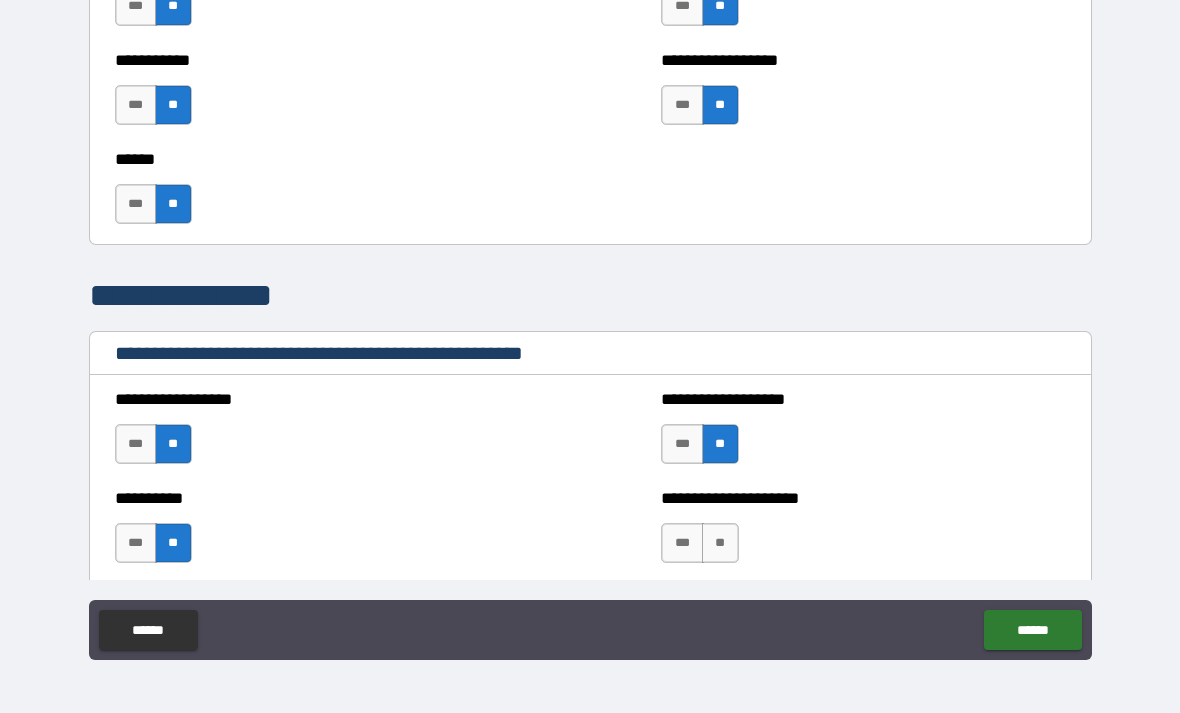 click on "**" at bounding box center [720, 543] 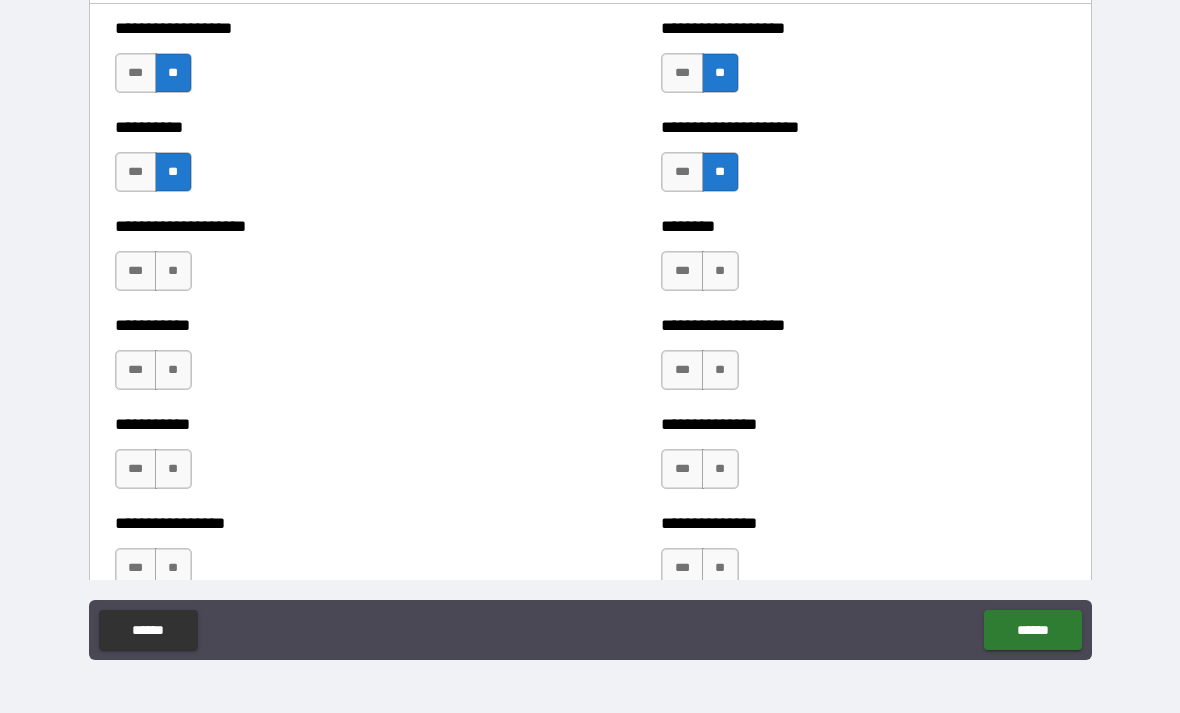 scroll, scrollTop: 2507, scrollLeft: 0, axis: vertical 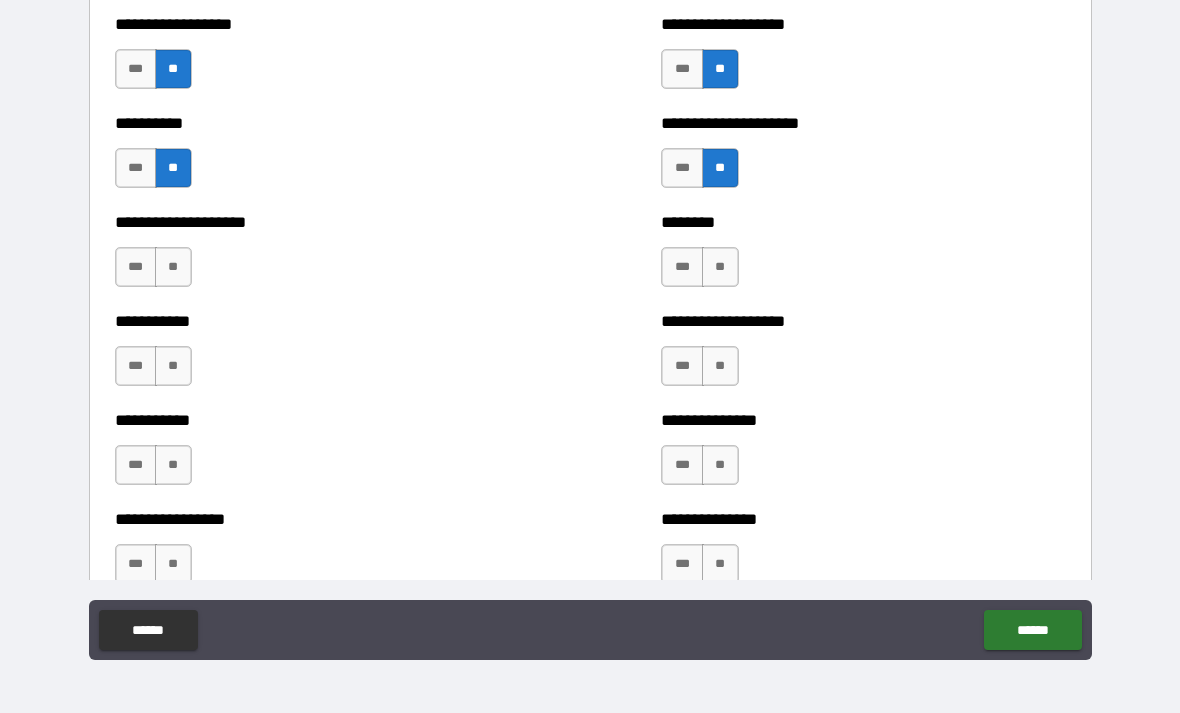 click on "**" at bounding box center [720, 267] 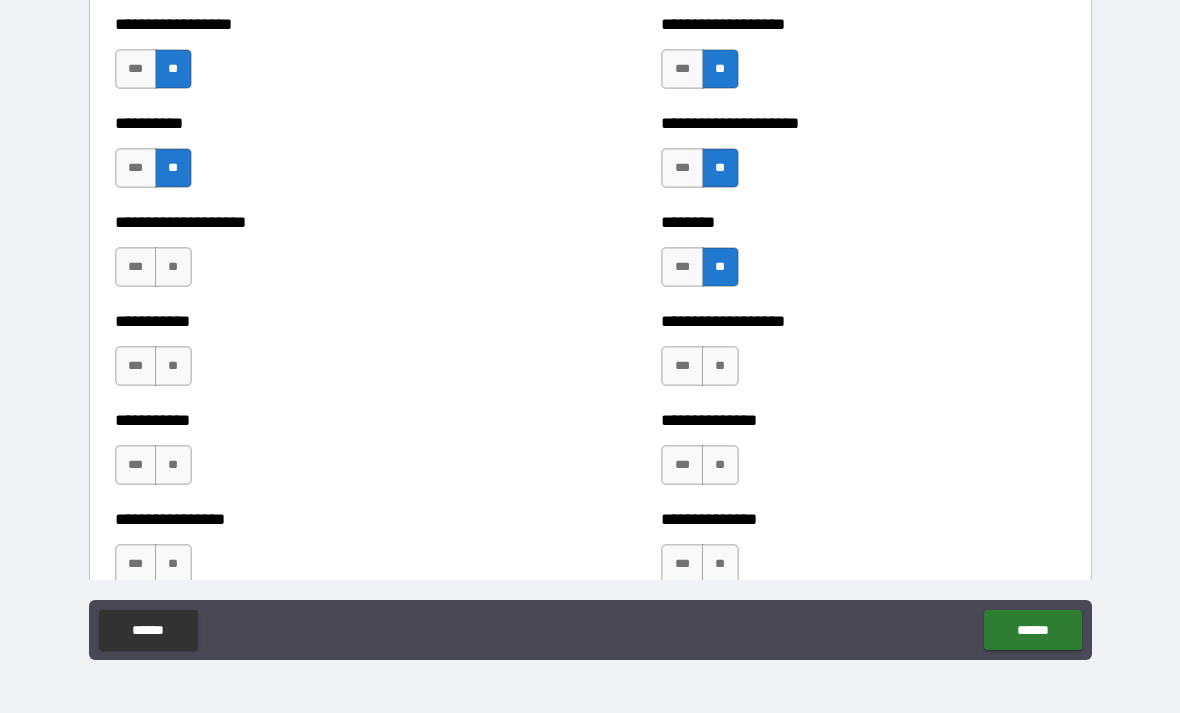 click on "**" at bounding box center [173, 267] 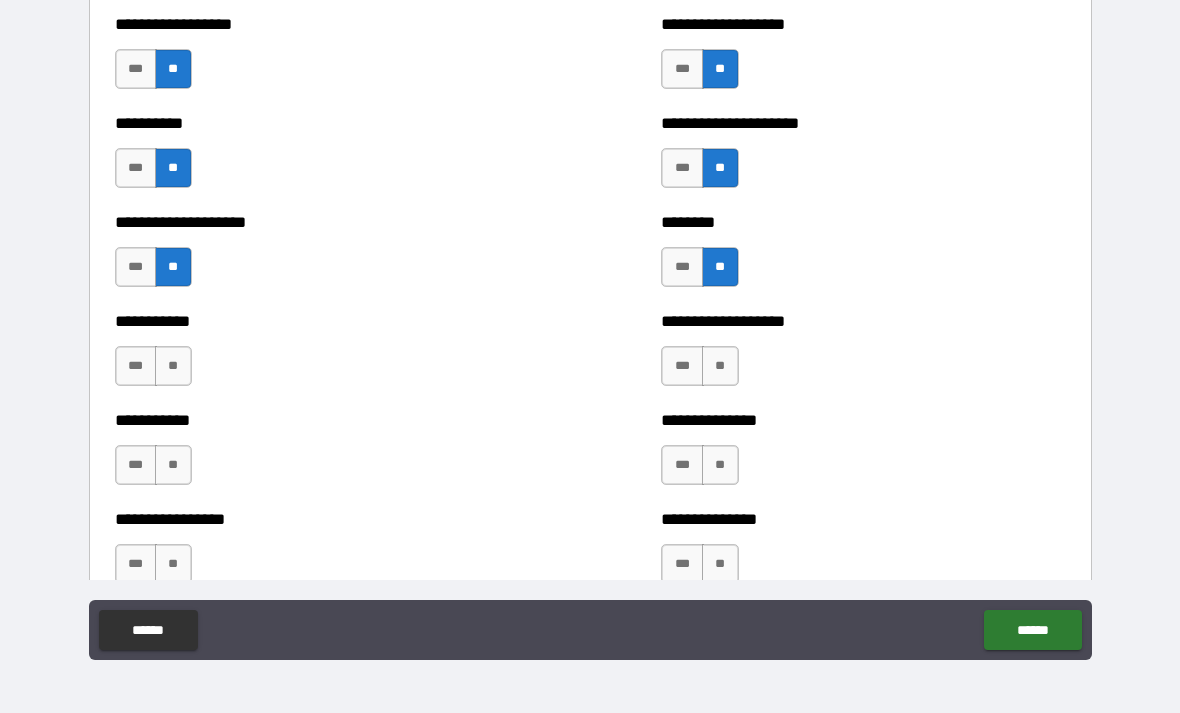 click on "**" at bounding box center [173, 366] 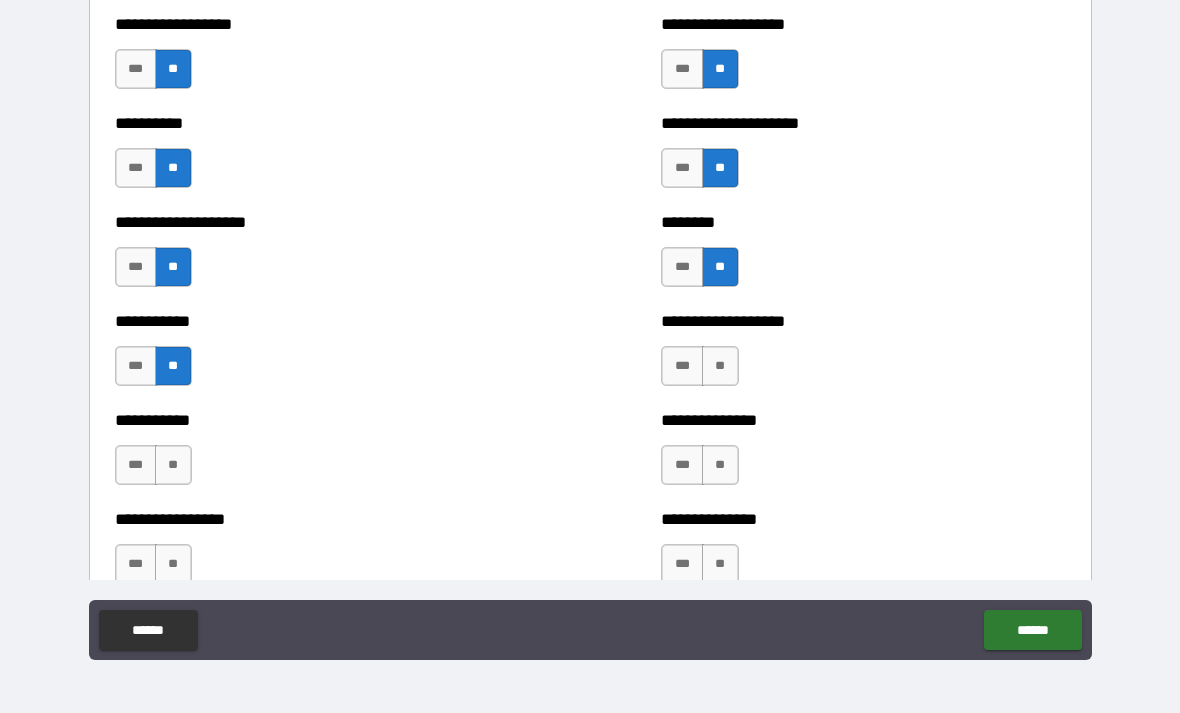 click on "**" at bounding box center [720, 366] 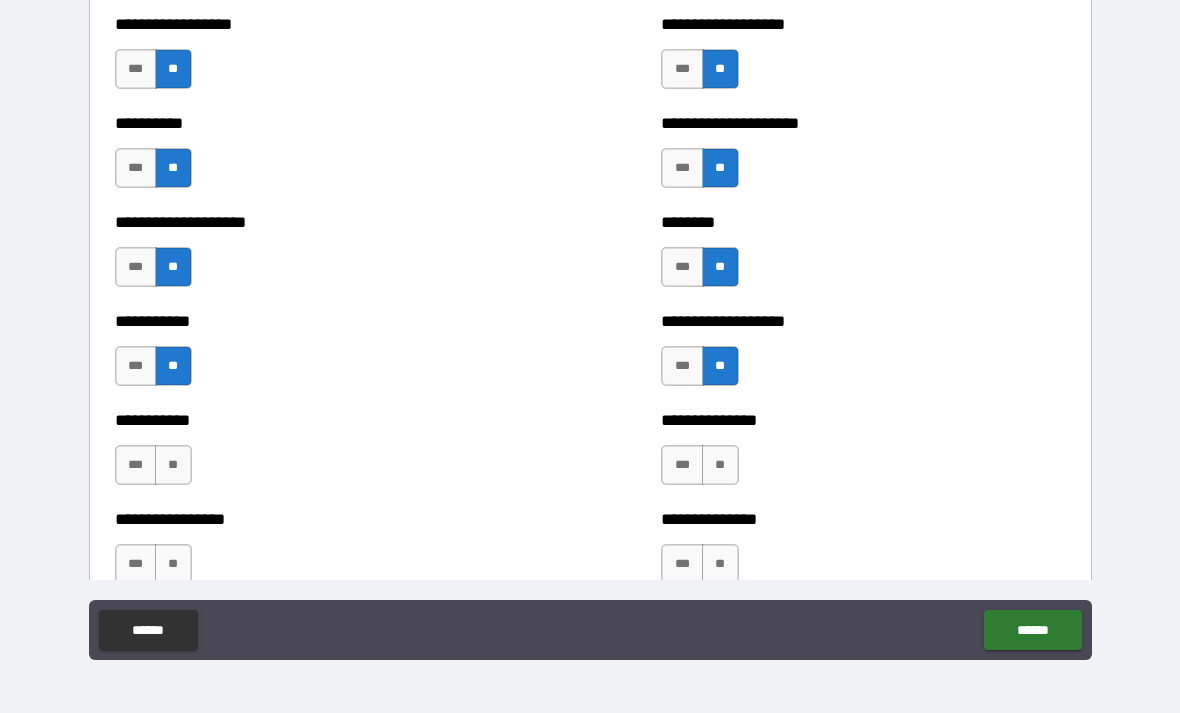 click on "**" at bounding box center (720, 465) 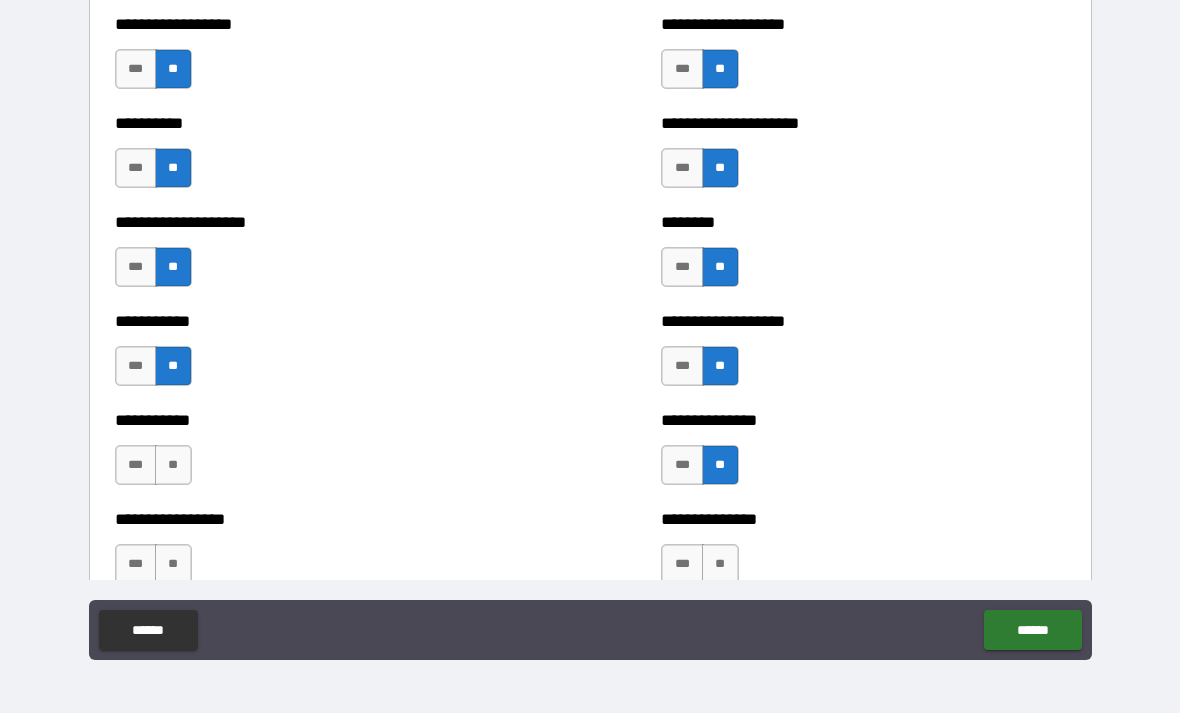 click on "**" at bounding box center [173, 465] 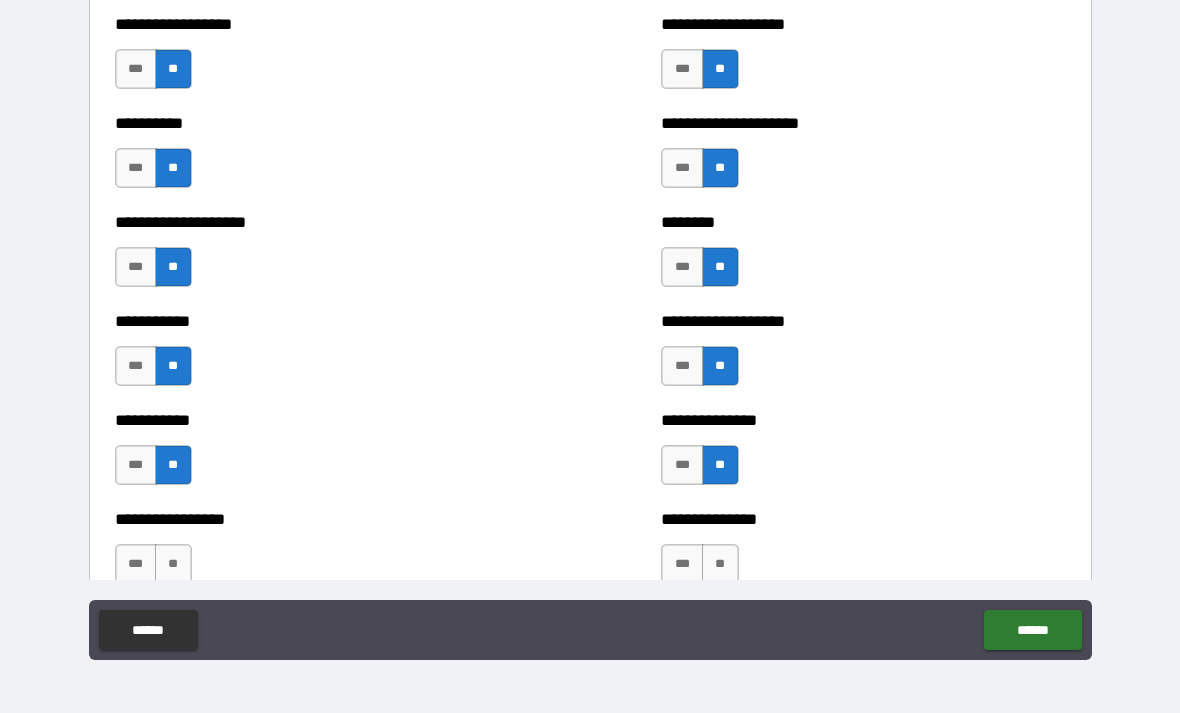 click on "**" at bounding box center (173, 564) 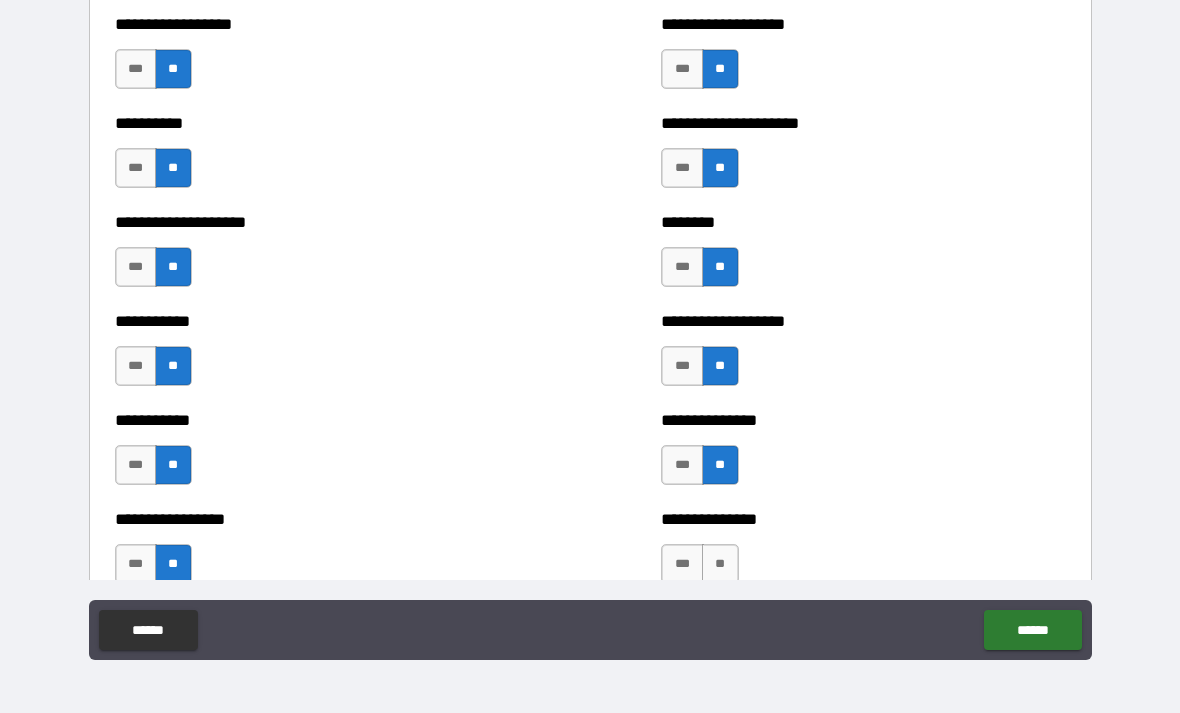 click on "**" at bounding box center (720, 564) 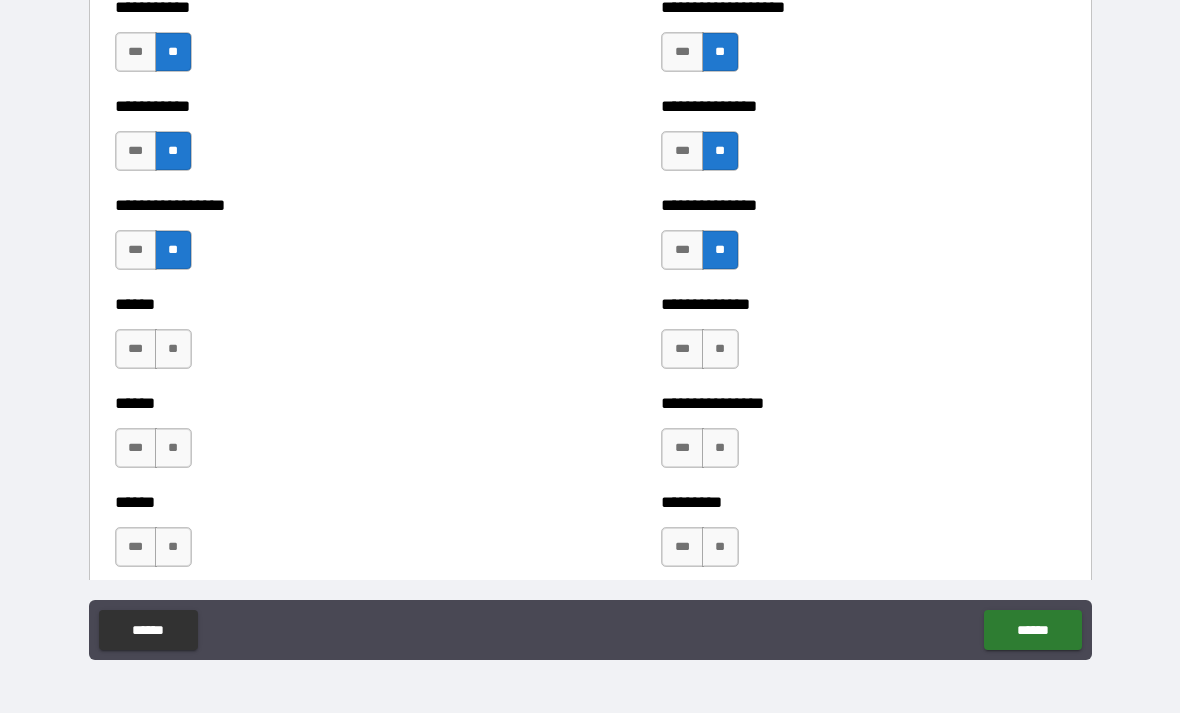 scroll, scrollTop: 2820, scrollLeft: 0, axis: vertical 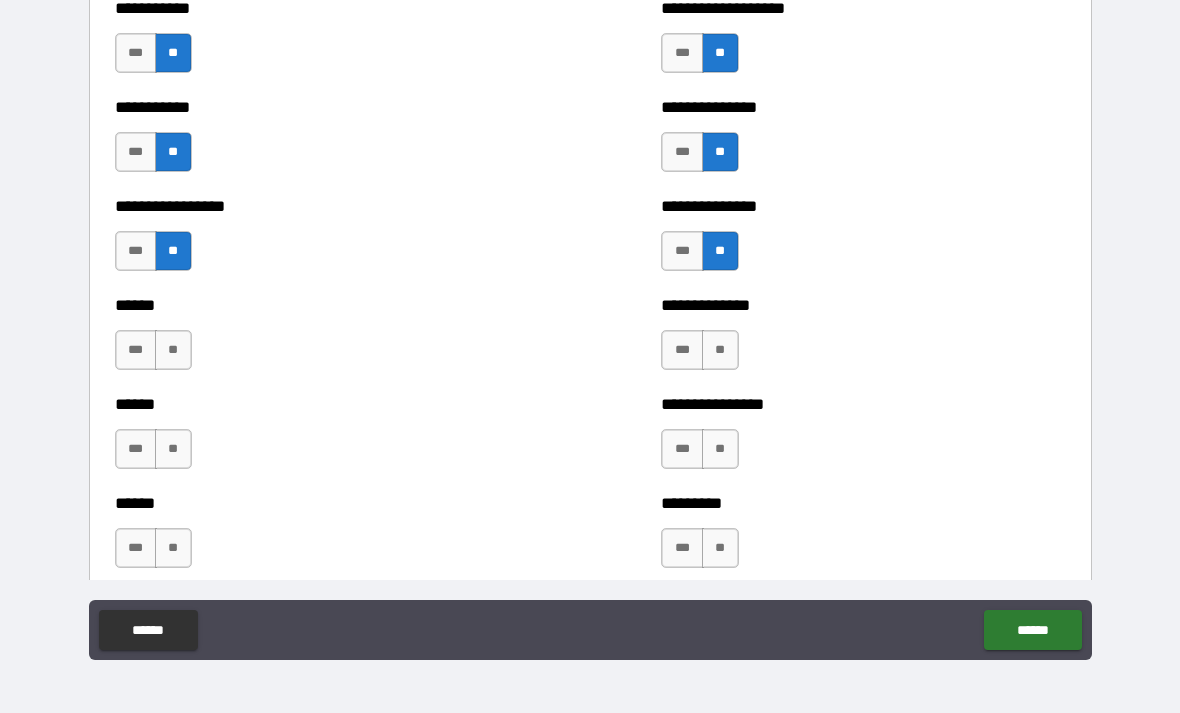click on "**" at bounding box center [173, 350] 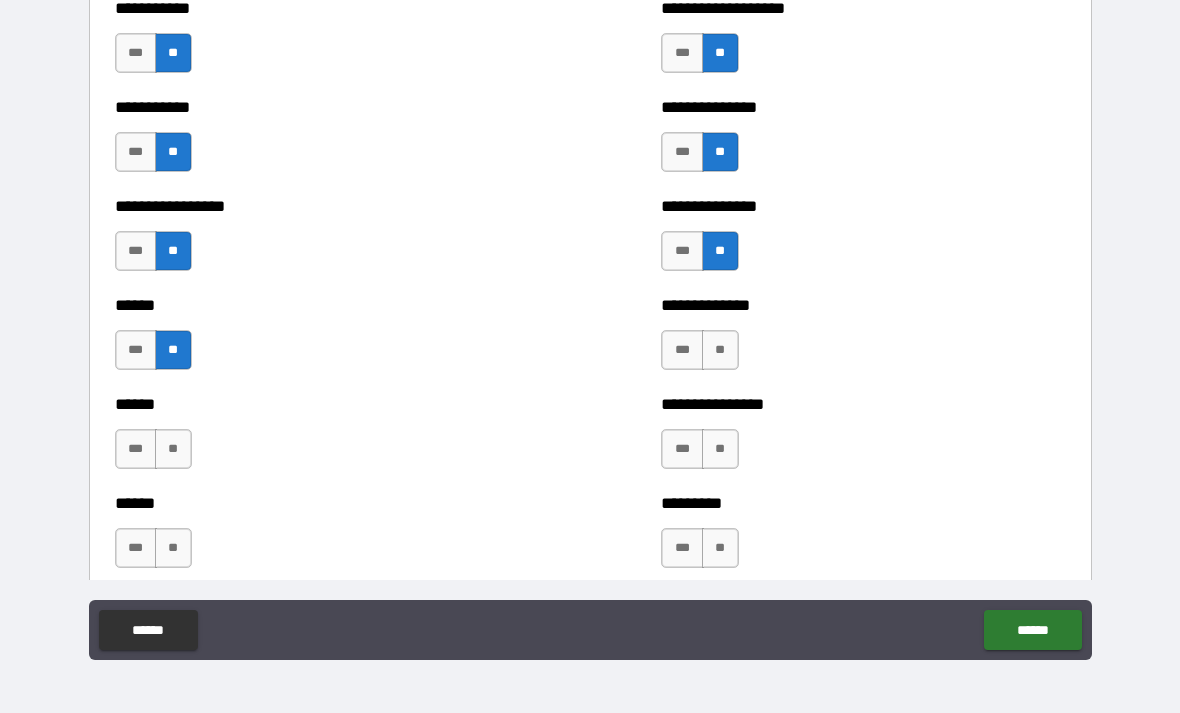 click on "**" at bounding box center (720, 350) 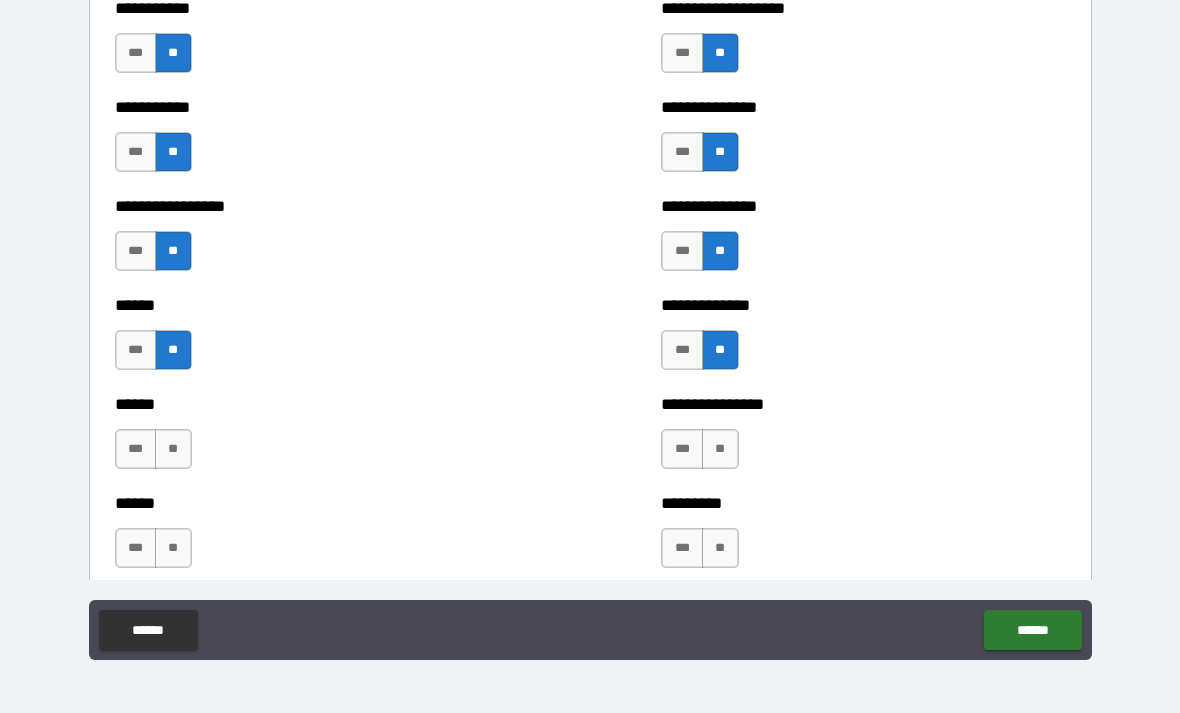 click on "**" at bounding box center [720, 449] 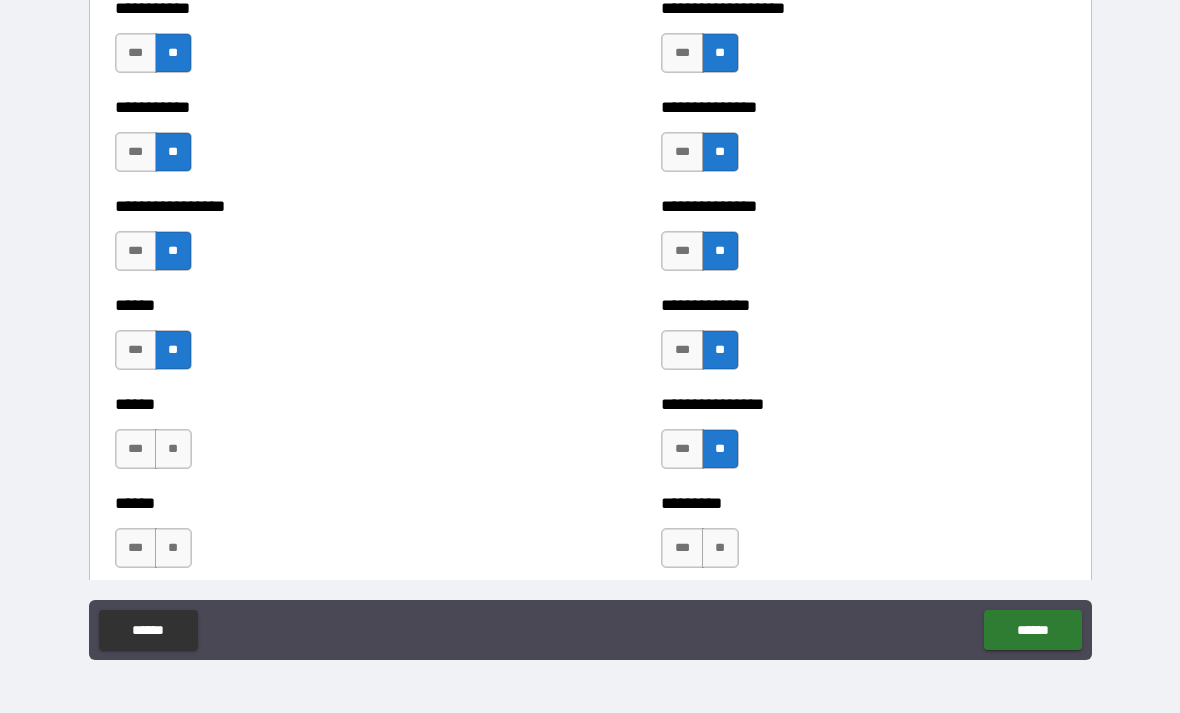 click on "**" at bounding box center (173, 449) 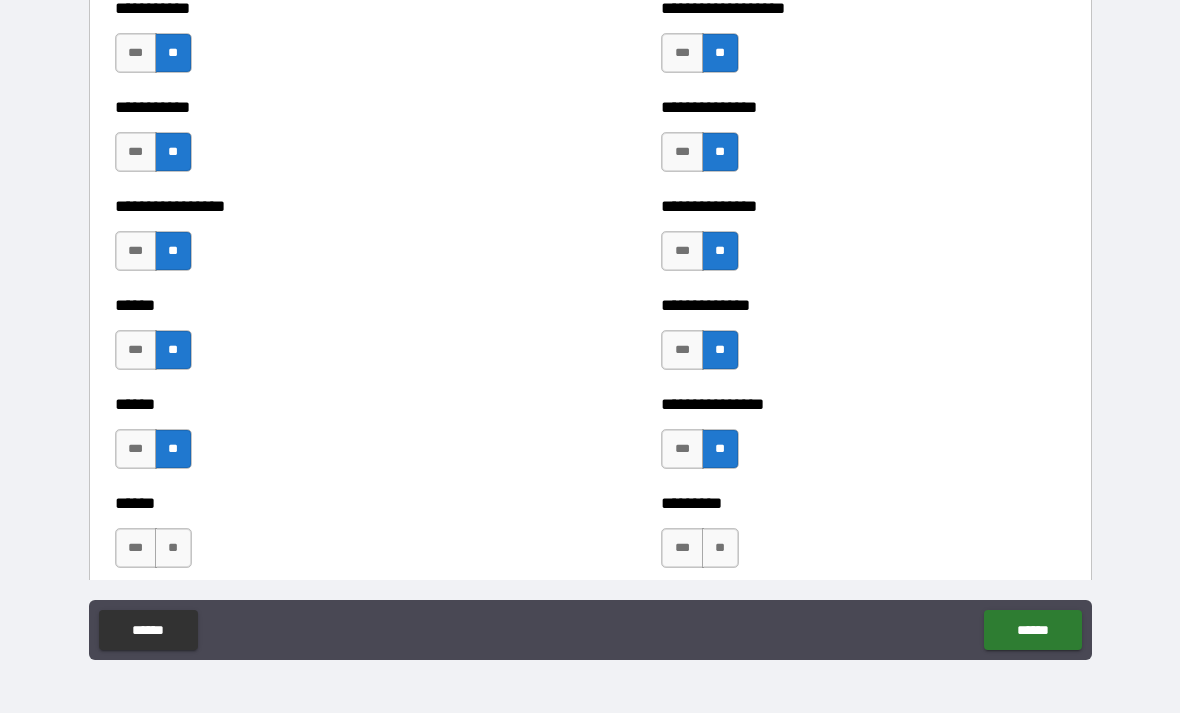 click on "**" at bounding box center [173, 548] 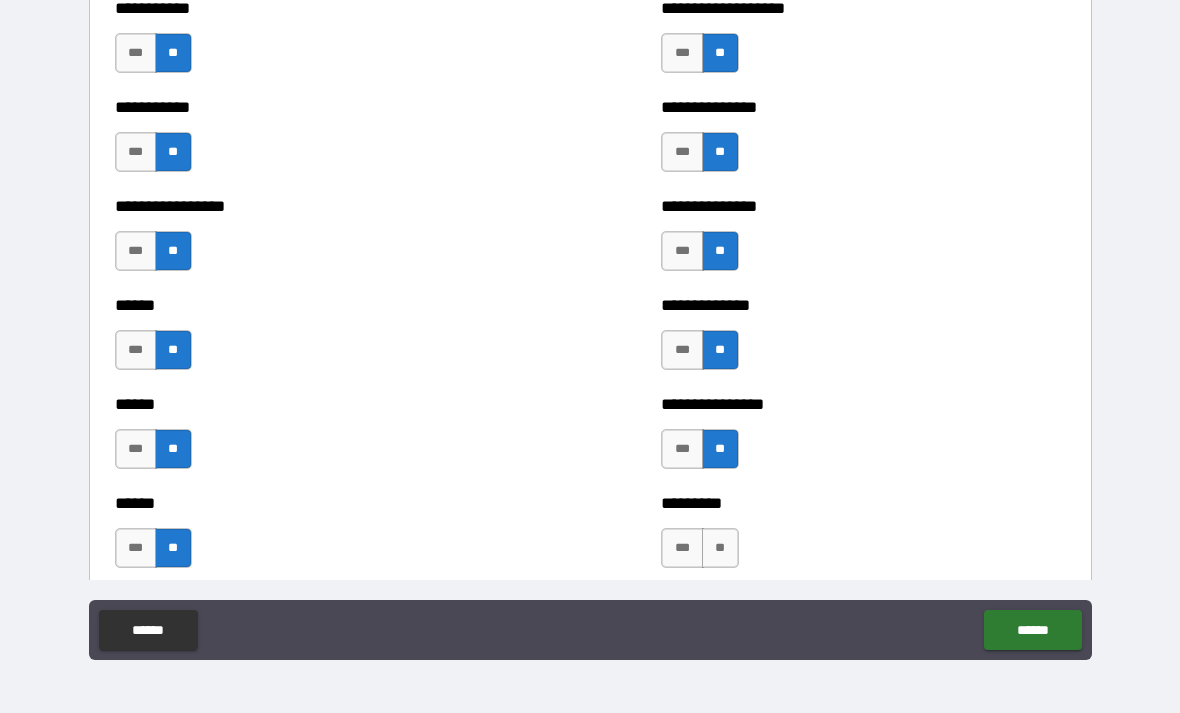 click on "**" at bounding box center [720, 548] 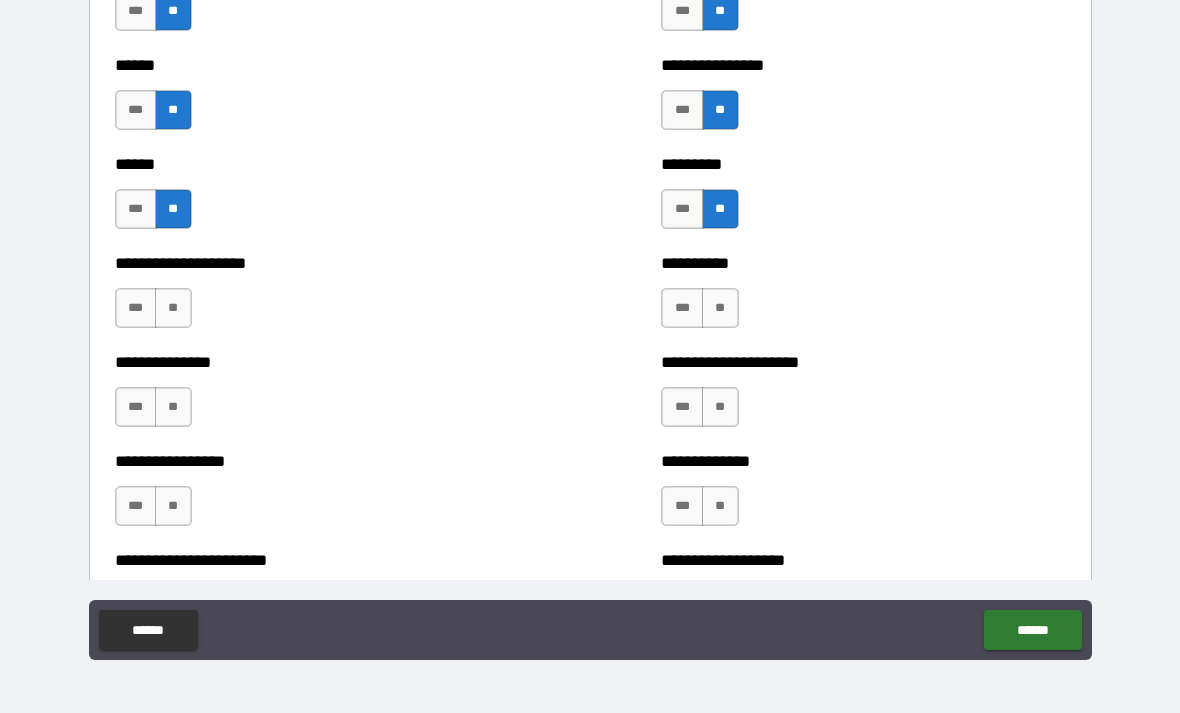 scroll, scrollTop: 3168, scrollLeft: 0, axis: vertical 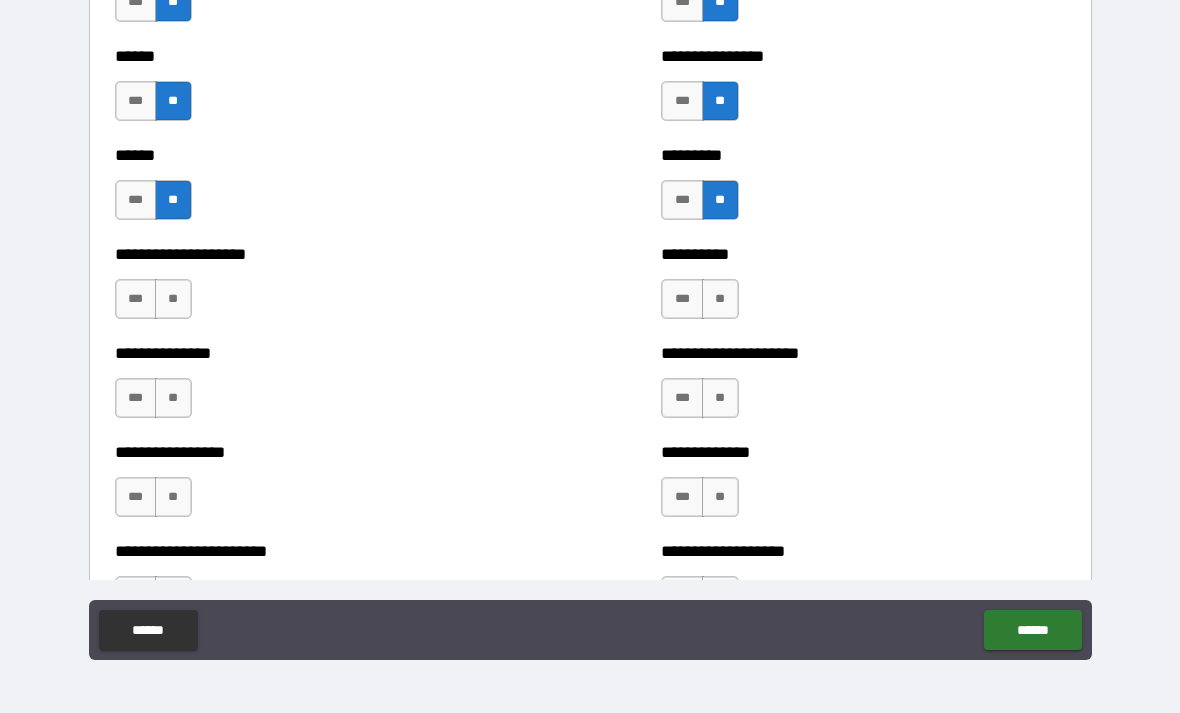 click on "**" at bounding box center (173, 299) 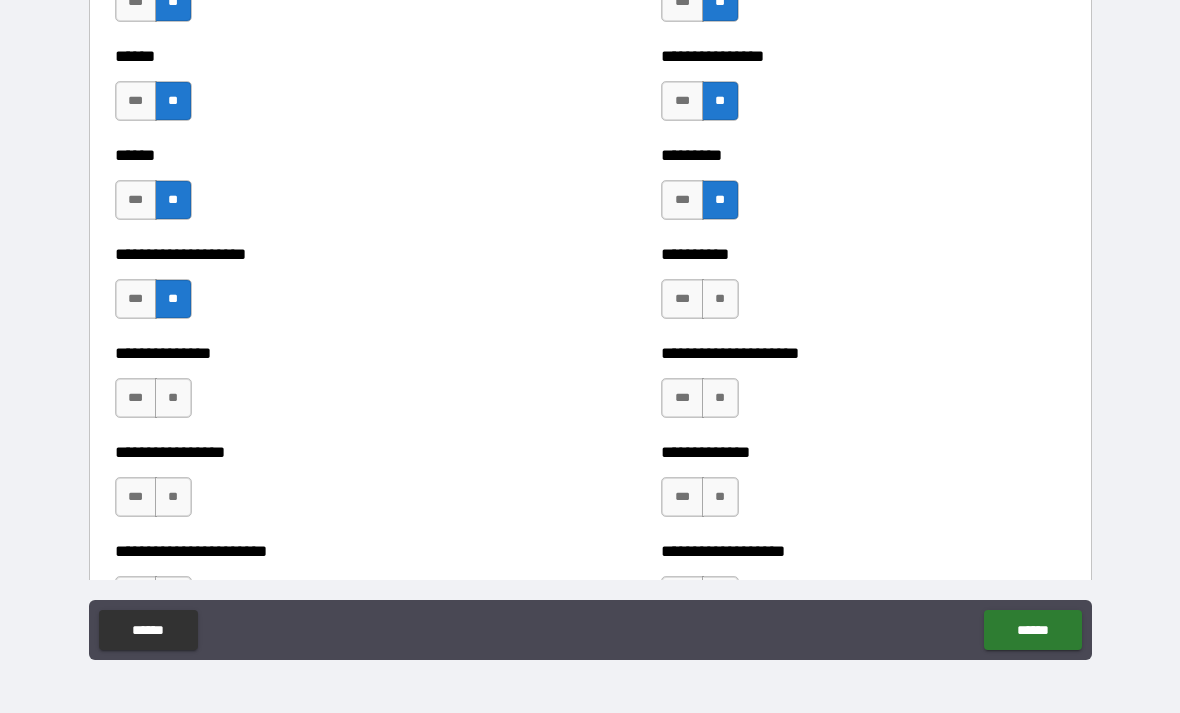 click on "**" at bounding box center [720, 299] 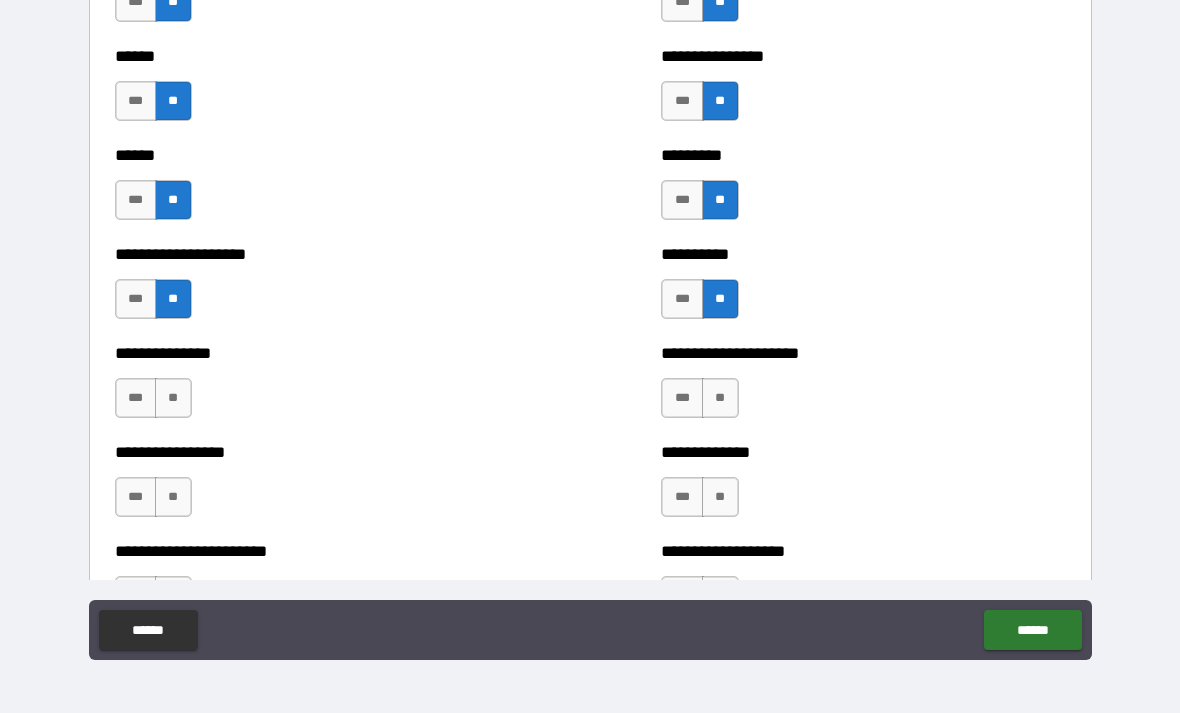 click on "**" at bounding box center (720, 398) 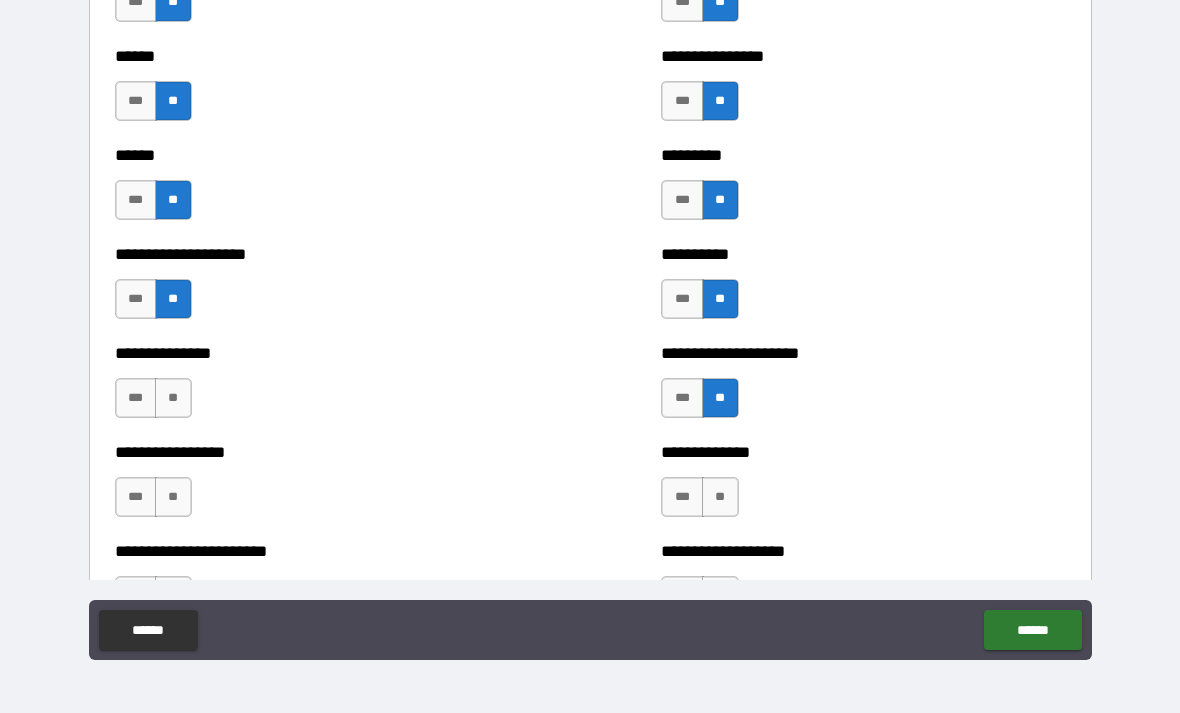 click on "**" at bounding box center [173, 398] 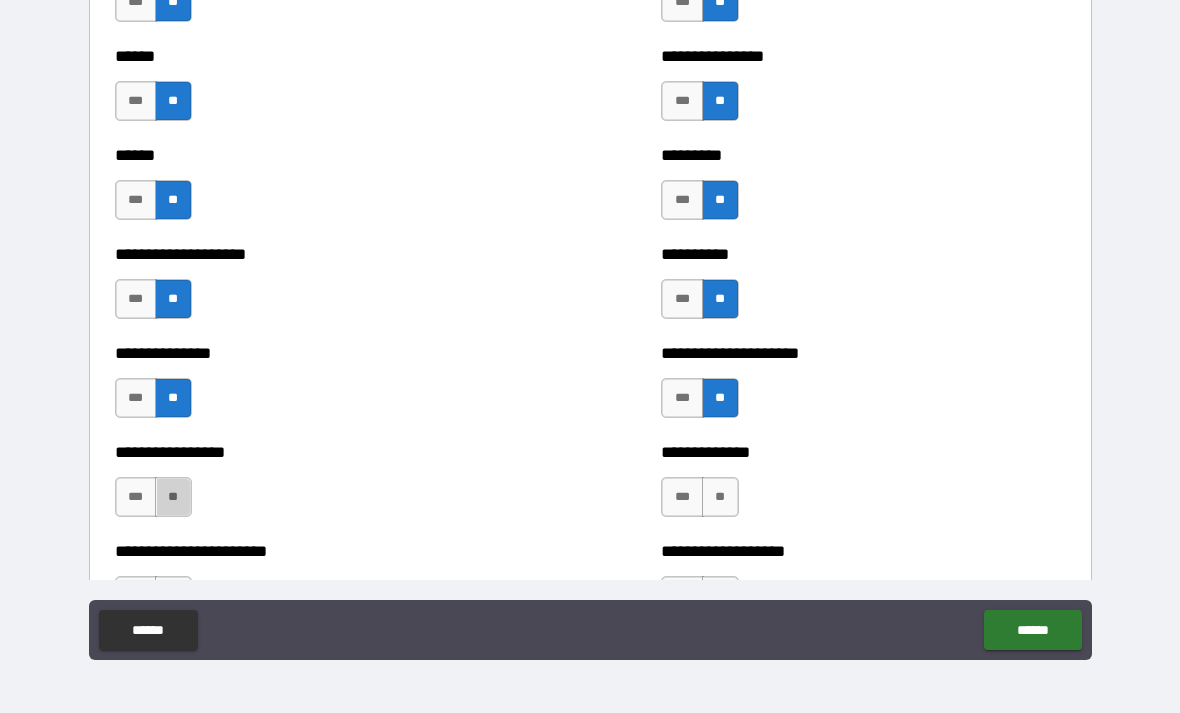 click on "**" at bounding box center (173, 497) 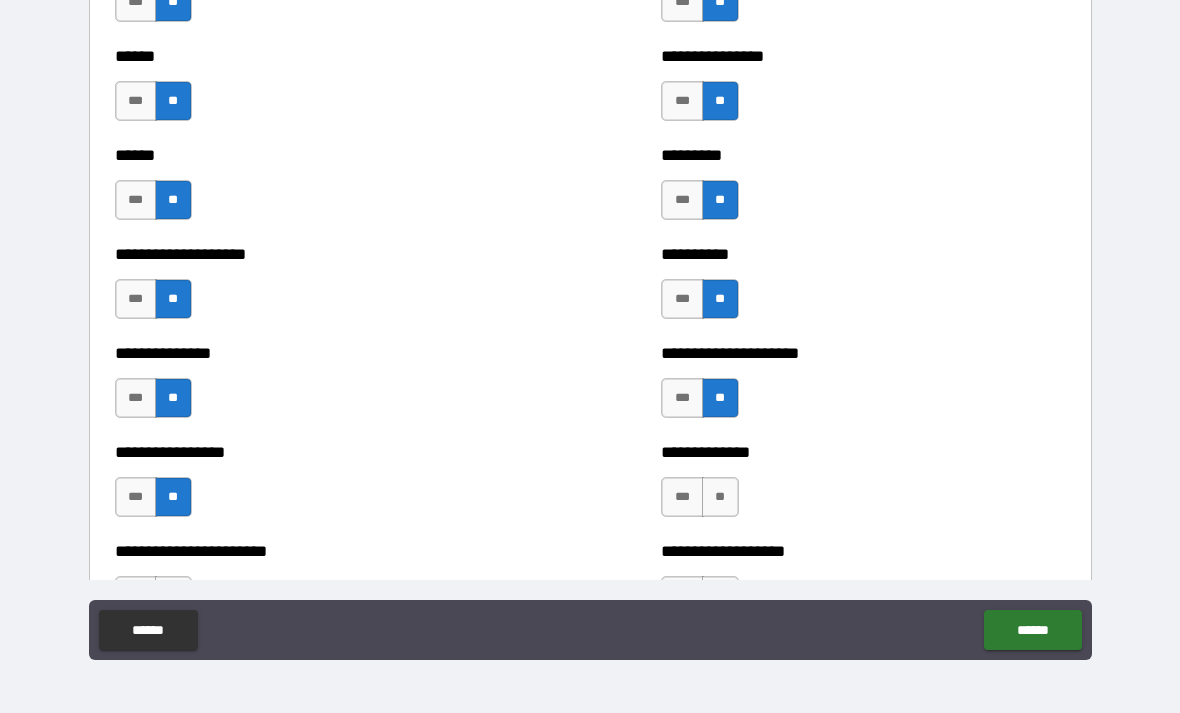 click on "**" at bounding box center (720, 497) 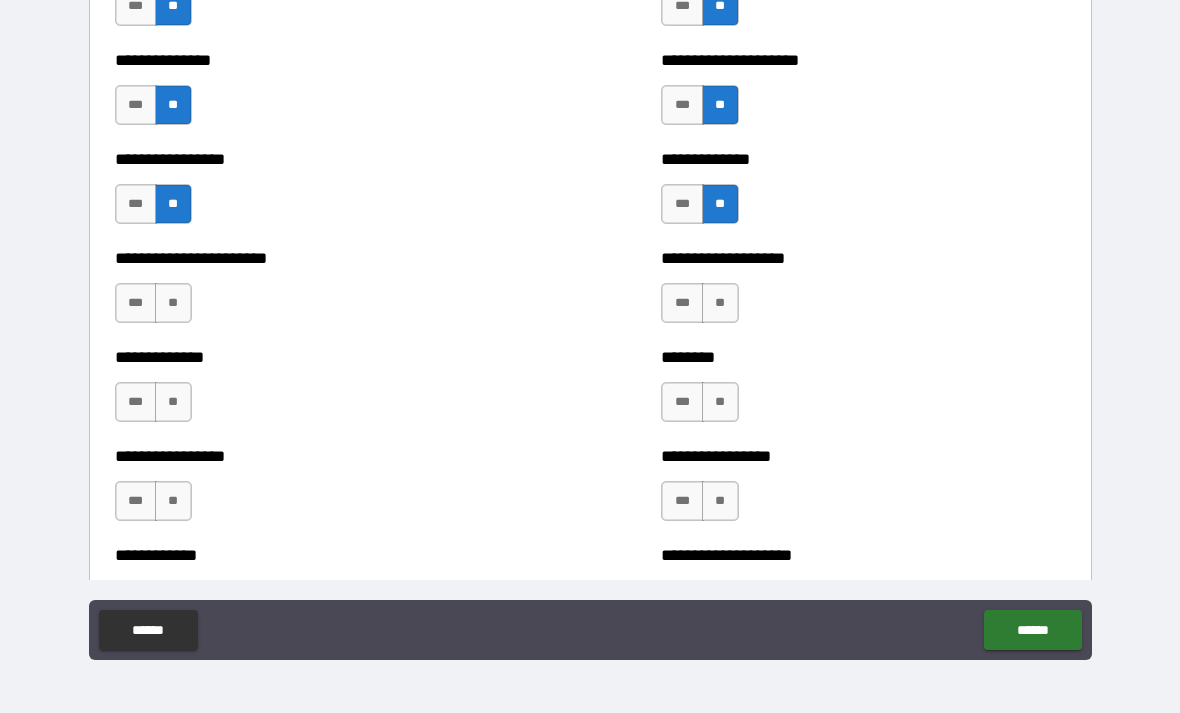 scroll, scrollTop: 3459, scrollLeft: 0, axis: vertical 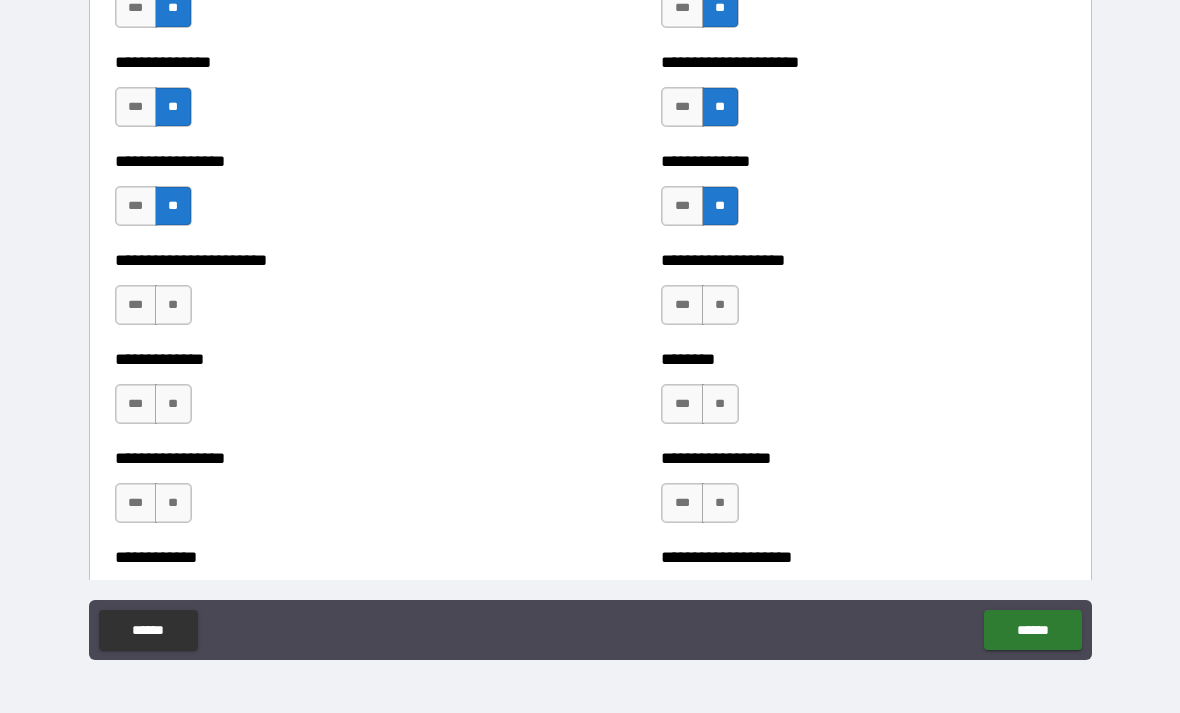 click on "**" at bounding box center (720, 305) 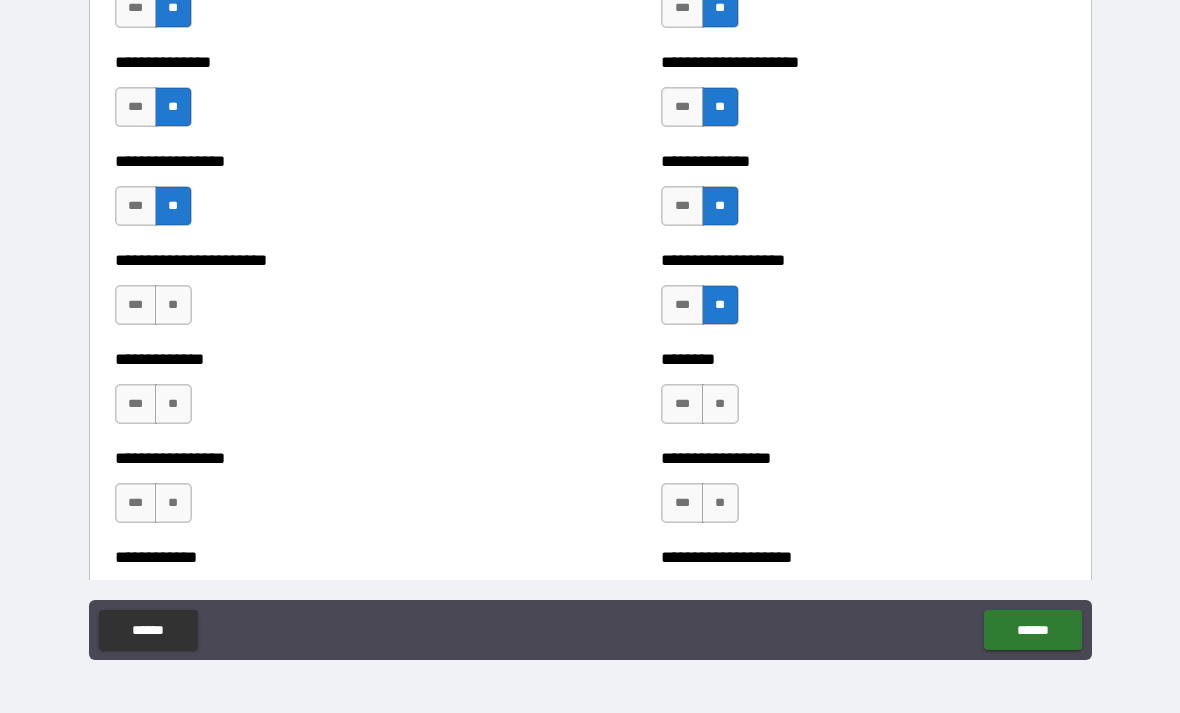 click on "**" at bounding box center [173, 305] 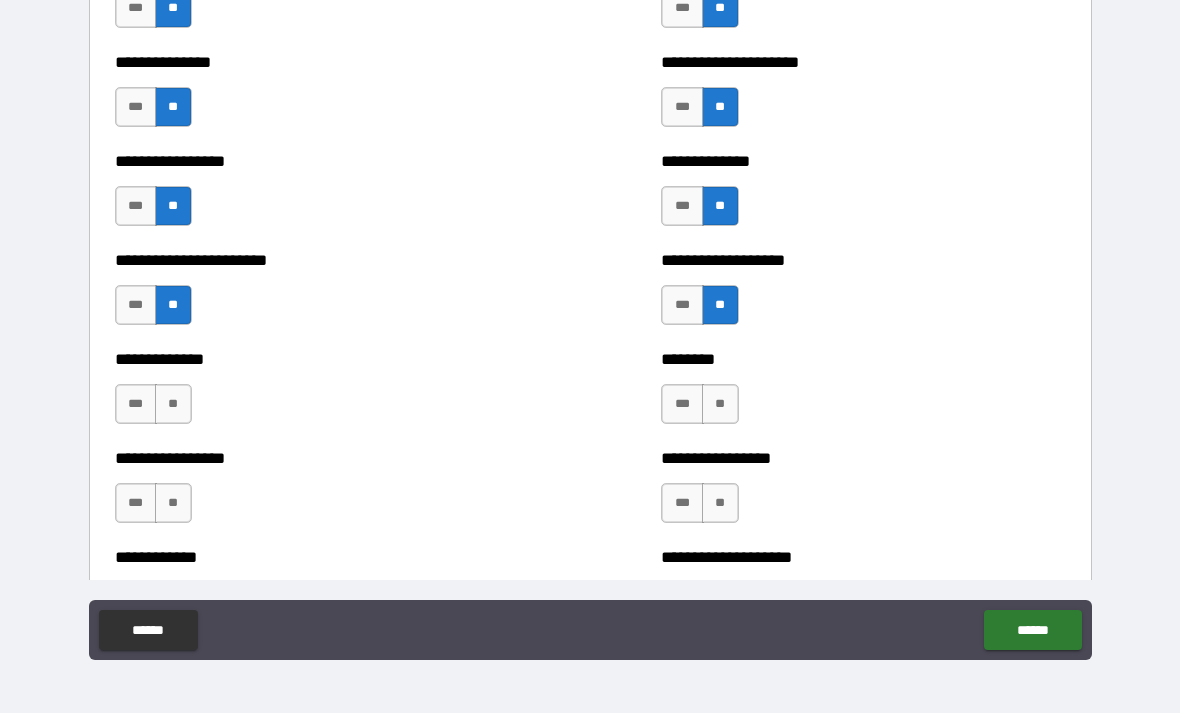click on "**" at bounding box center (173, 404) 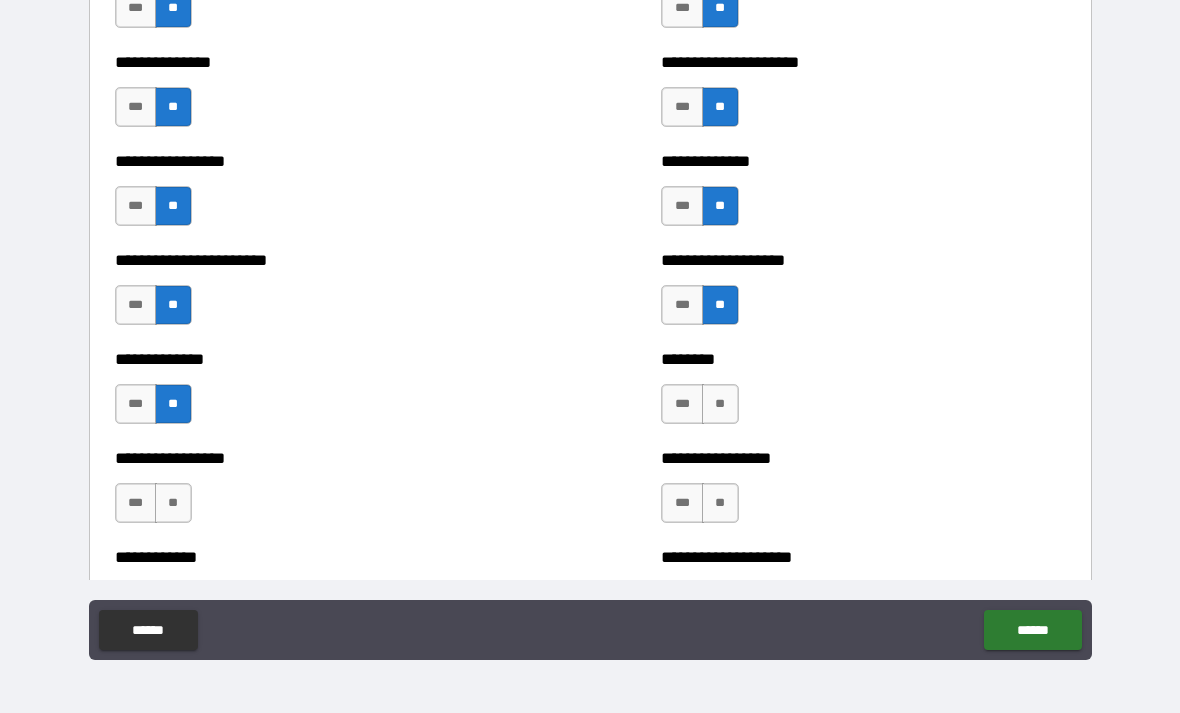 click on "**" at bounding box center [720, 404] 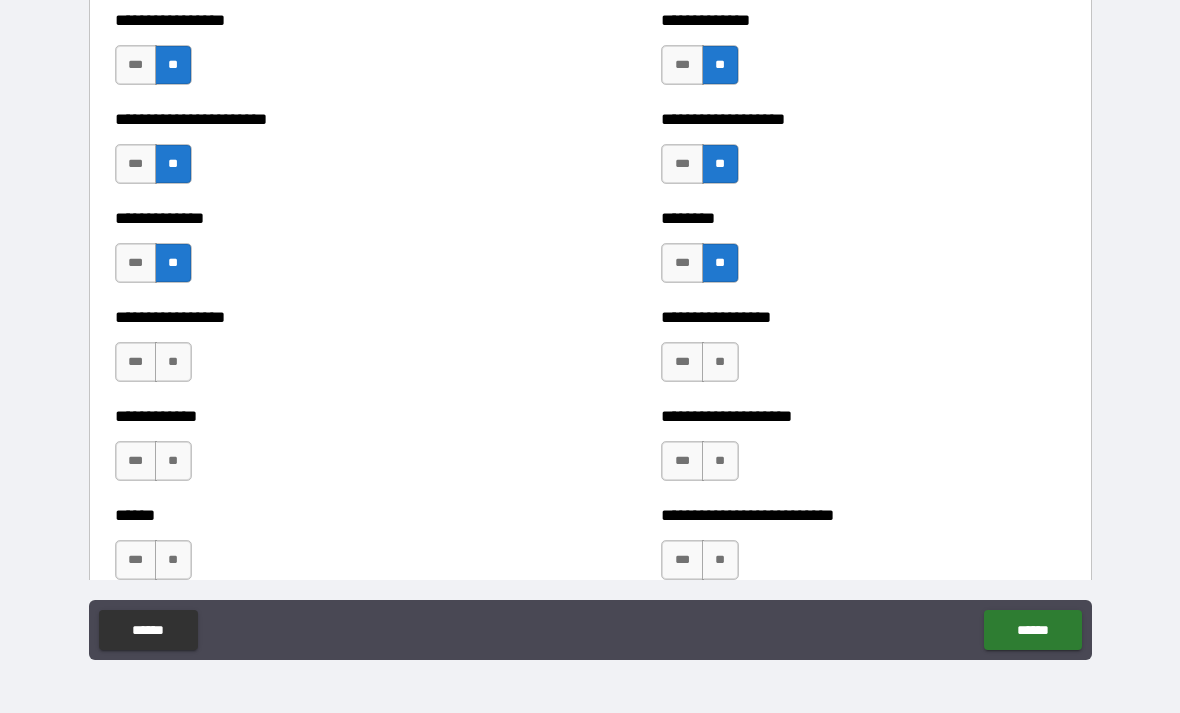 scroll, scrollTop: 3603, scrollLeft: 0, axis: vertical 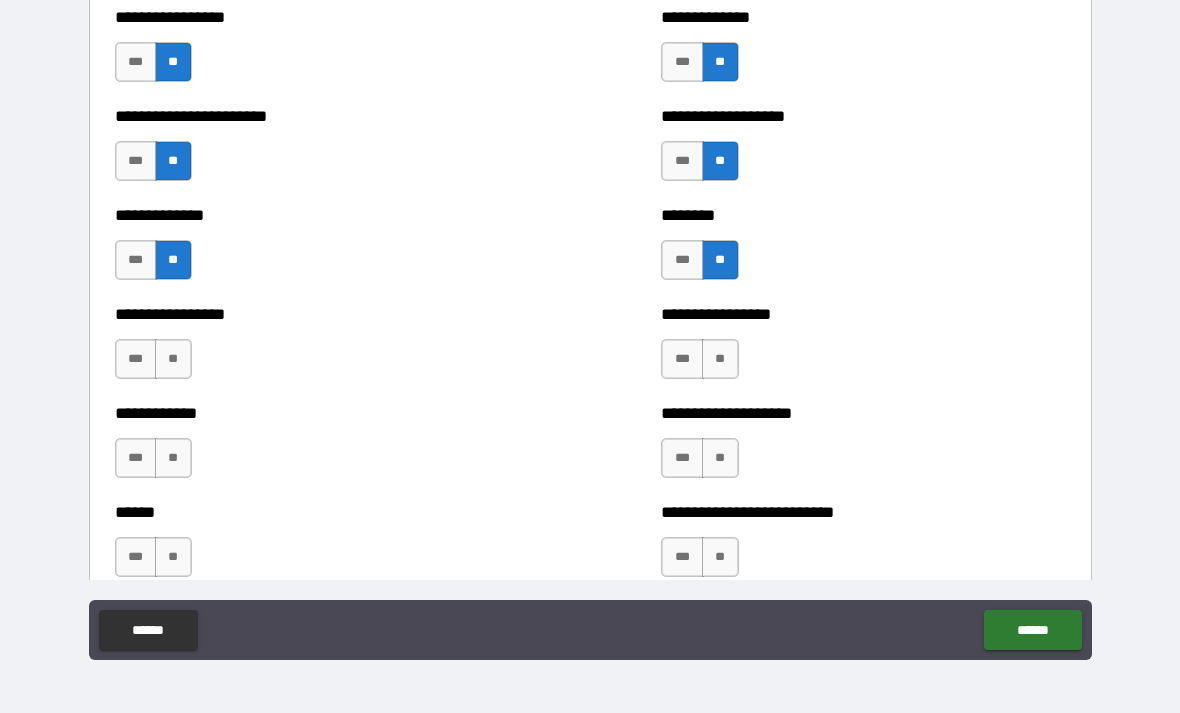 click on "**" at bounding box center (720, 359) 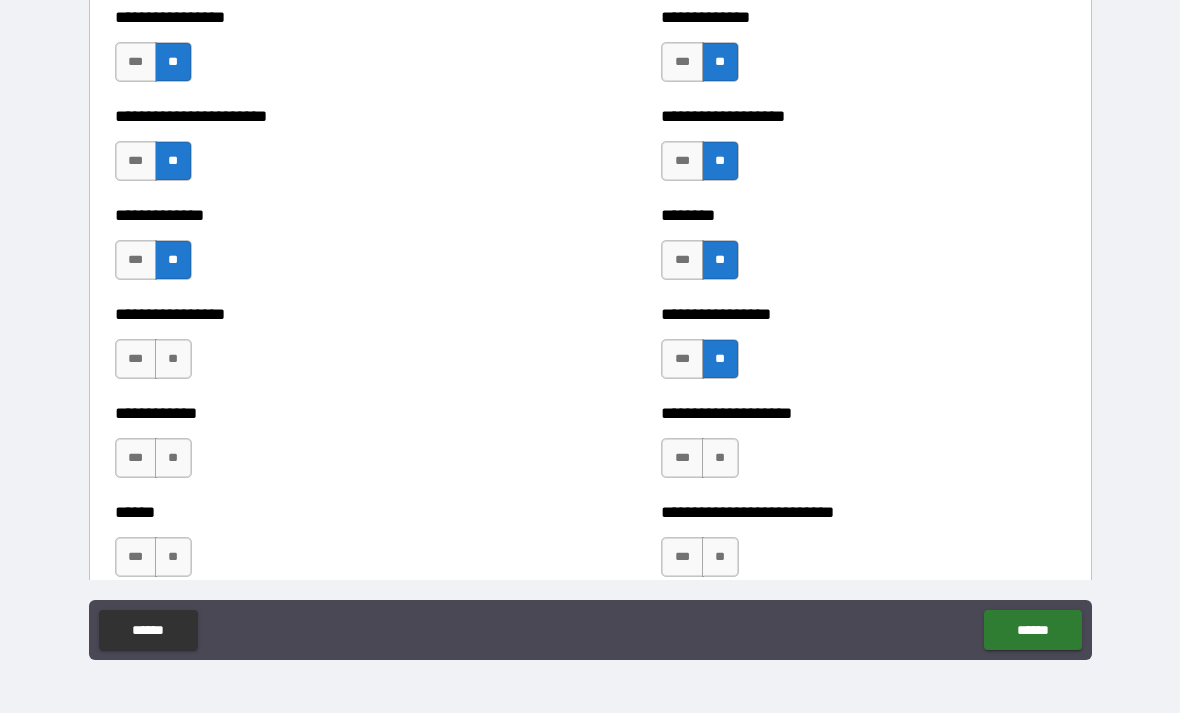 click on "**" at bounding box center (173, 359) 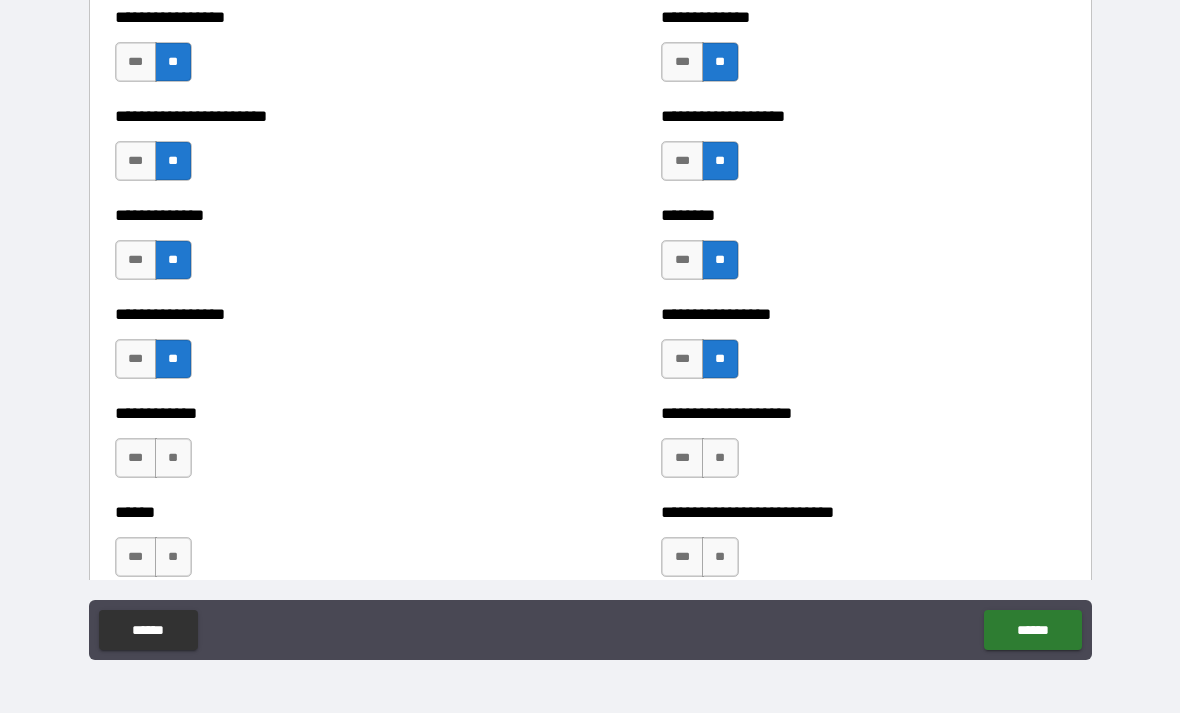 click on "**" at bounding box center (173, 458) 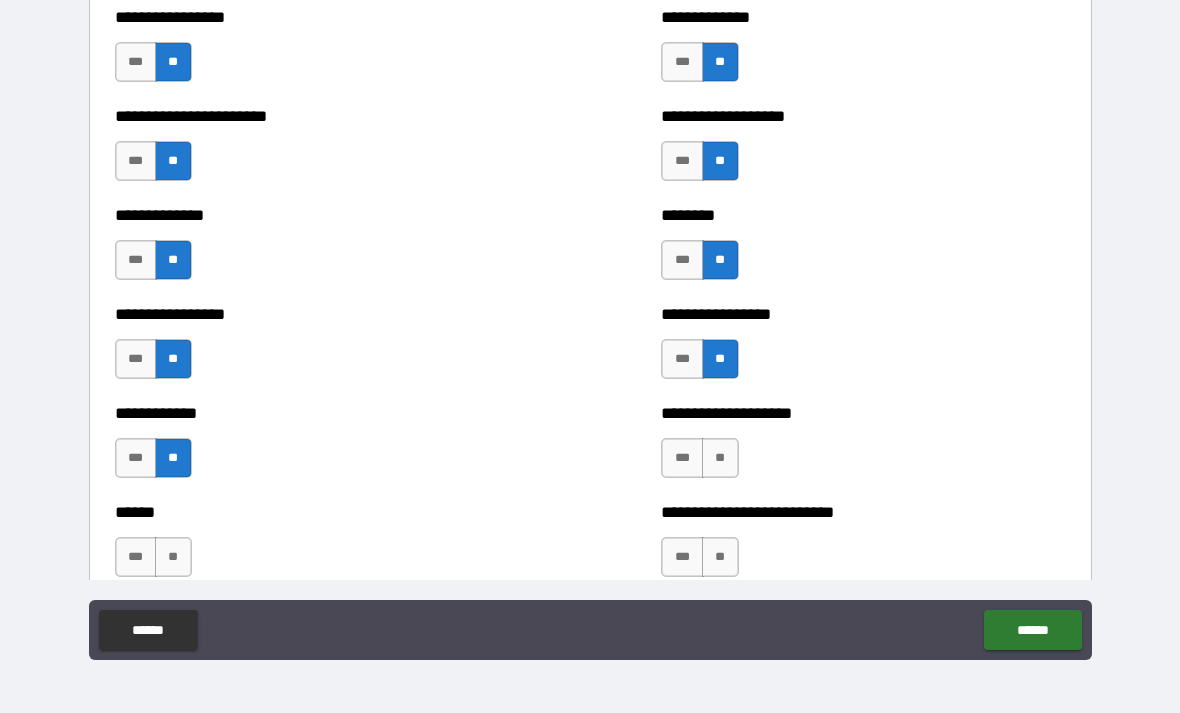 click on "**" at bounding box center [720, 458] 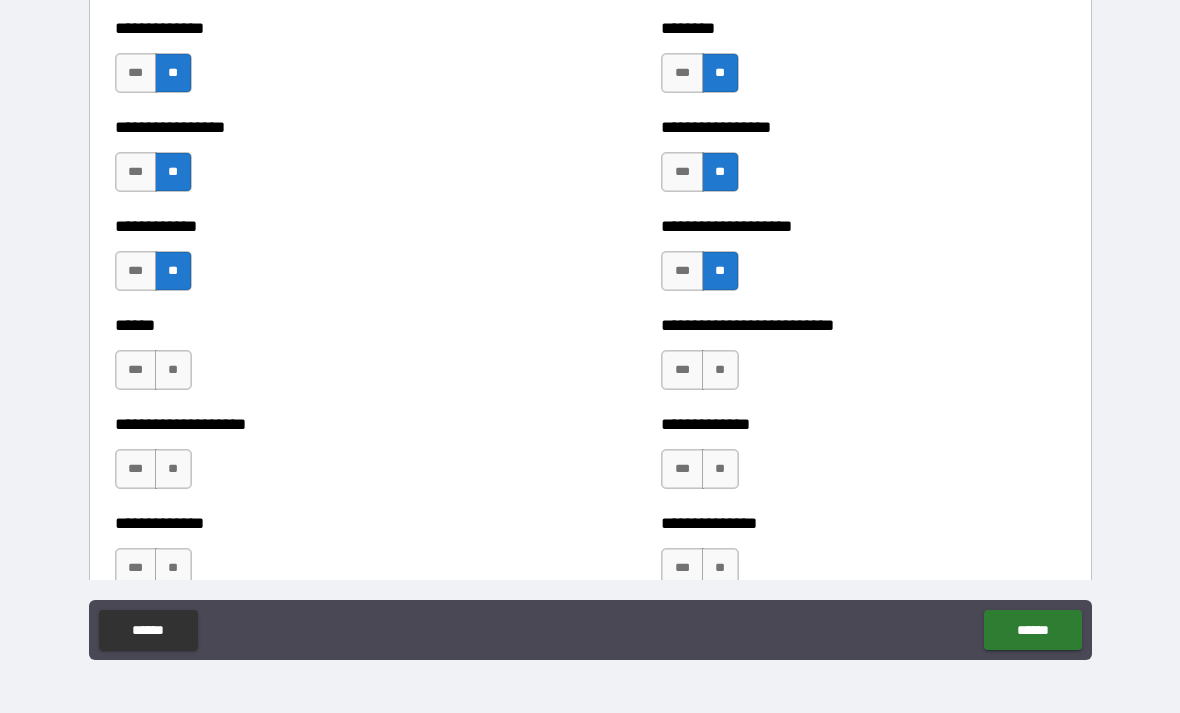 scroll, scrollTop: 3798, scrollLeft: 0, axis: vertical 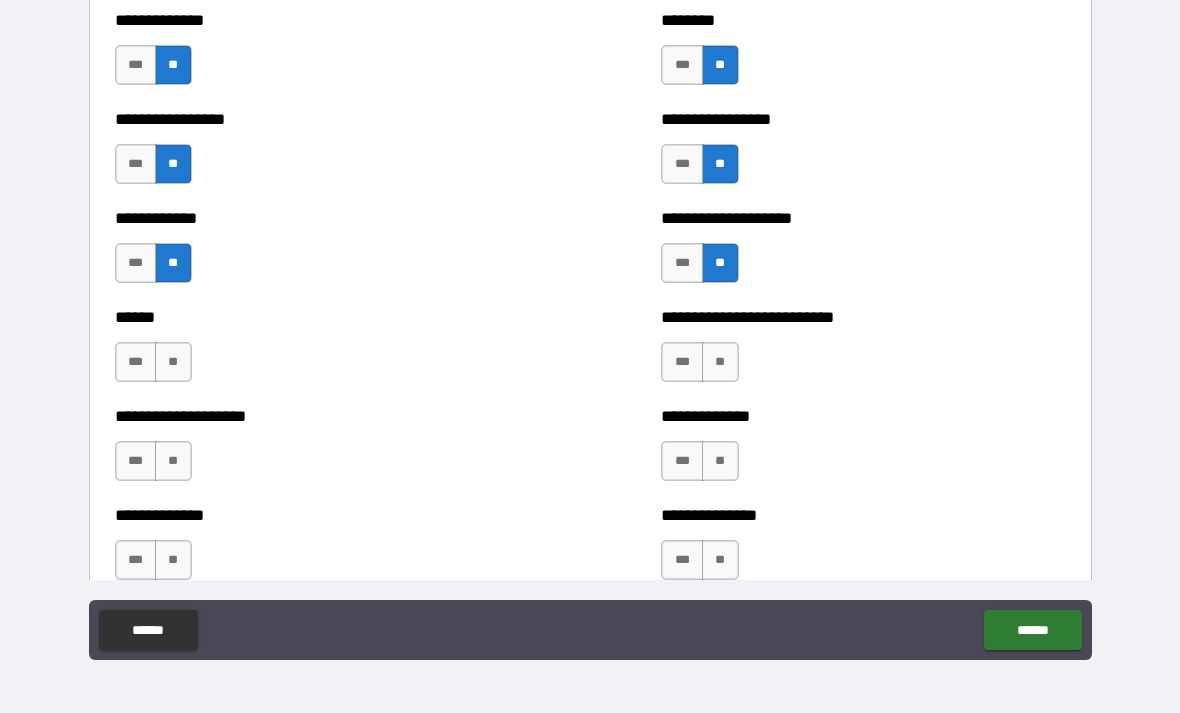 click on "**" at bounding box center [720, 362] 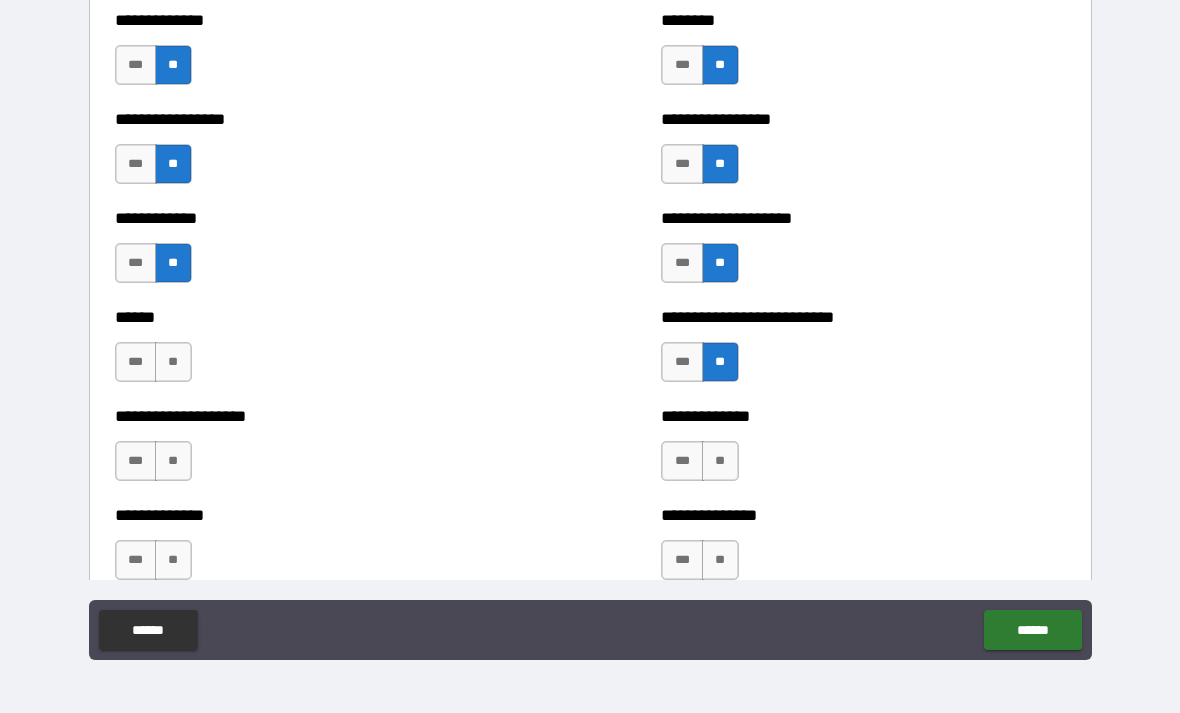 click on "**" at bounding box center [173, 362] 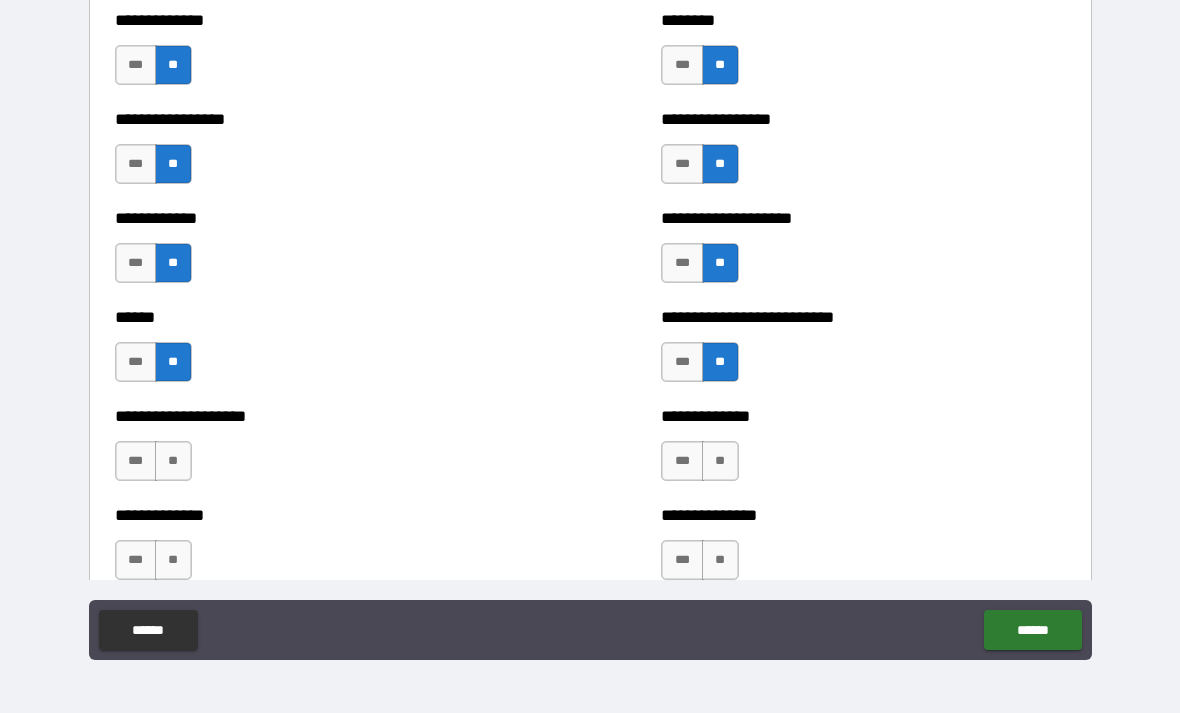 click on "**" at bounding box center [173, 461] 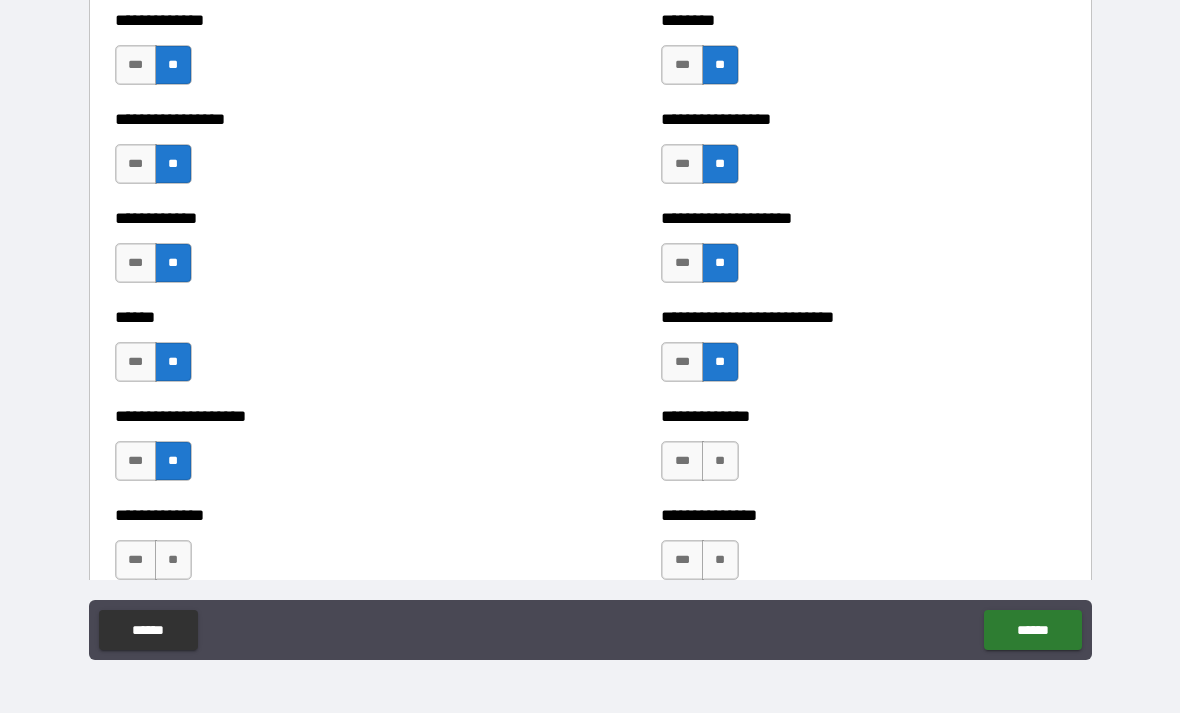 click on "**" at bounding box center [720, 461] 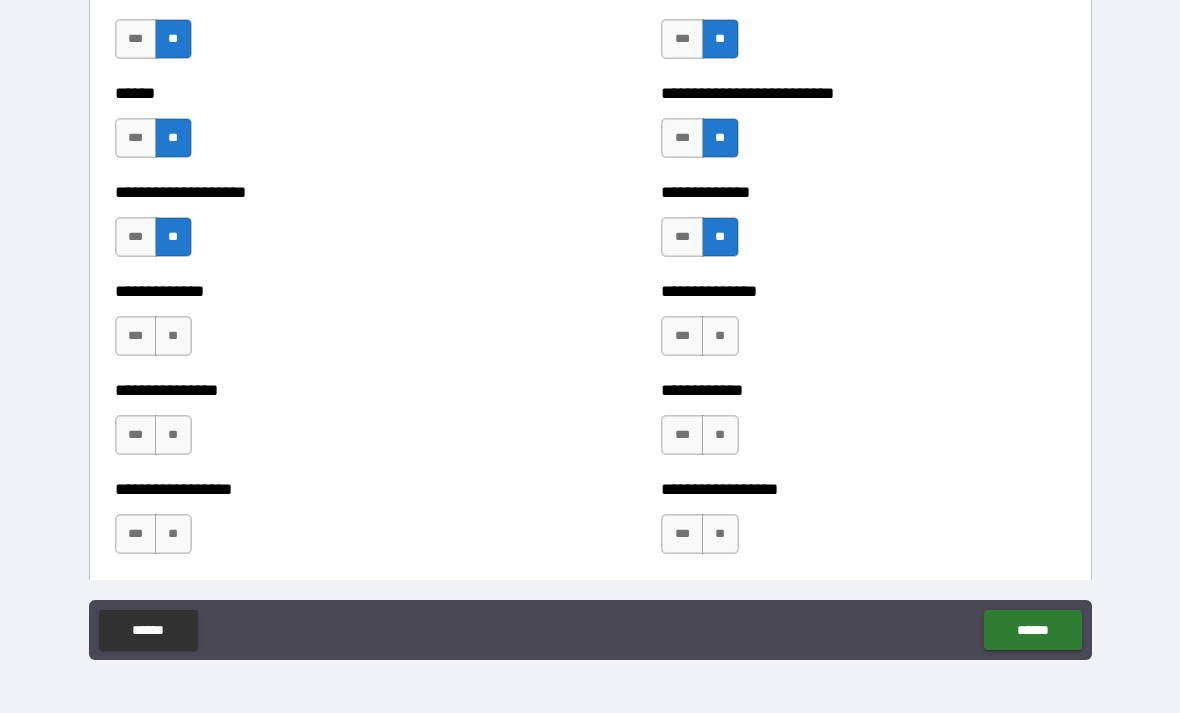 scroll, scrollTop: 4018, scrollLeft: 0, axis: vertical 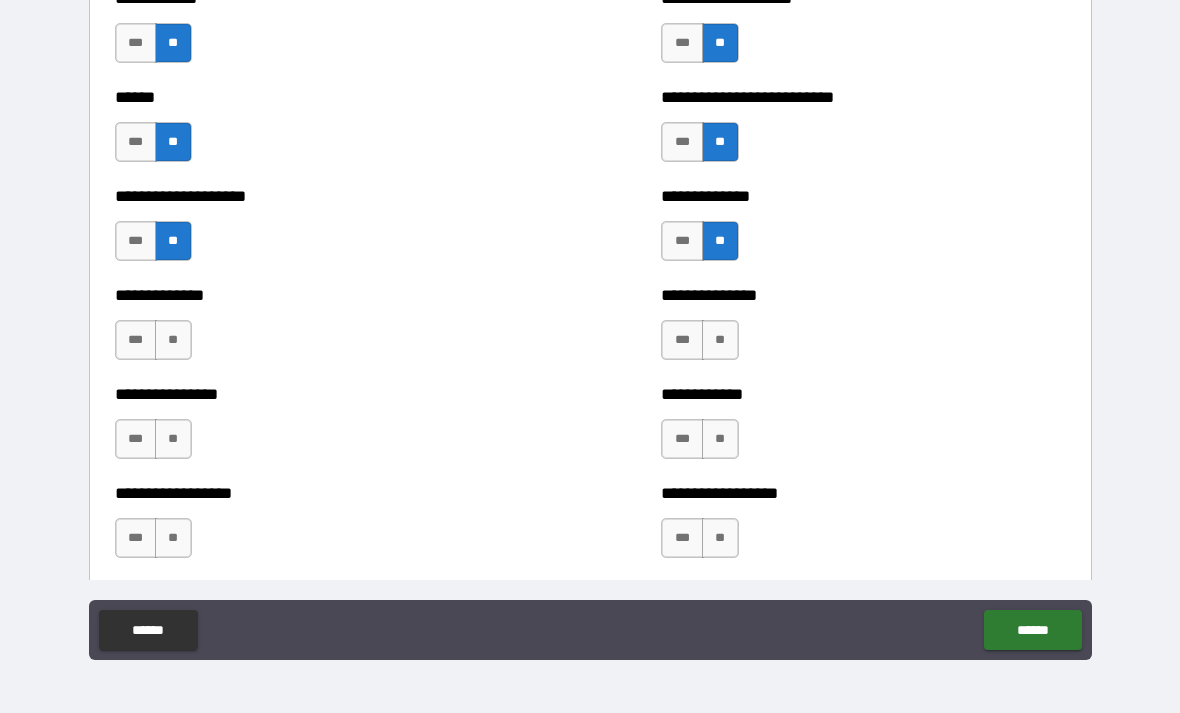 click on "**" at bounding box center [720, 340] 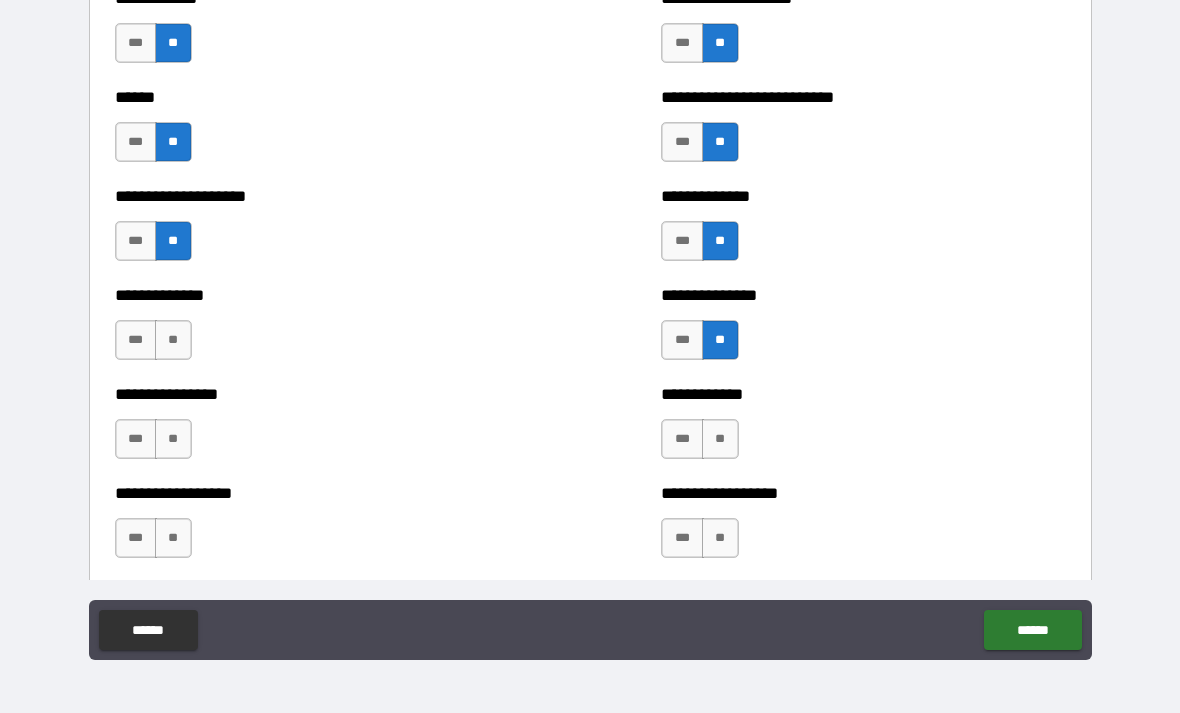 click on "**" at bounding box center (173, 340) 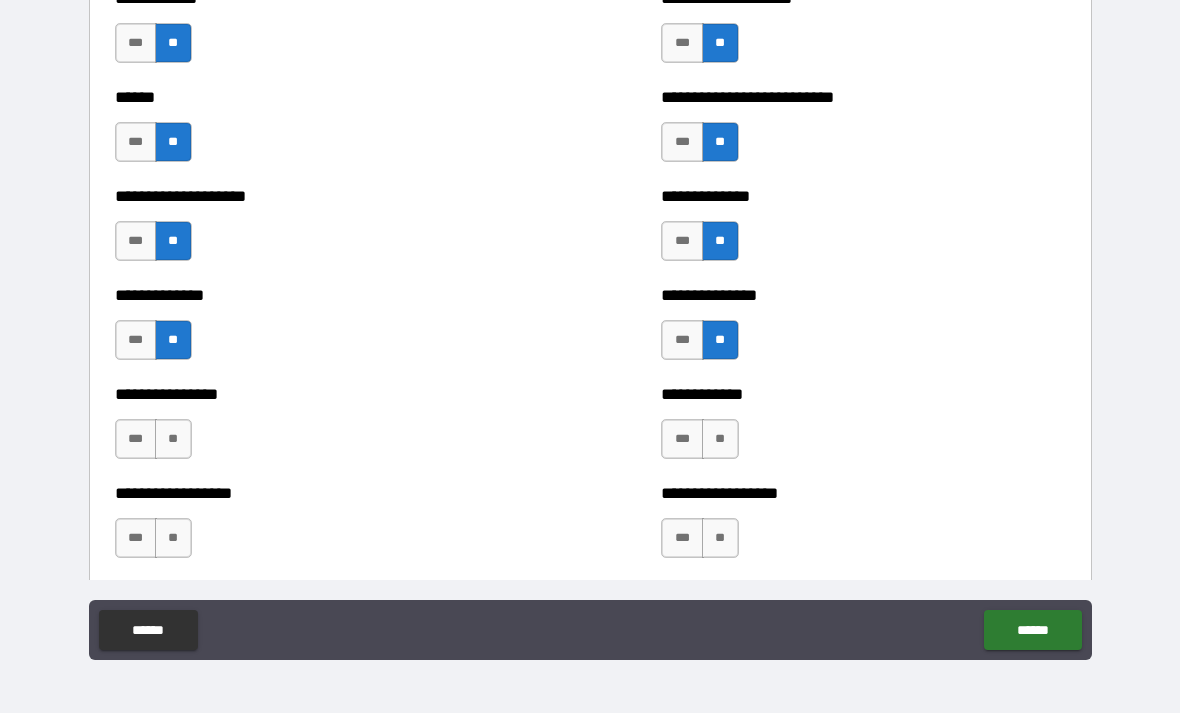 click on "**" at bounding box center [173, 439] 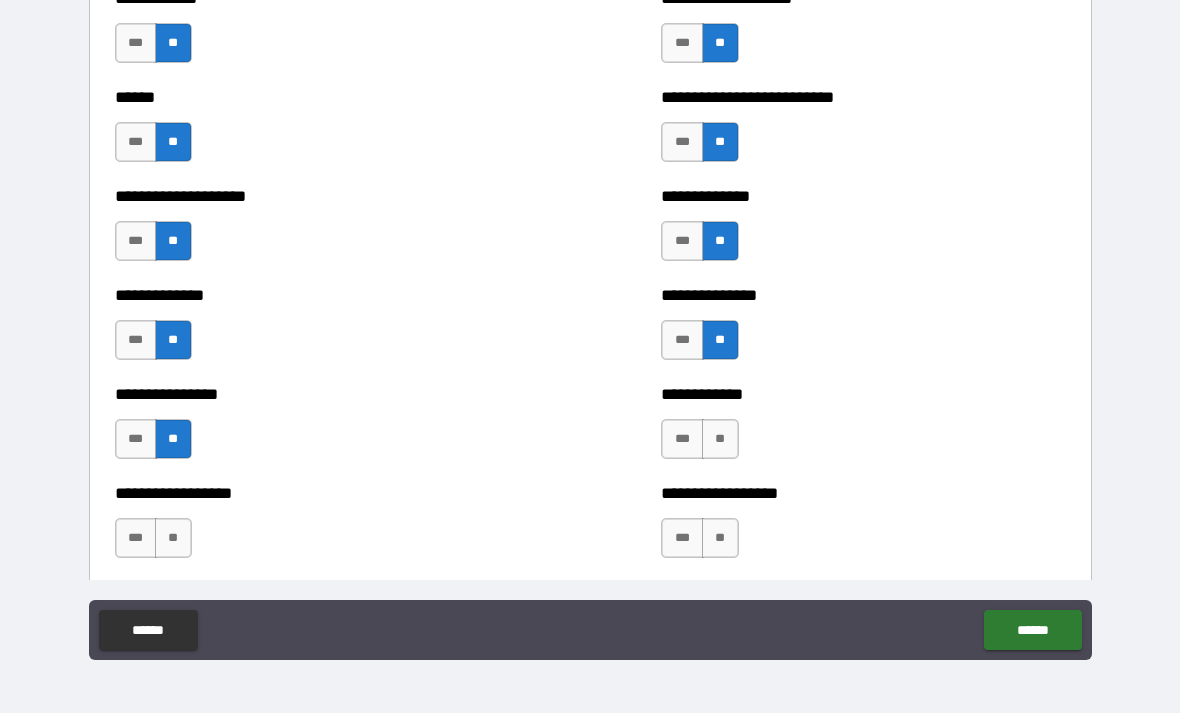 click on "**" at bounding box center [720, 439] 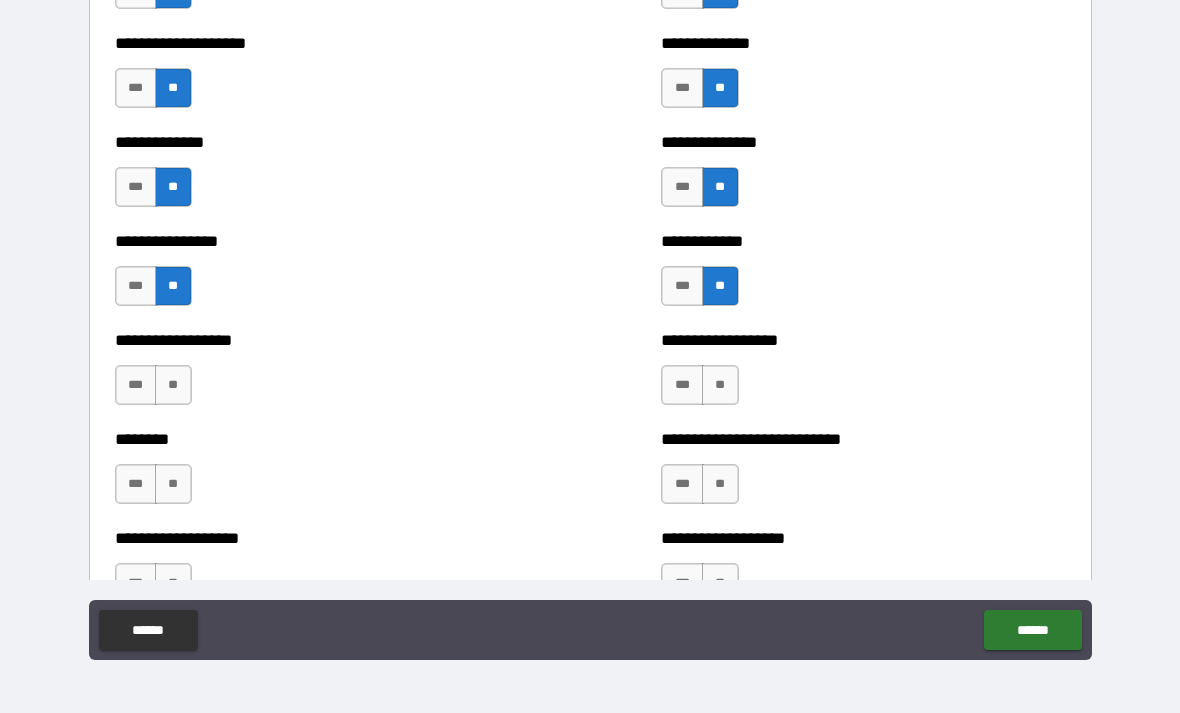 scroll, scrollTop: 4169, scrollLeft: 0, axis: vertical 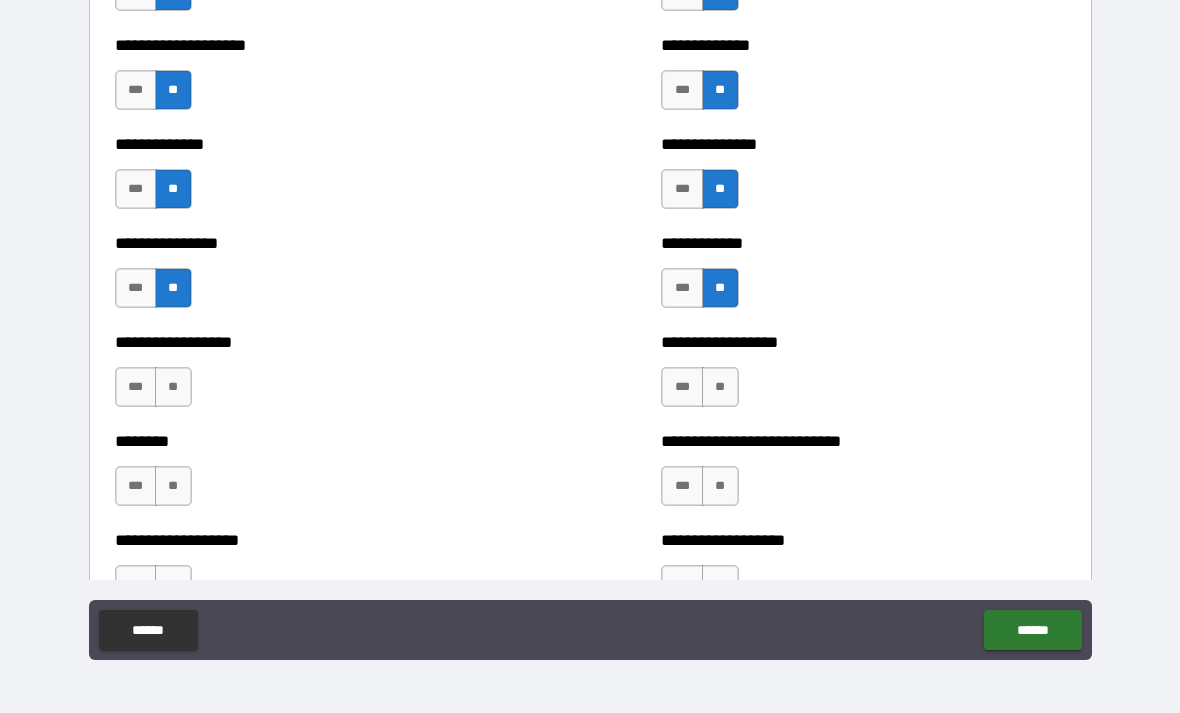click on "**" at bounding box center [720, 387] 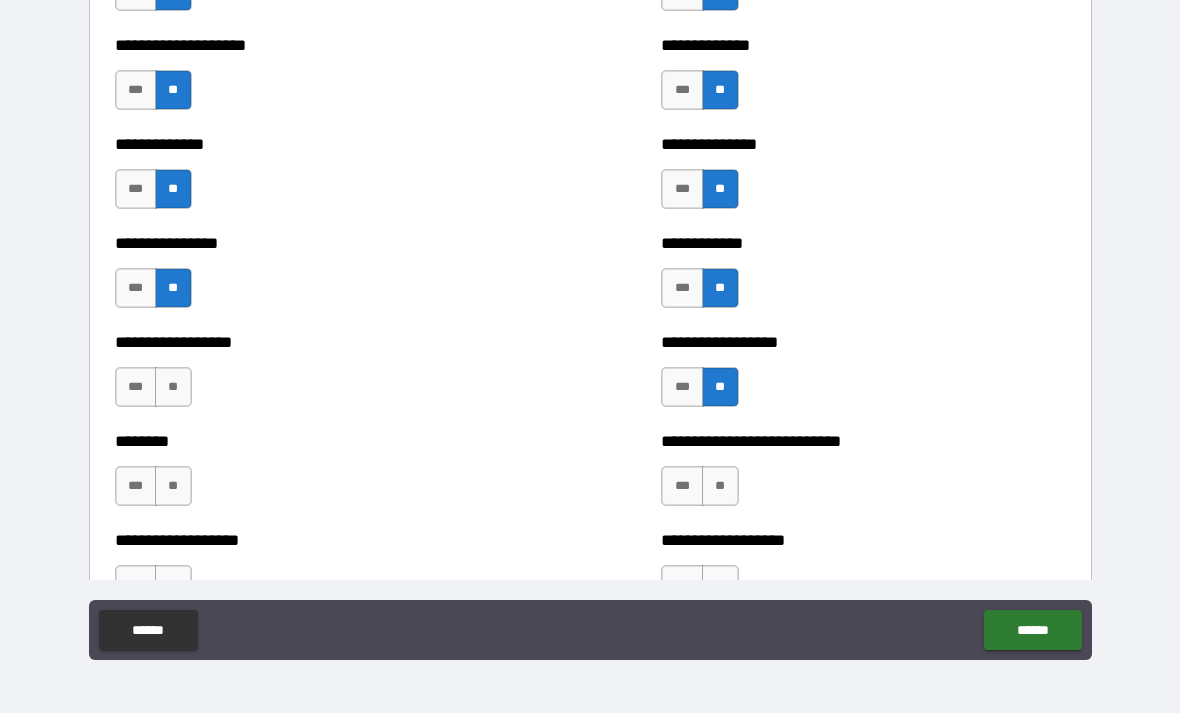 click on "**" at bounding box center [173, 387] 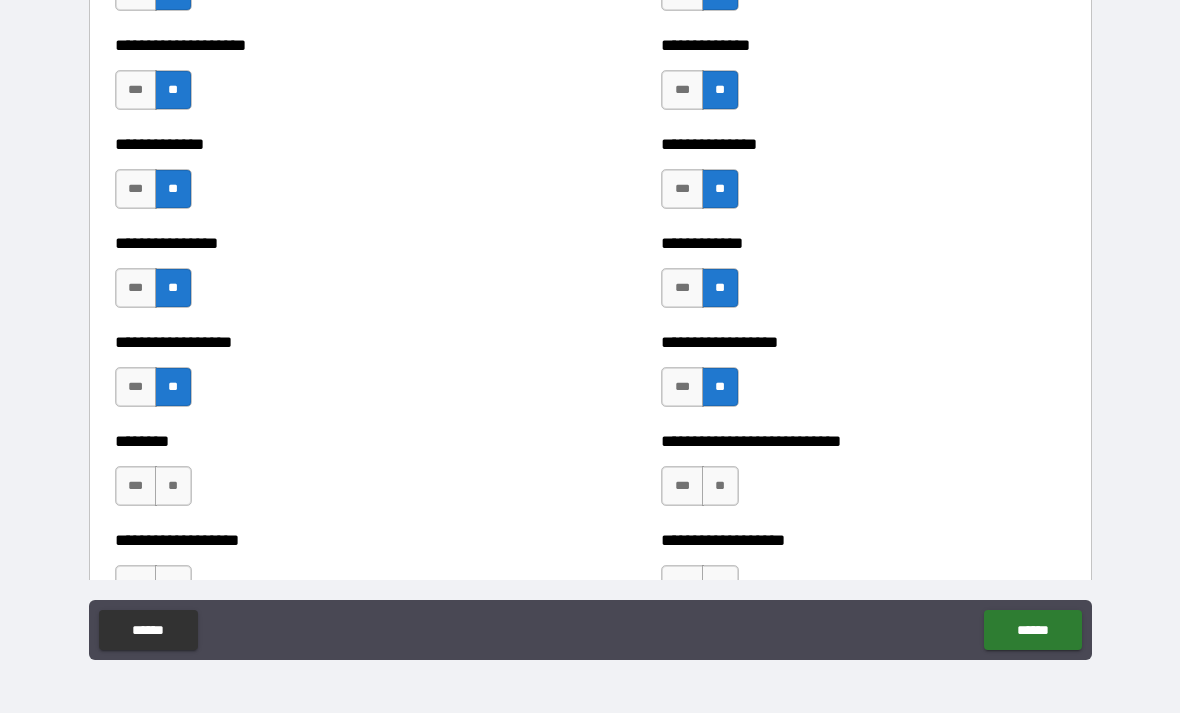 click on "**" at bounding box center (173, 486) 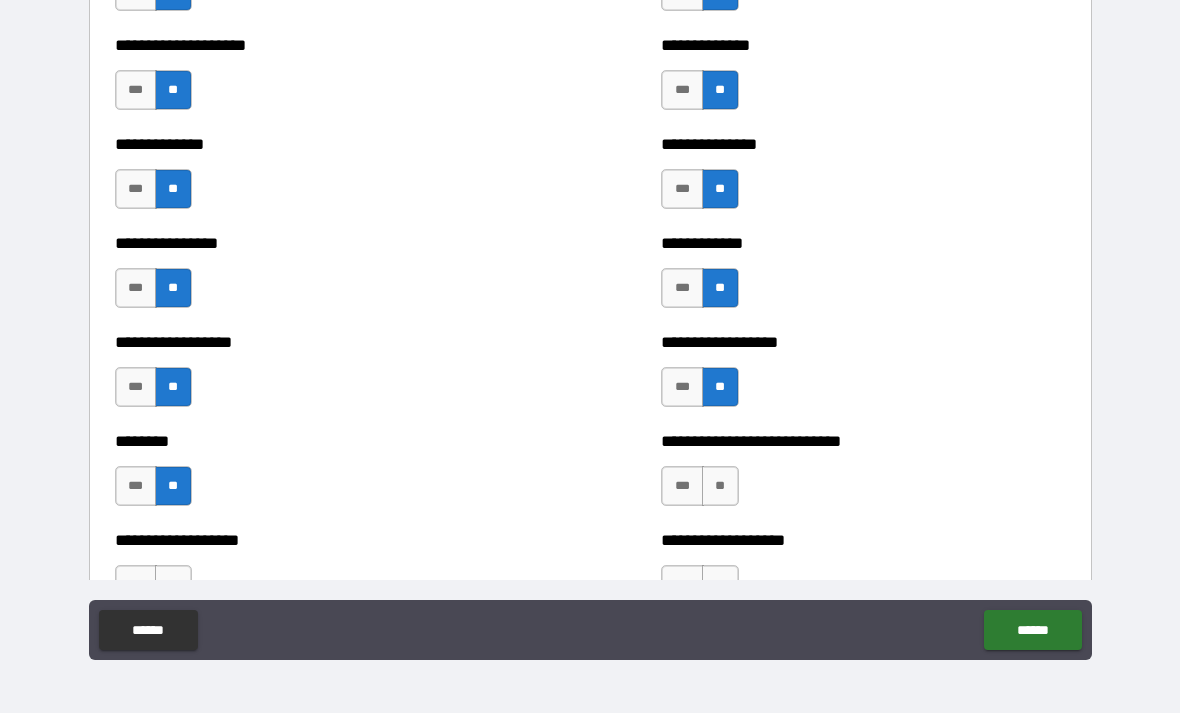 click on "**" at bounding box center [720, 486] 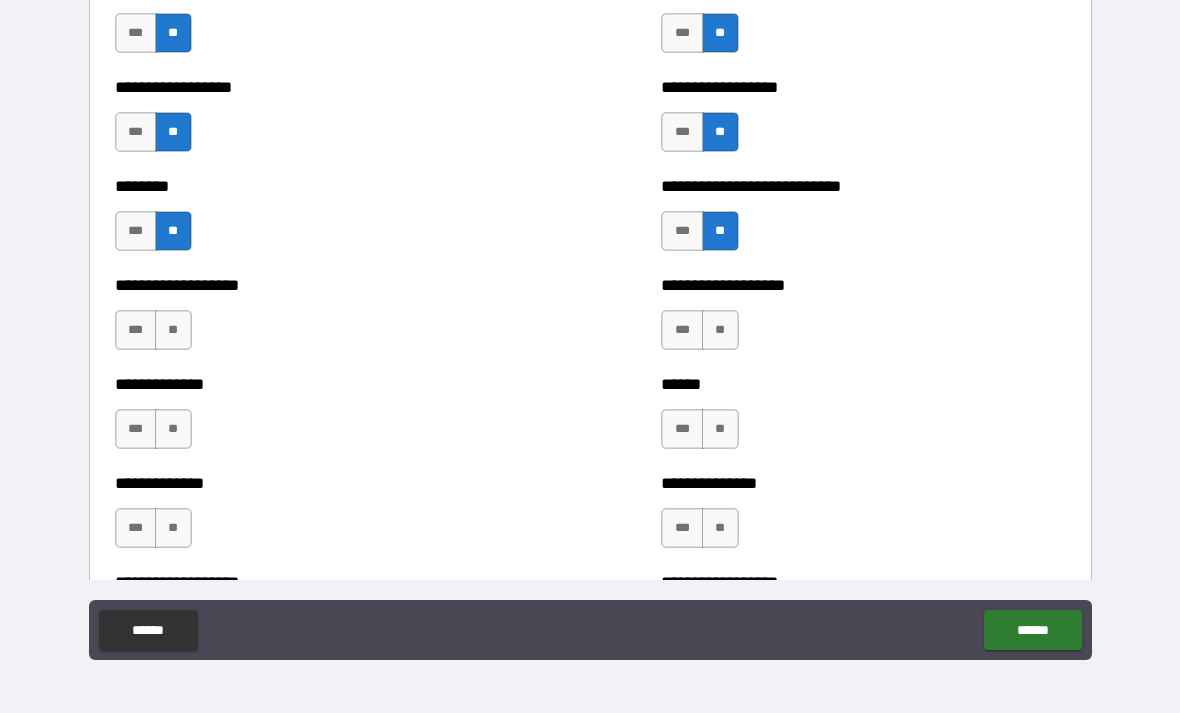 scroll, scrollTop: 4425, scrollLeft: 0, axis: vertical 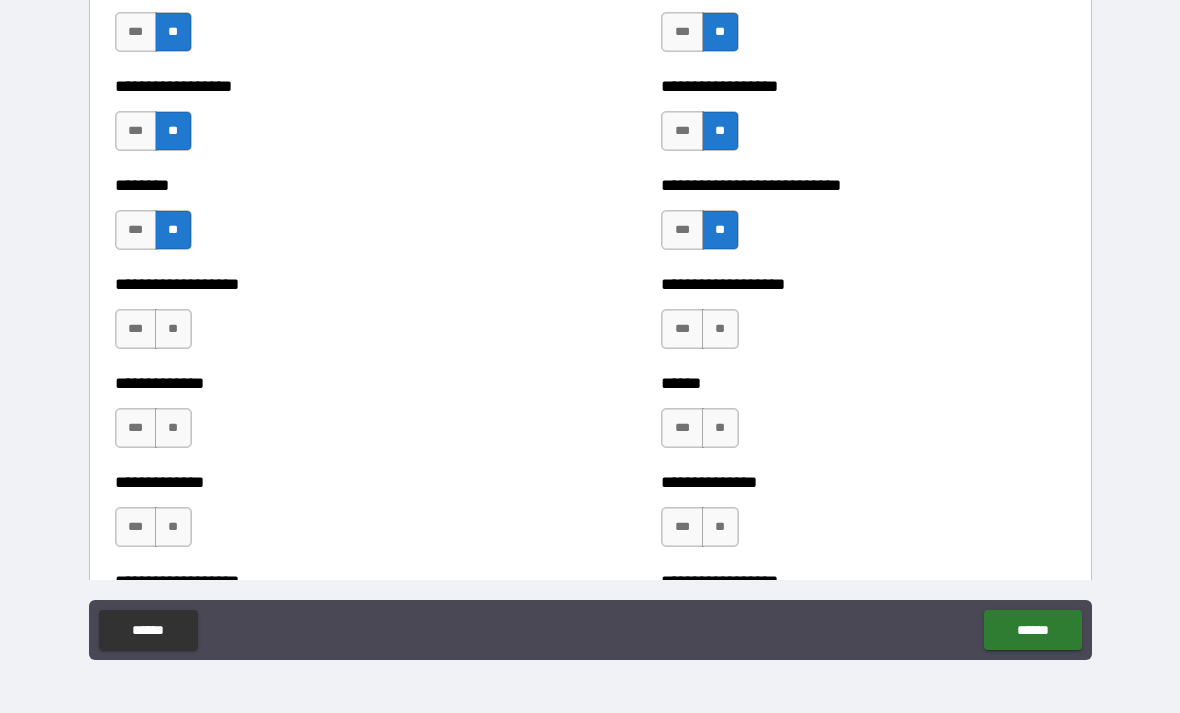 click on "**" at bounding box center [173, 329] 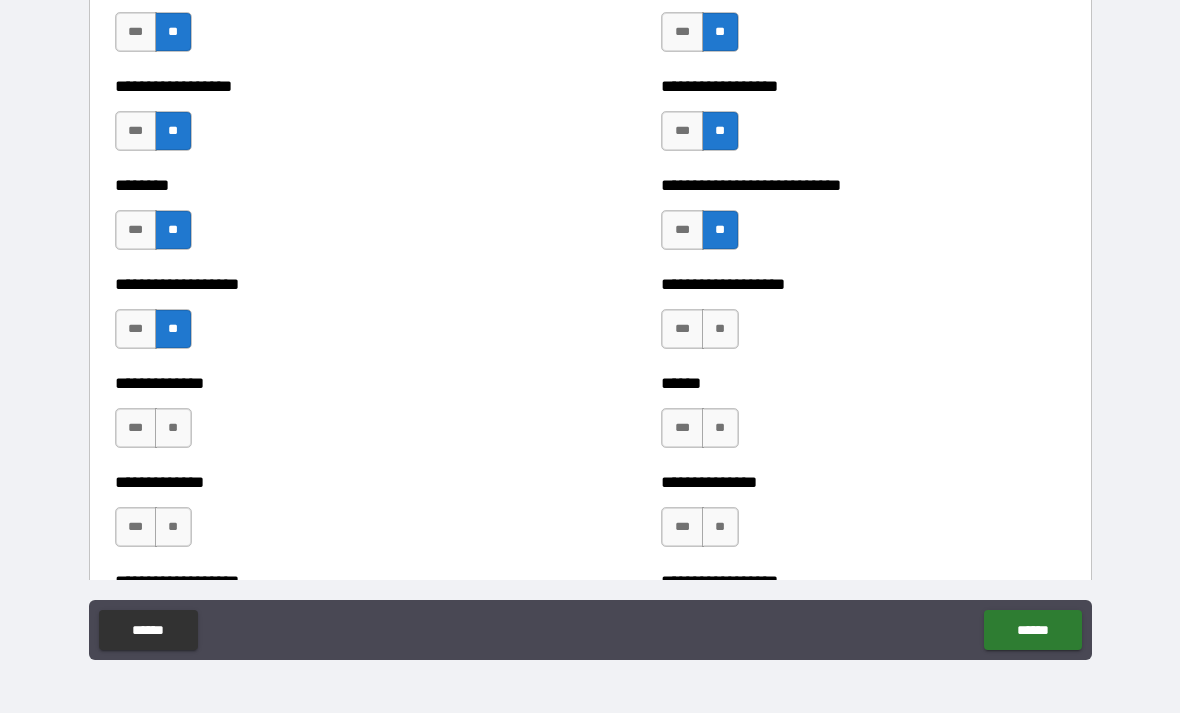 click on "**" at bounding box center (720, 329) 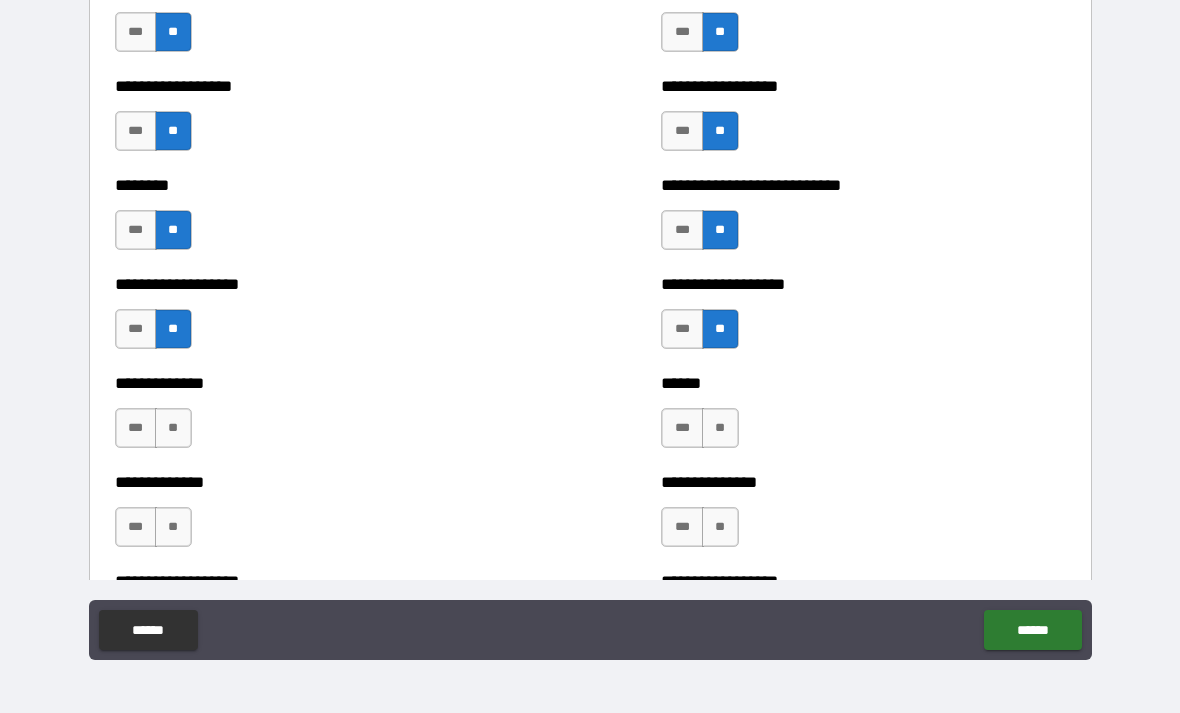 click on "**" at bounding box center [720, 428] 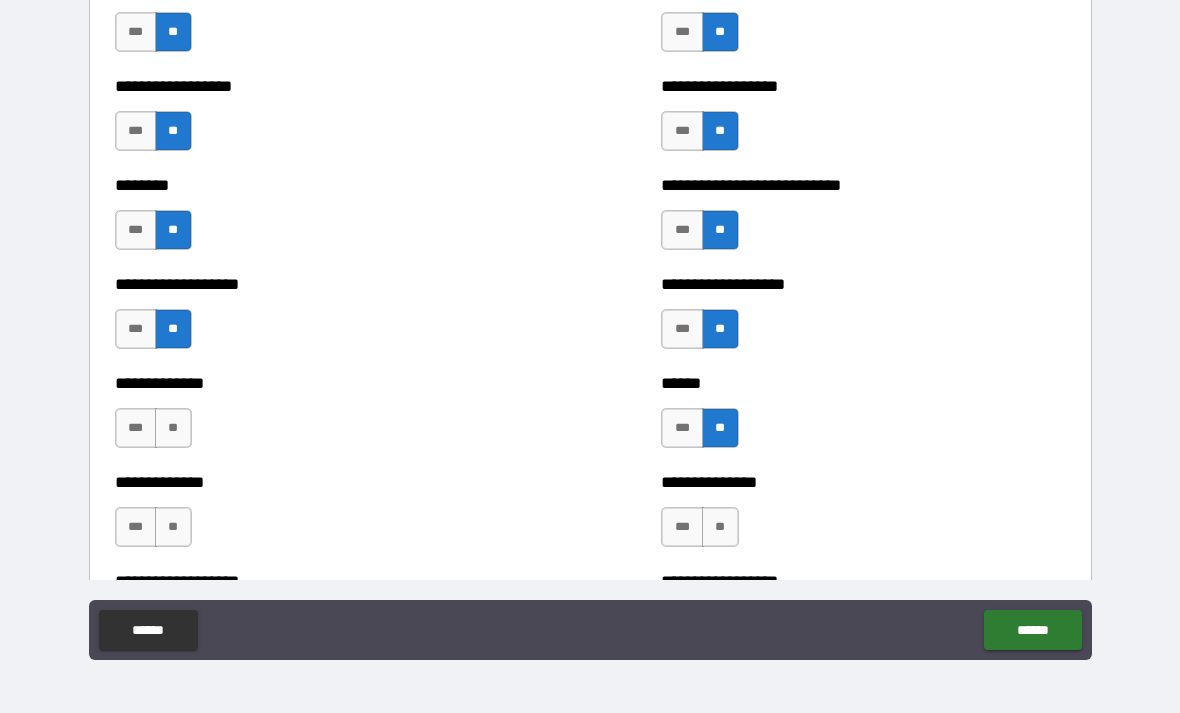 click on "**" at bounding box center (173, 428) 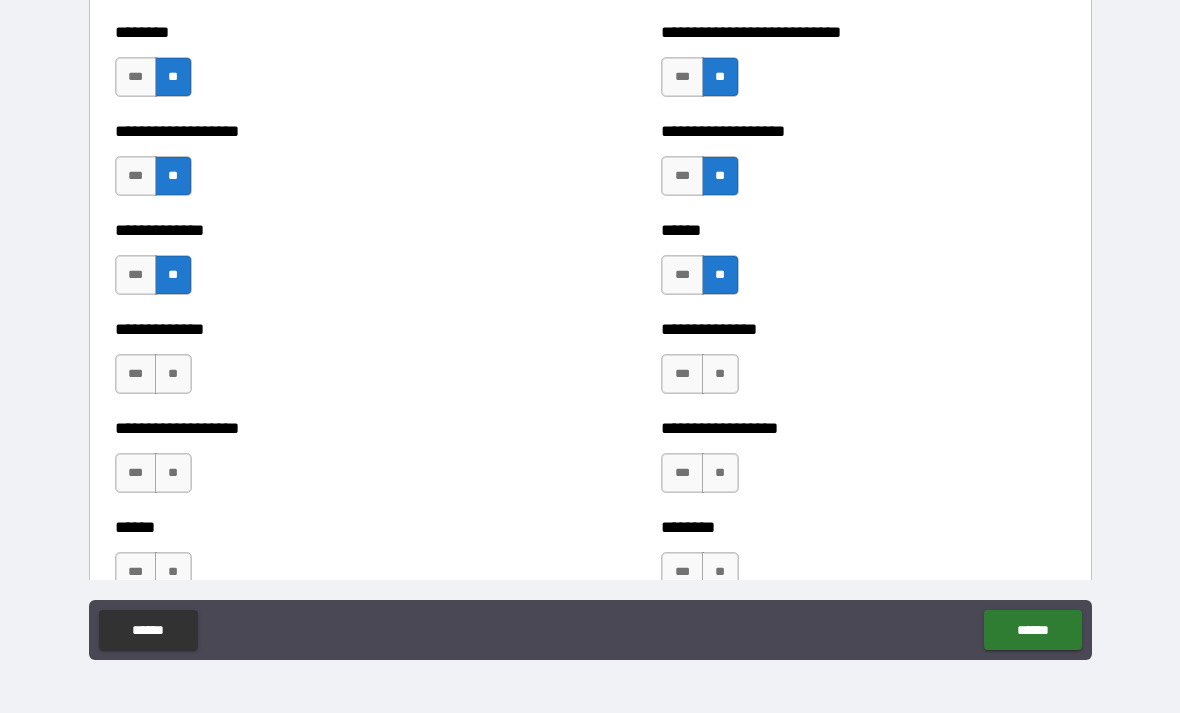 scroll, scrollTop: 4579, scrollLeft: 0, axis: vertical 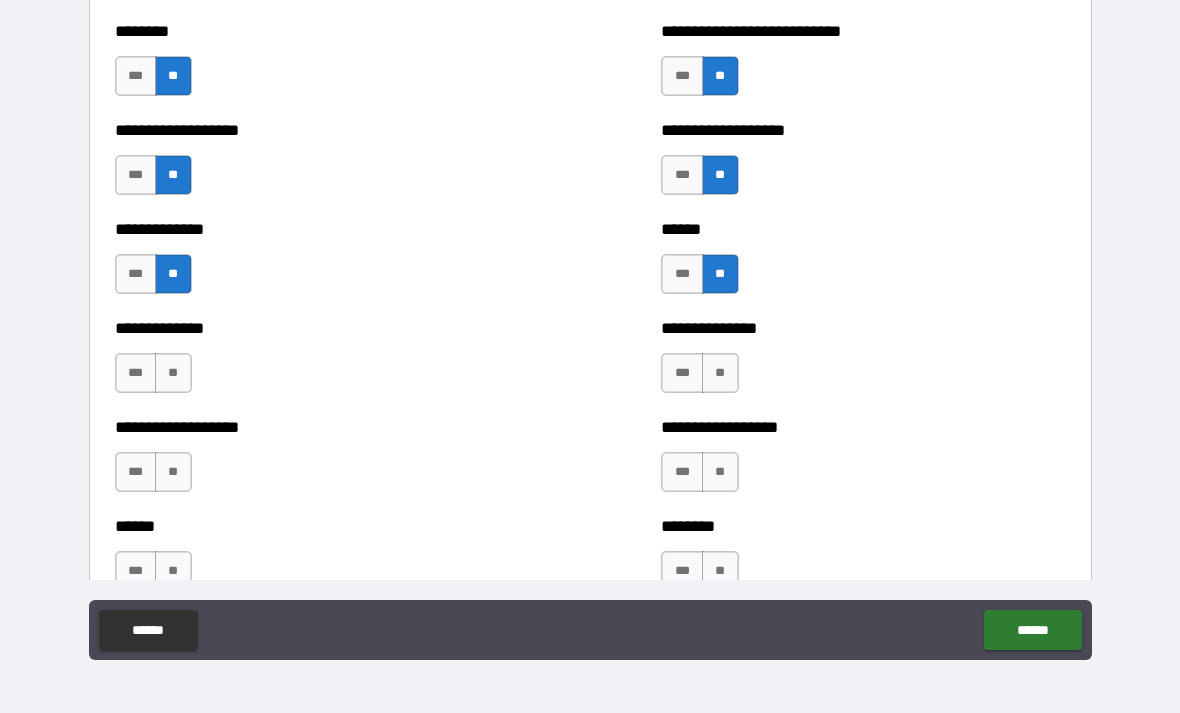 click on "**" at bounding box center [173, 373] 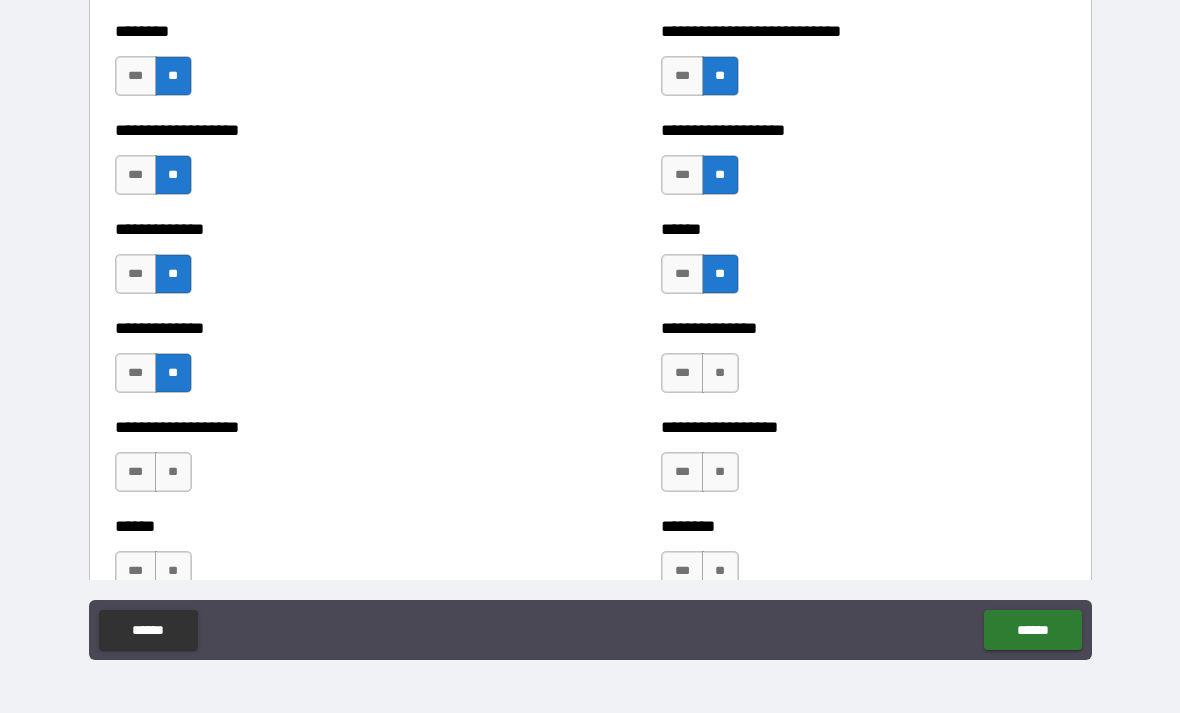 click on "**" at bounding box center (720, 373) 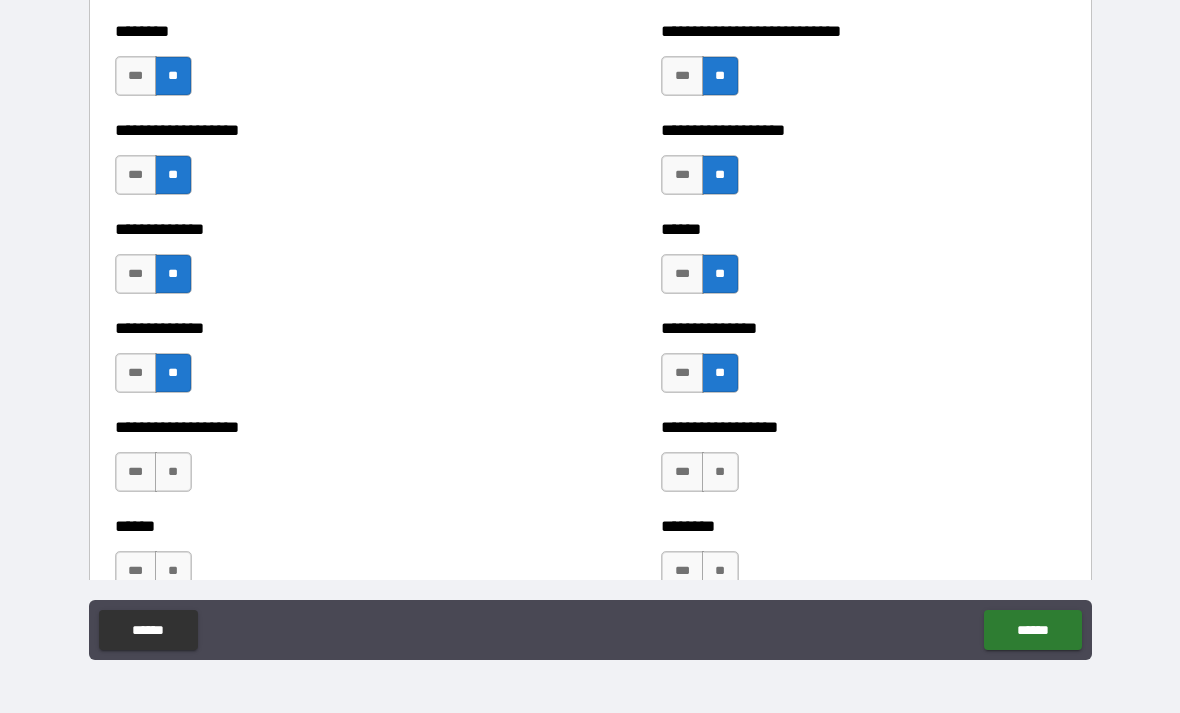 click on "**" at bounding box center [720, 472] 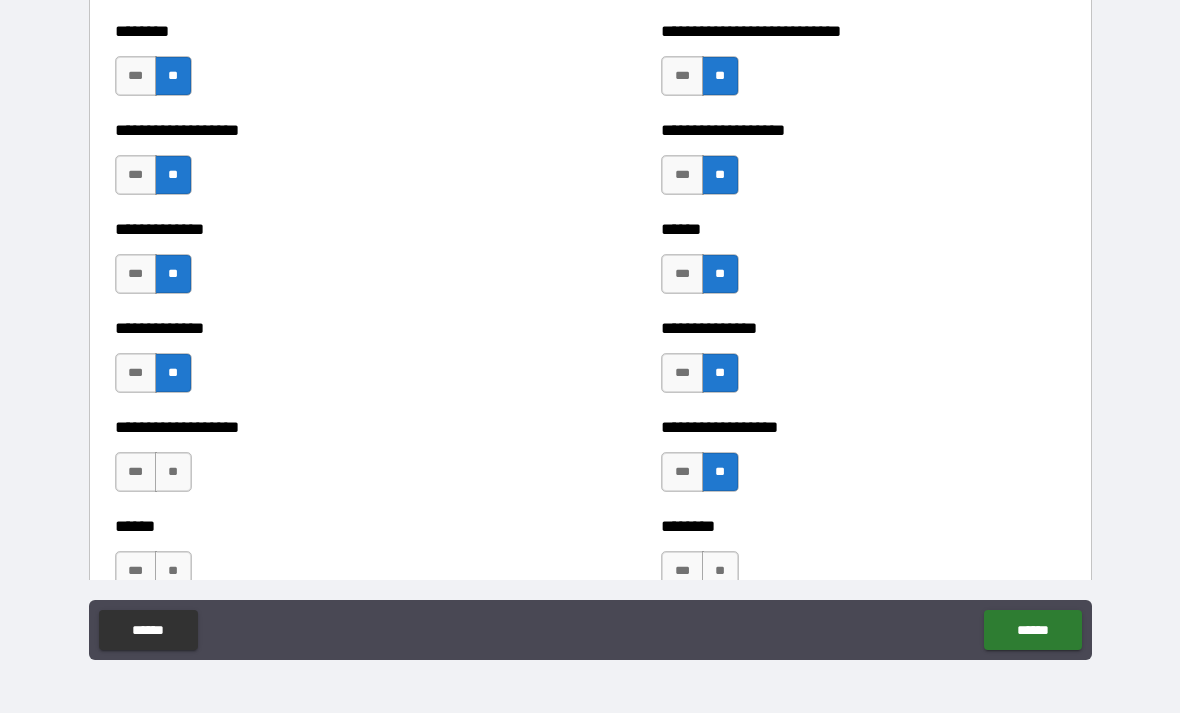 click on "**" at bounding box center (173, 472) 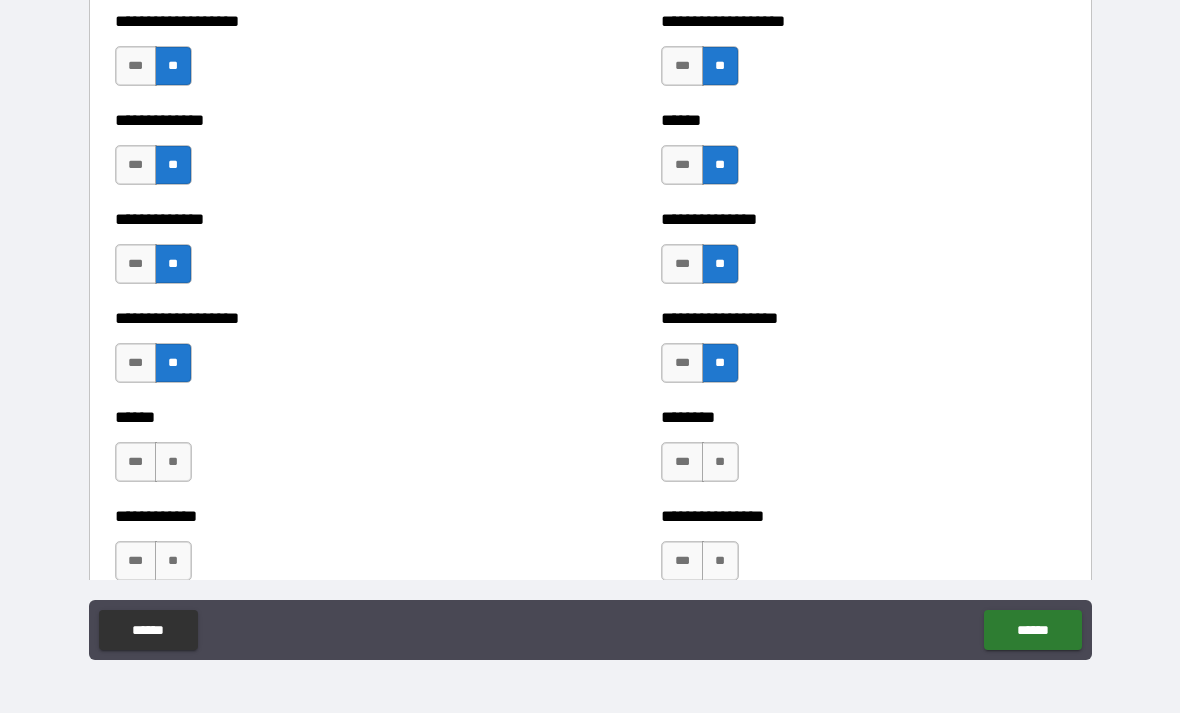 scroll, scrollTop: 4686, scrollLeft: 0, axis: vertical 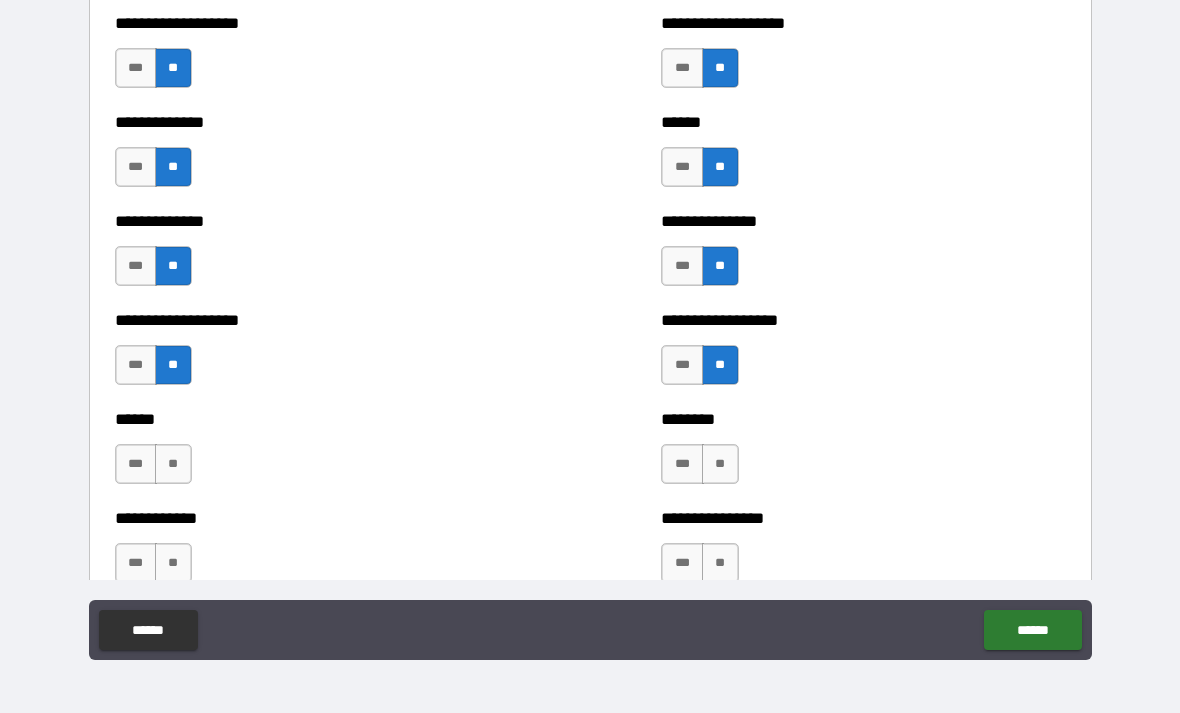 click on "**" at bounding box center (173, 464) 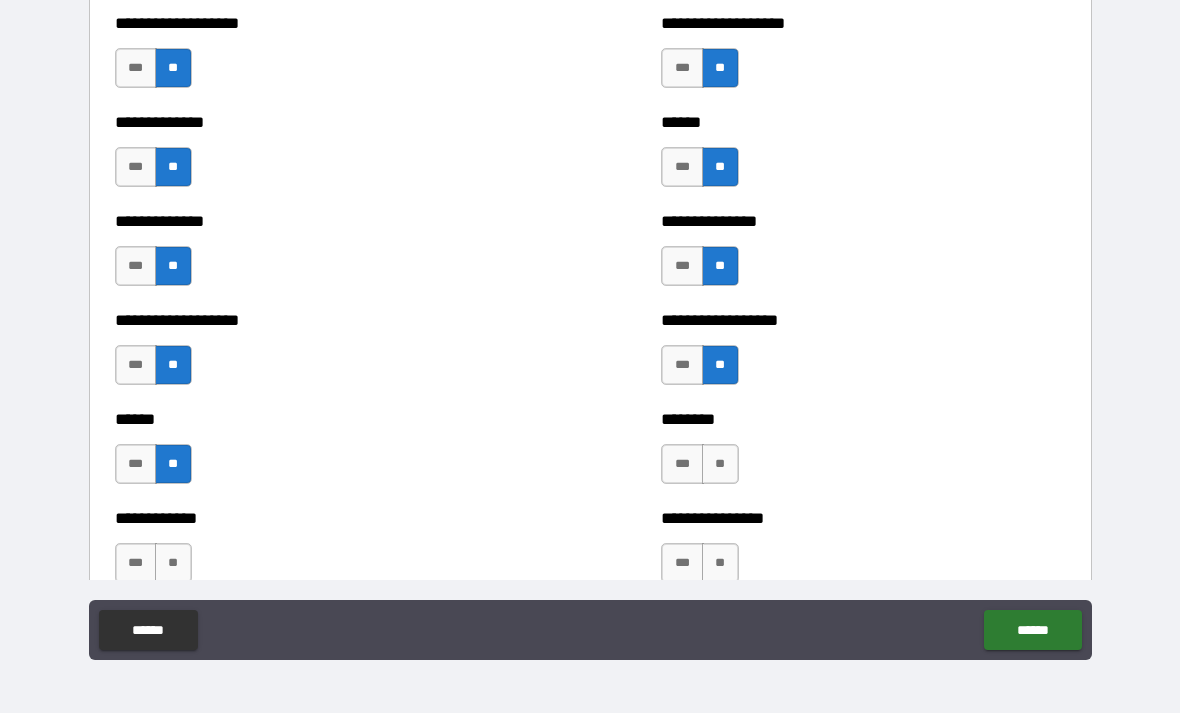 click on "**" at bounding box center (720, 464) 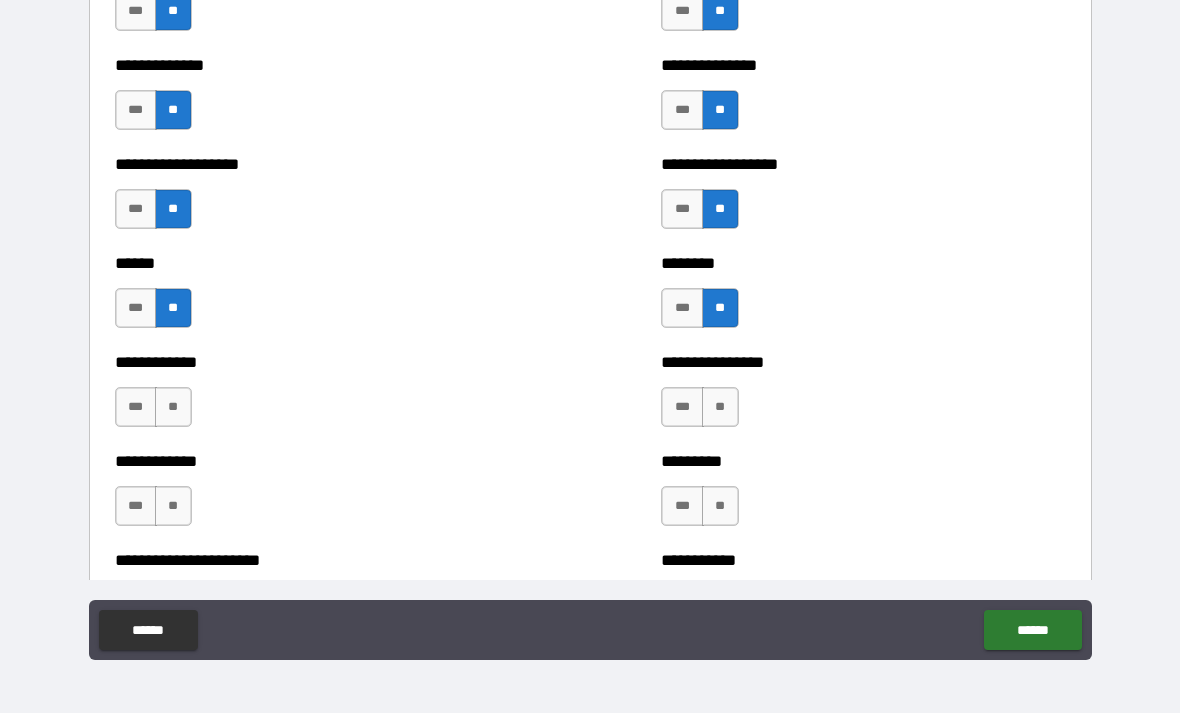scroll, scrollTop: 4841, scrollLeft: 0, axis: vertical 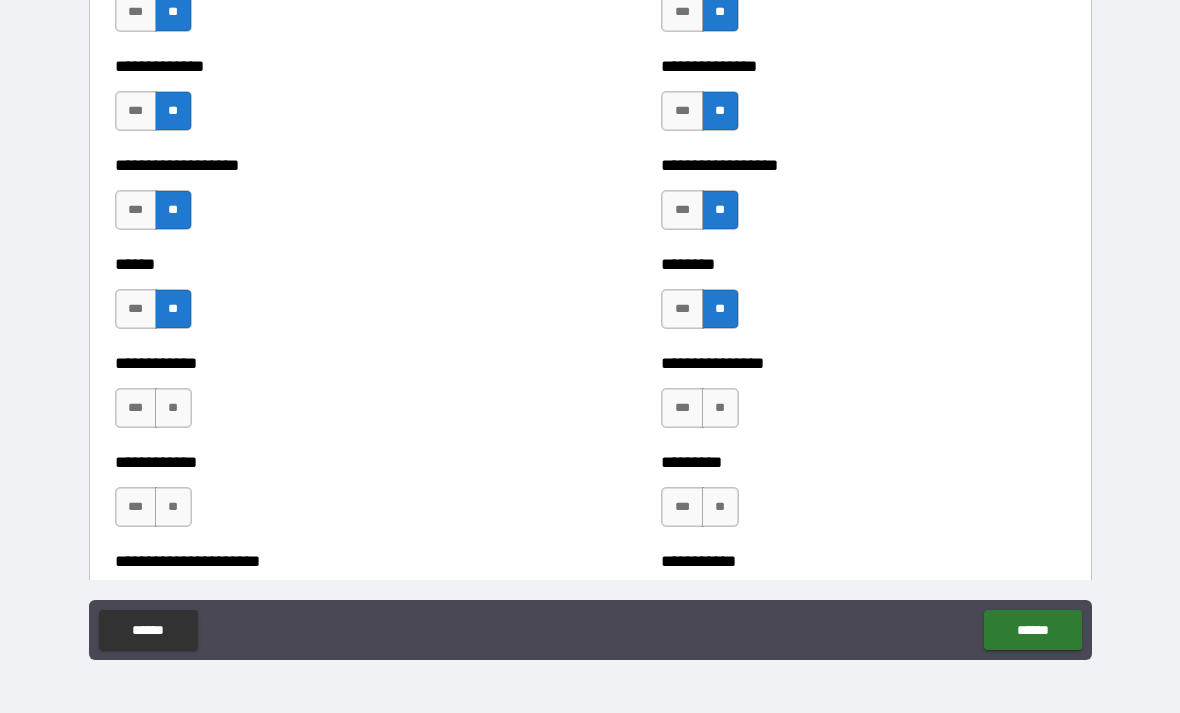 click on "***" at bounding box center [682, 408] 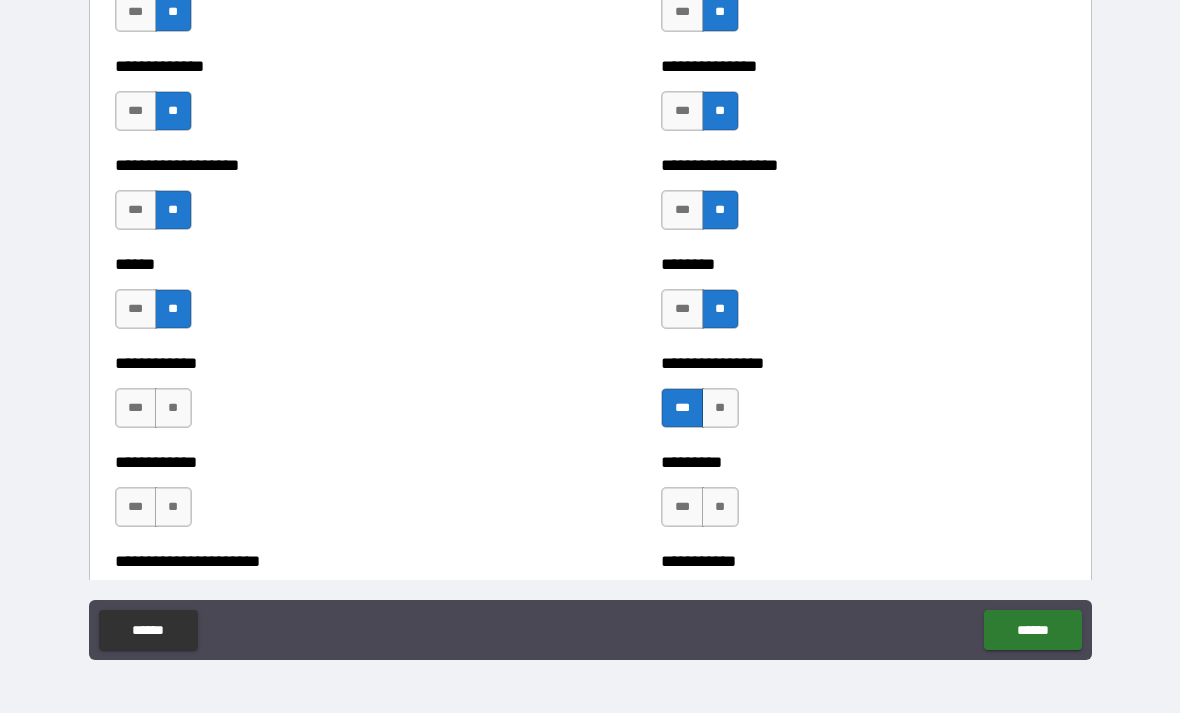 click on "**" at bounding box center (173, 408) 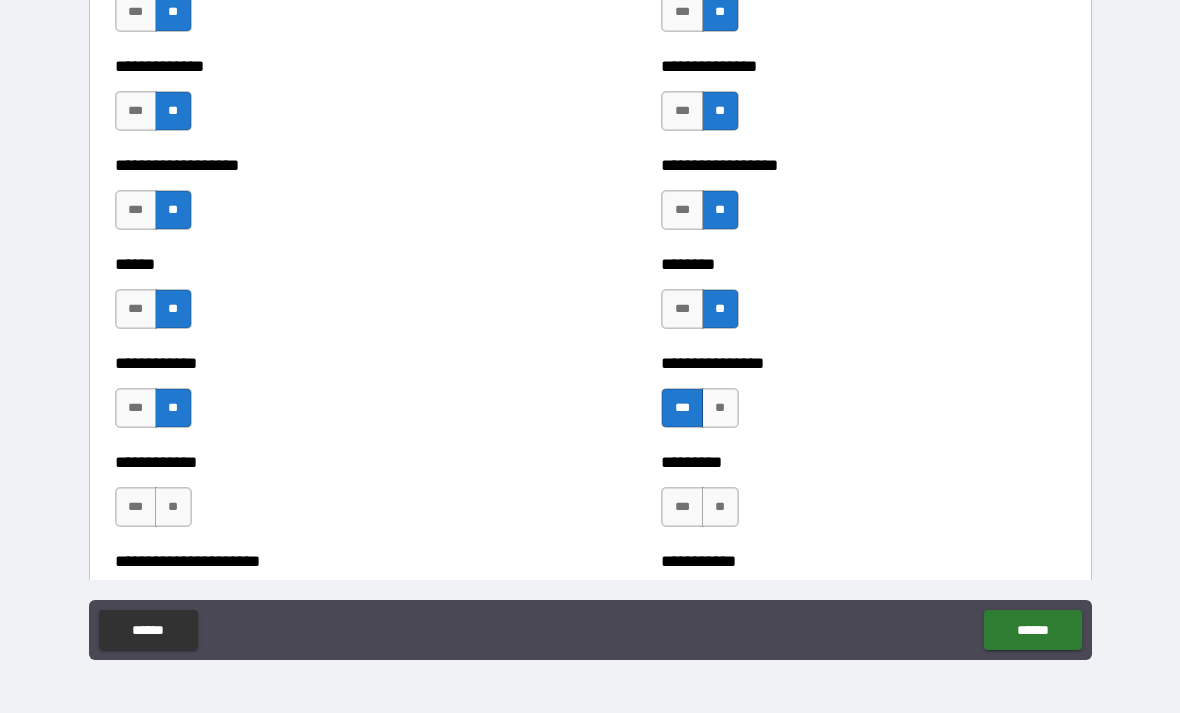 click on "**" at bounding box center (173, 507) 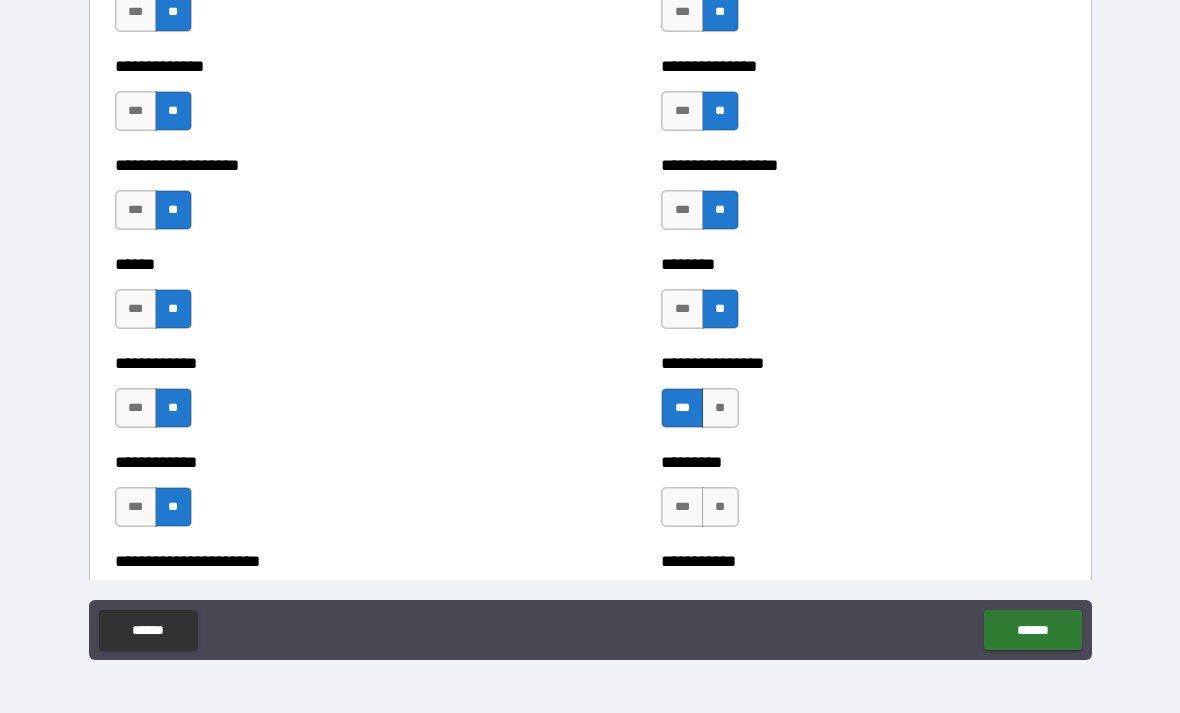 click on "**" at bounding box center (720, 507) 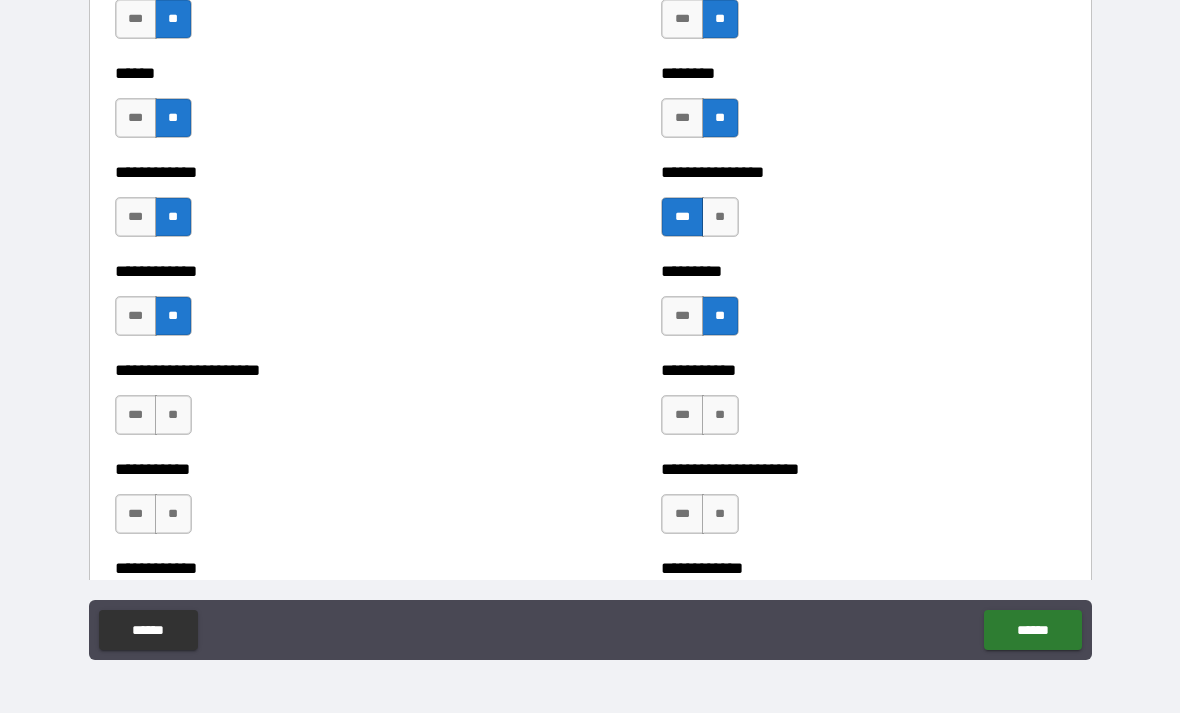 scroll, scrollTop: 5035, scrollLeft: 0, axis: vertical 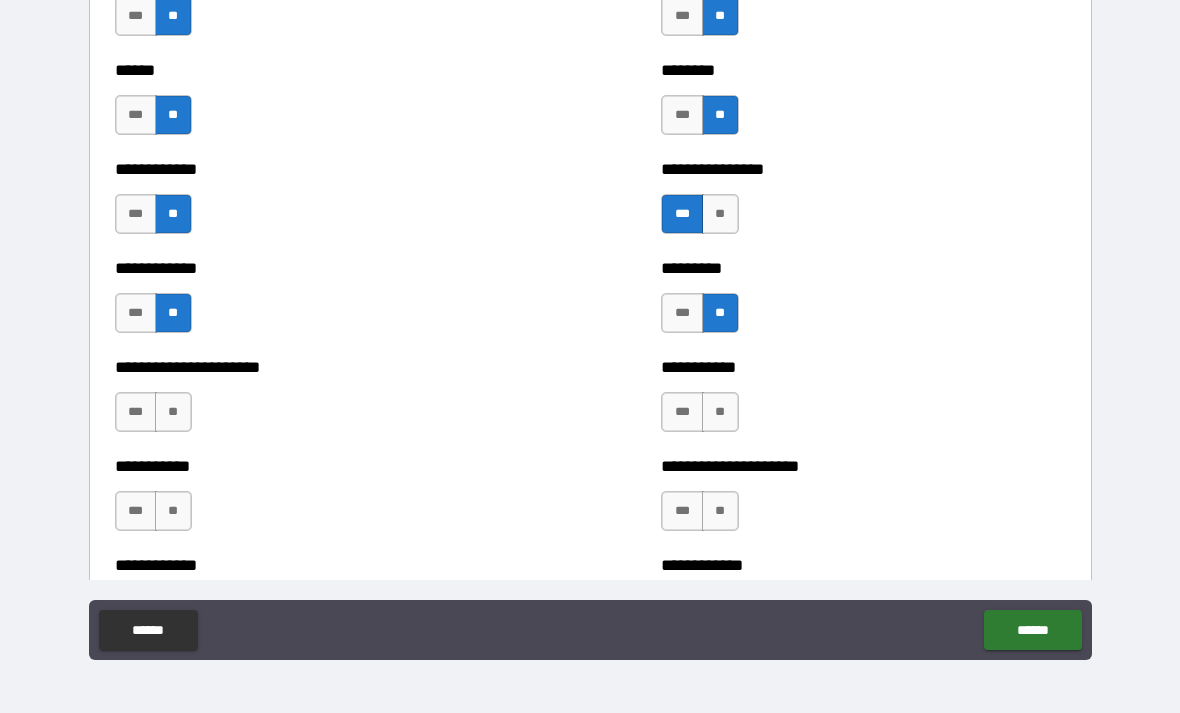 click on "**" at bounding box center (720, 412) 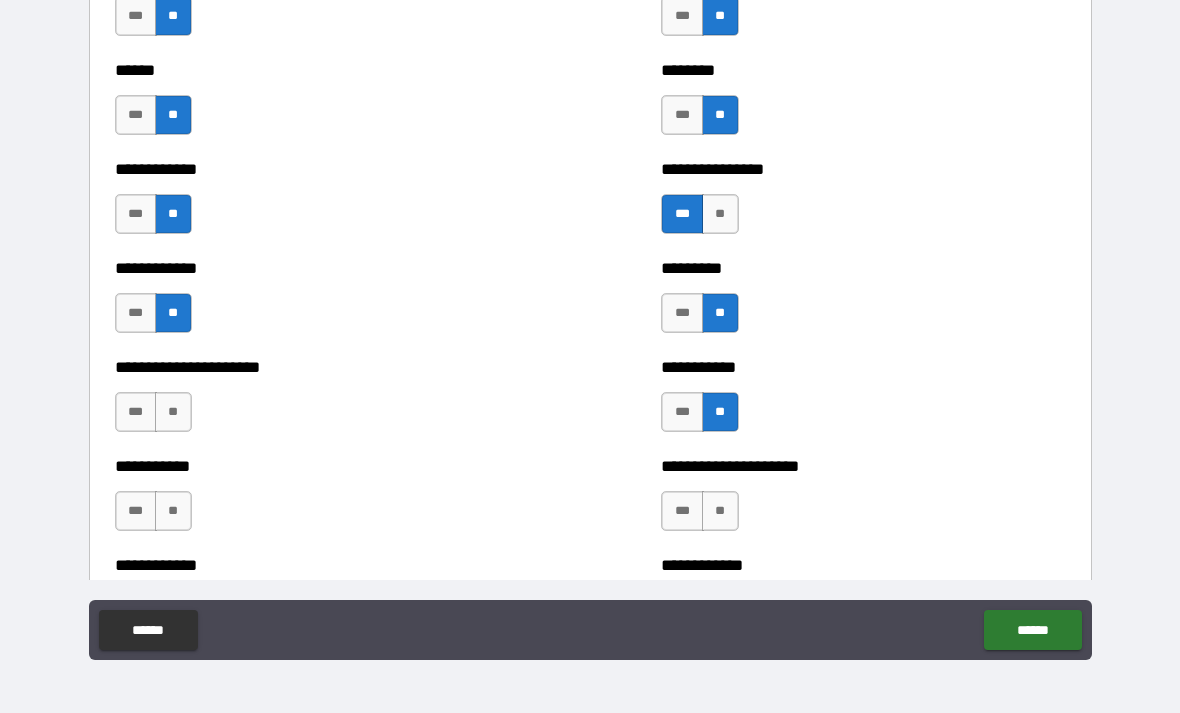 click on "**" at bounding box center [173, 412] 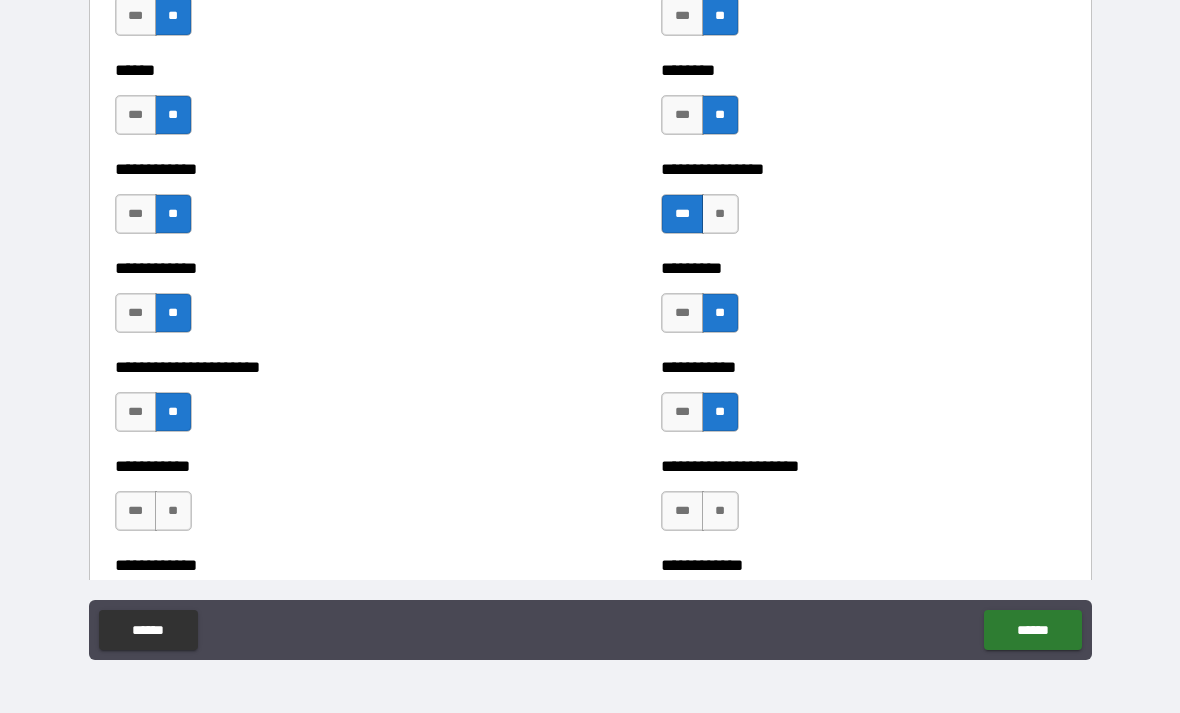 click on "**" at bounding box center [173, 511] 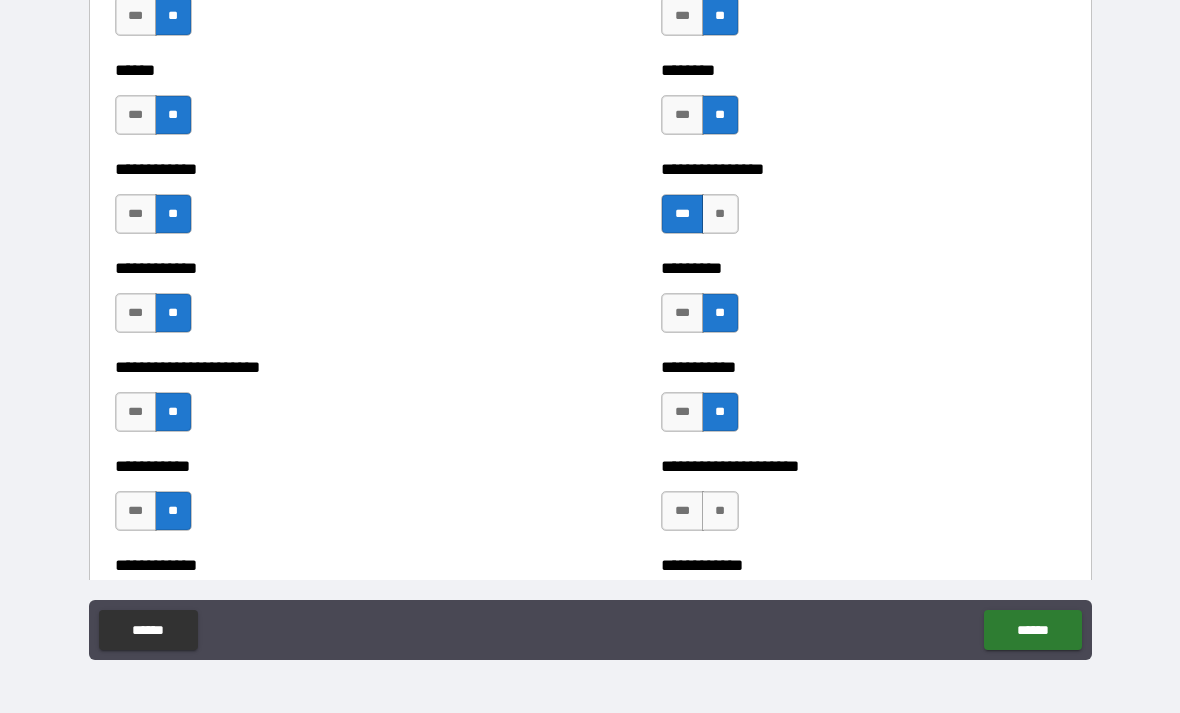 click on "**" at bounding box center [720, 511] 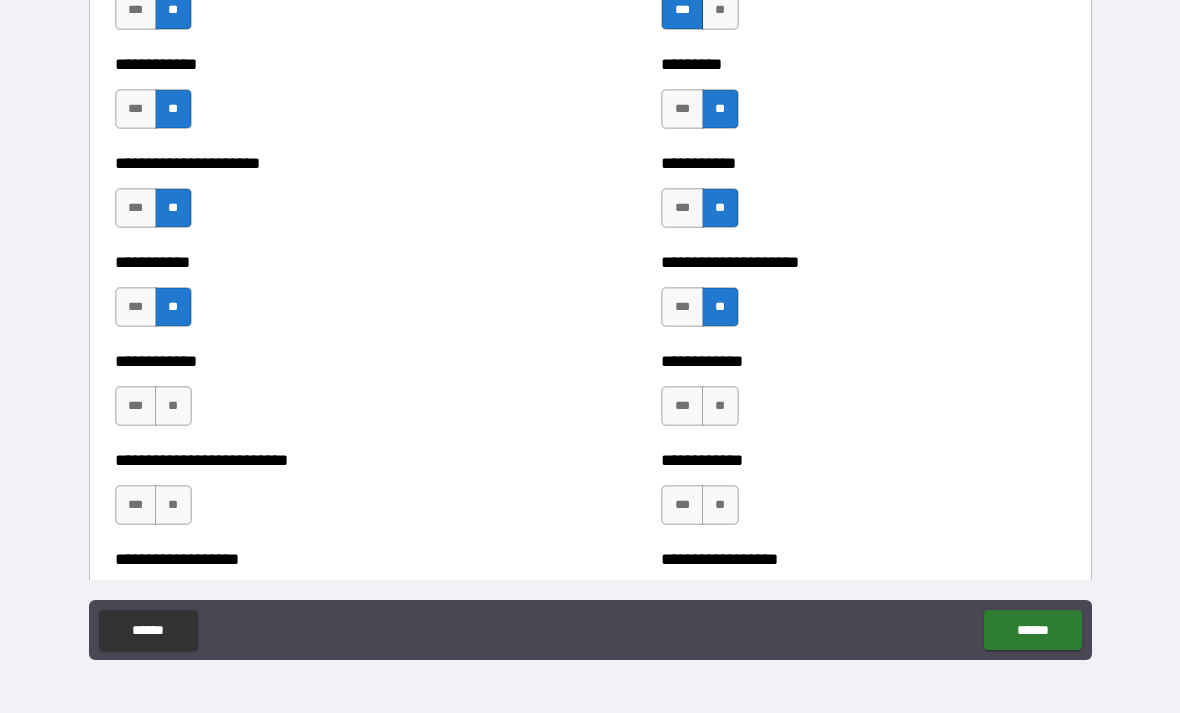 scroll, scrollTop: 5247, scrollLeft: 0, axis: vertical 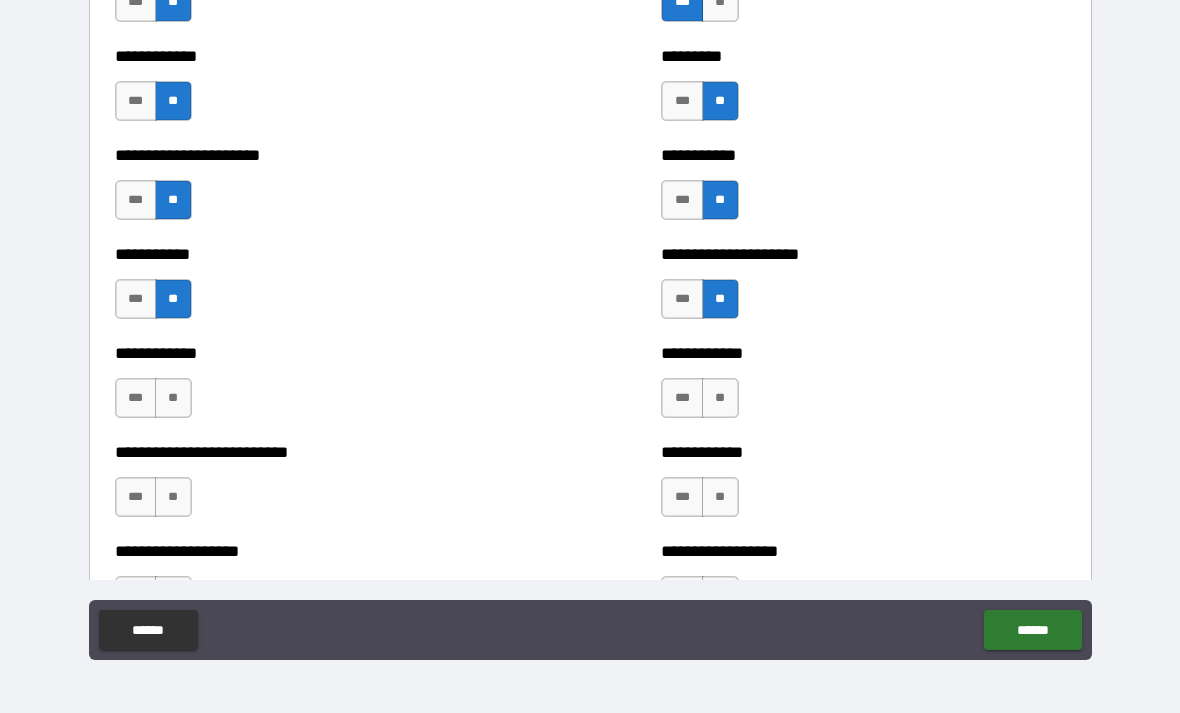 click on "**" at bounding box center (173, 398) 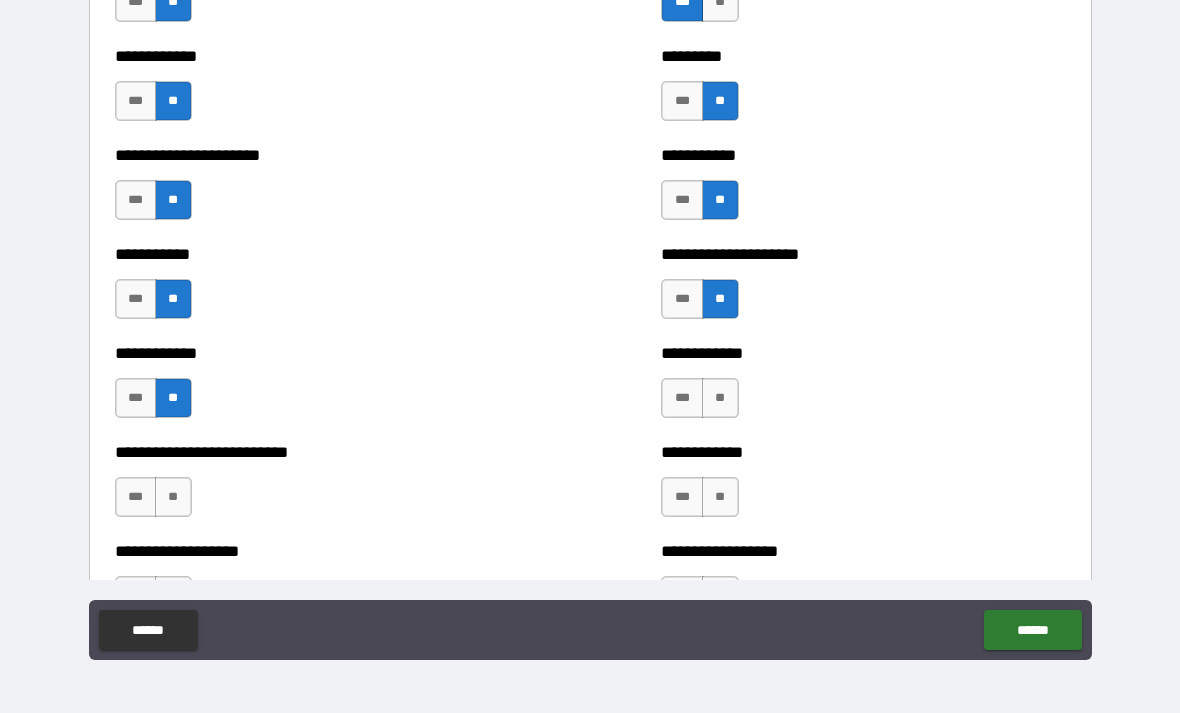 click on "**" at bounding box center [720, 398] 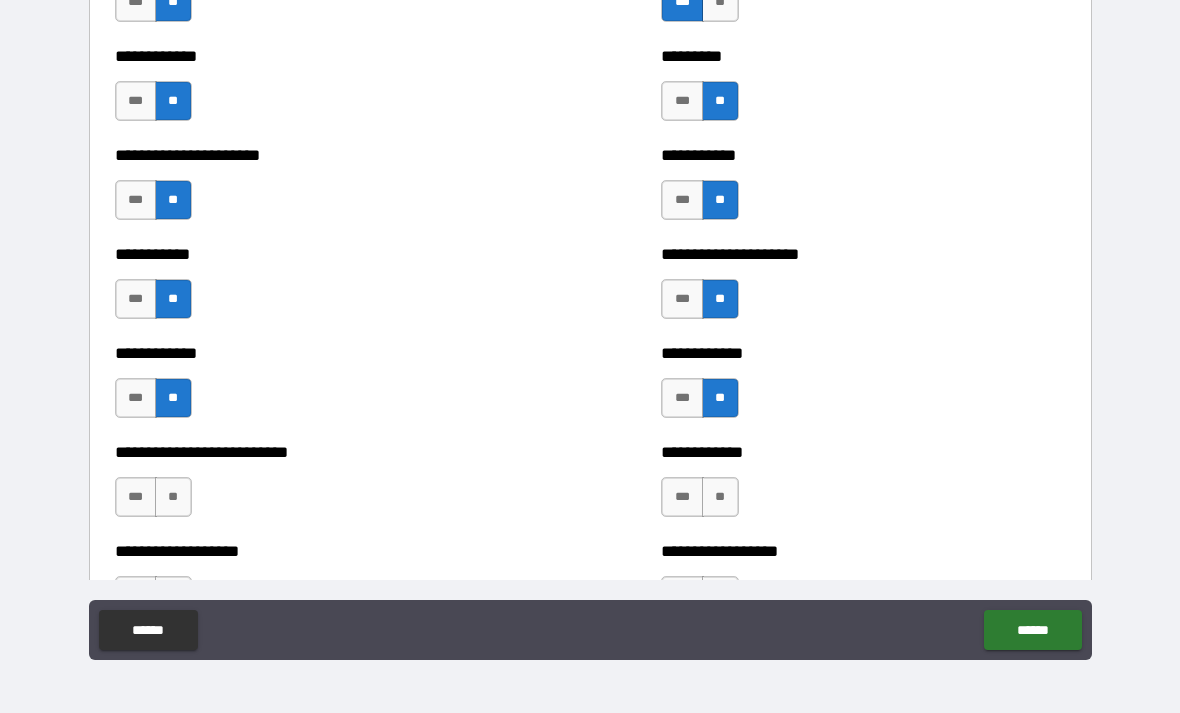 click on "**" at bounding box center (720, 497) 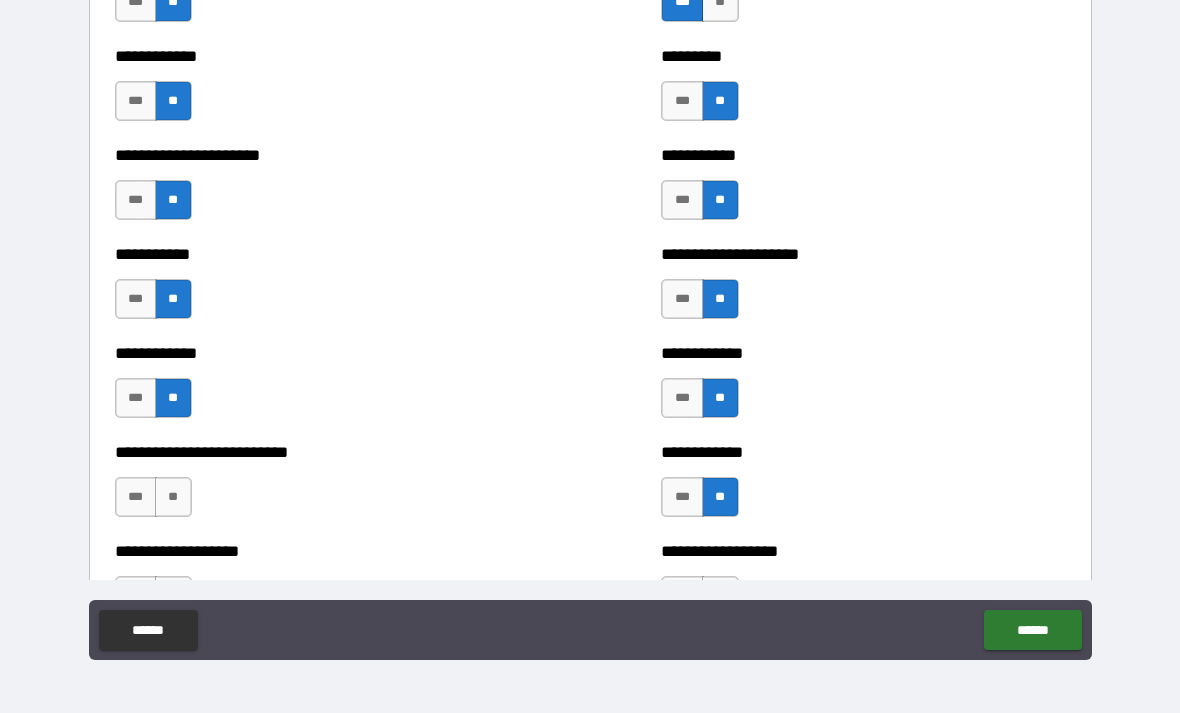 click on "**" at bounding box center [173, 497] 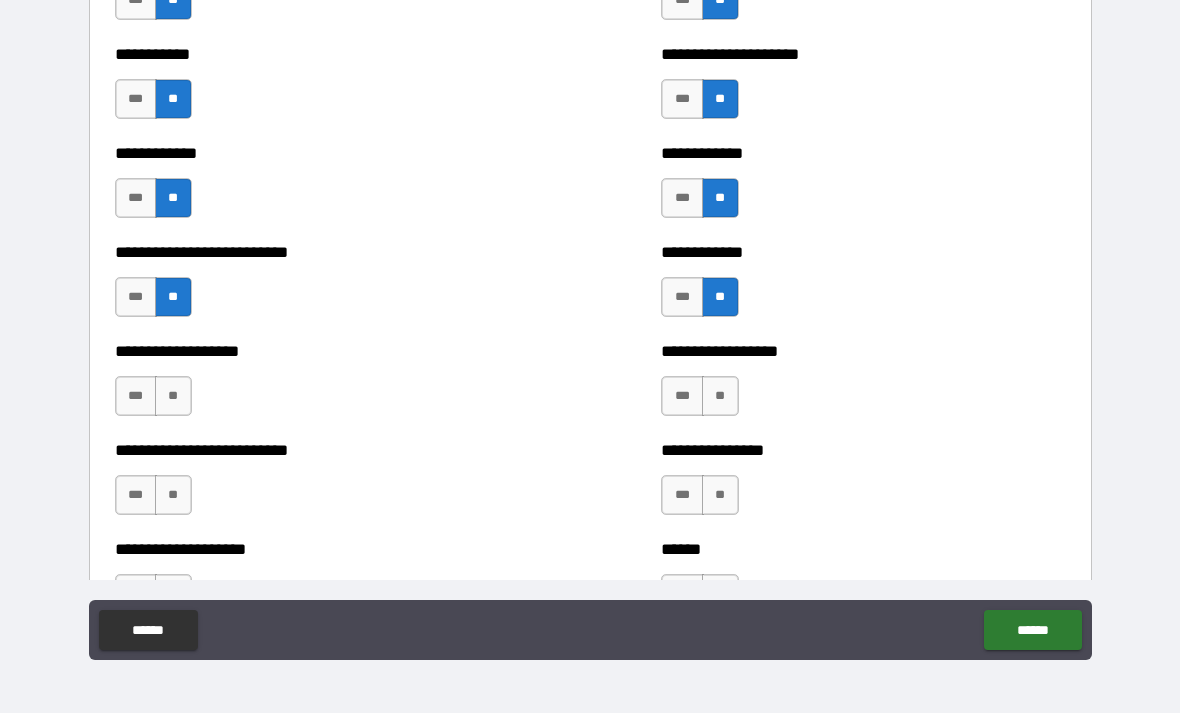 scroll, scrollTop: 5448, scrollLeft: 0, axis: vertical 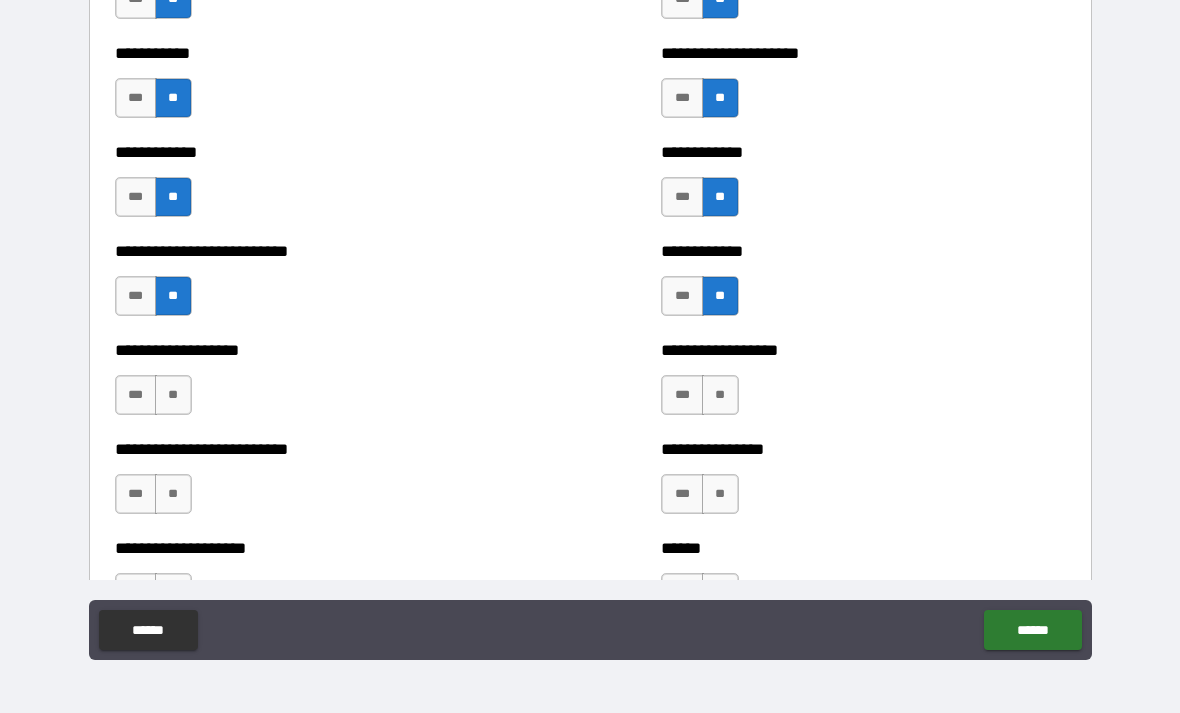 click on "**" at bounding box center [173, 395] 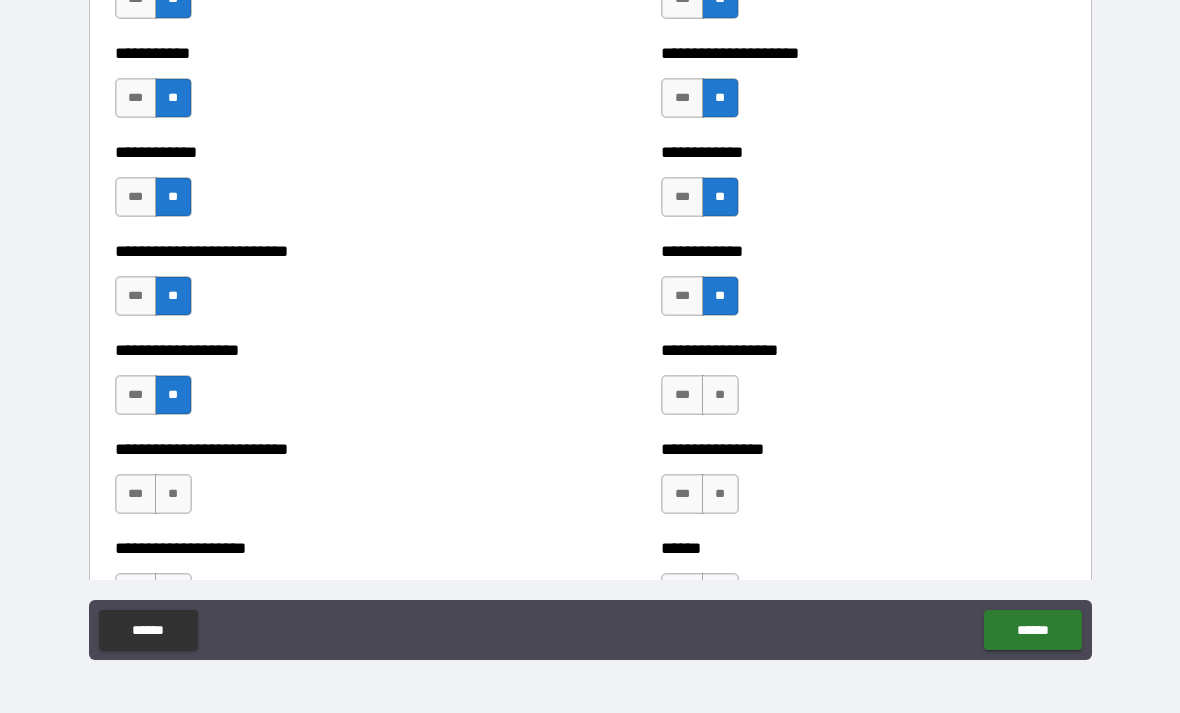 click on "**" at bounding box center [720, 395] 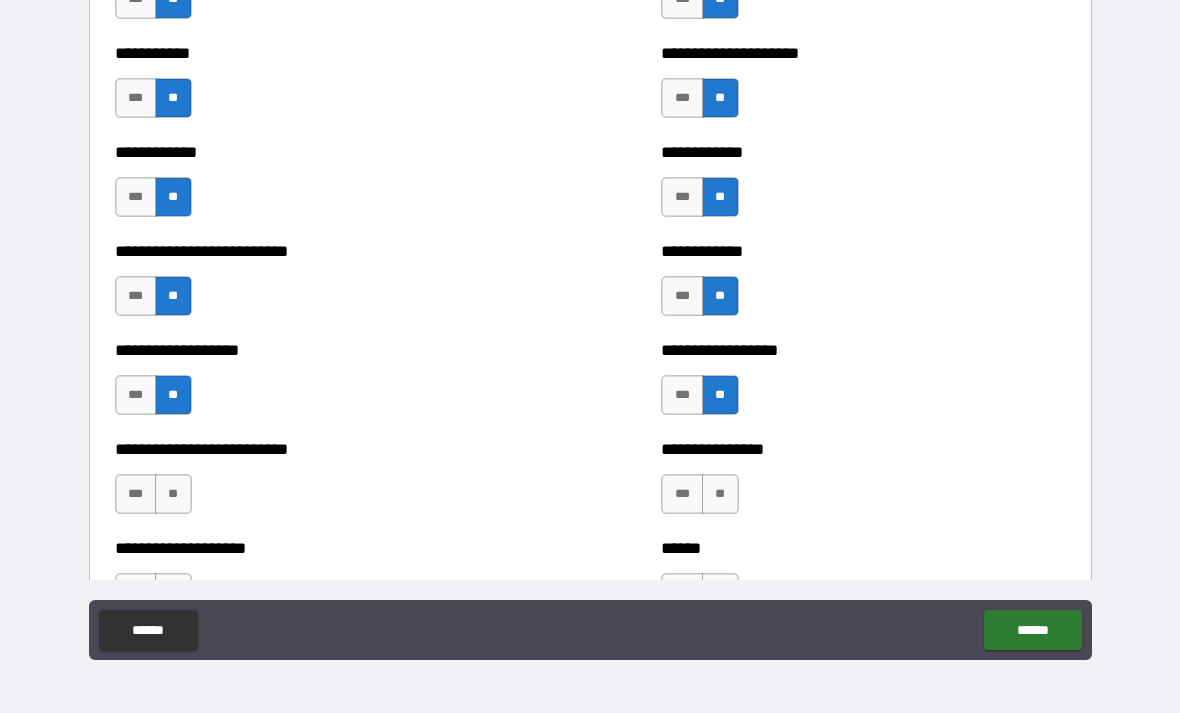 click on "**" at bounding box center (720, 494) 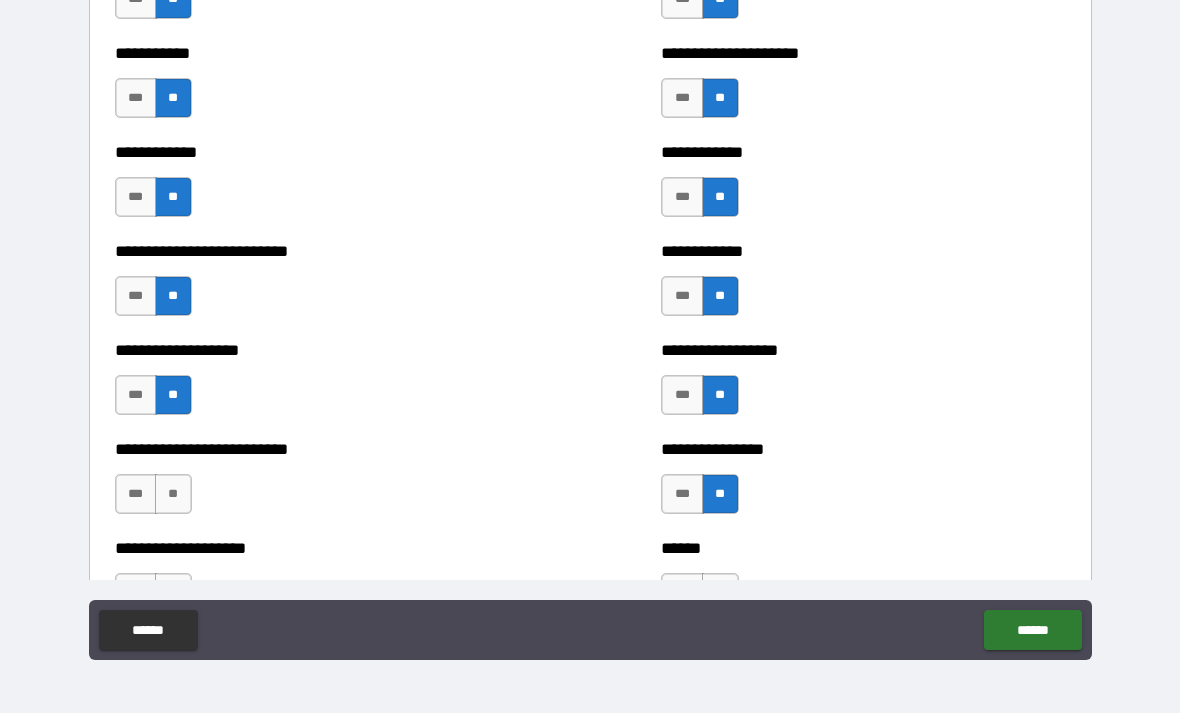 click on "**" at bounding box center (173, 494) 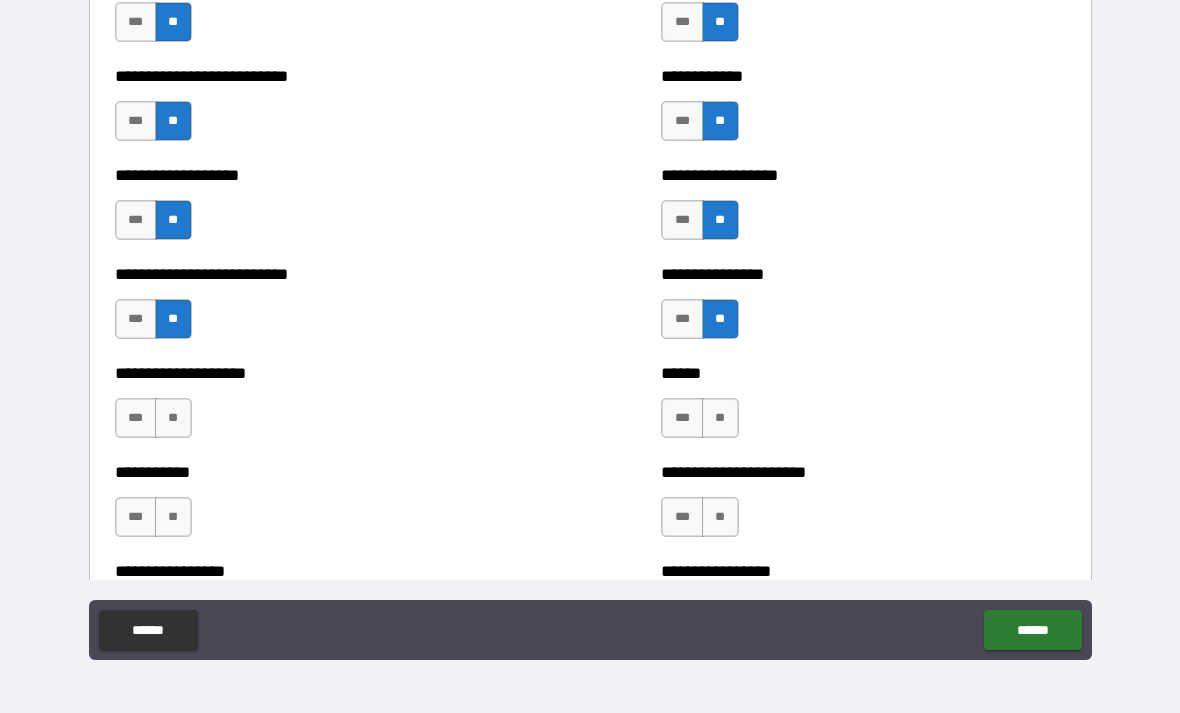 scroll, scrollTop: 5624, scrollLeft: 0, axis: vertical 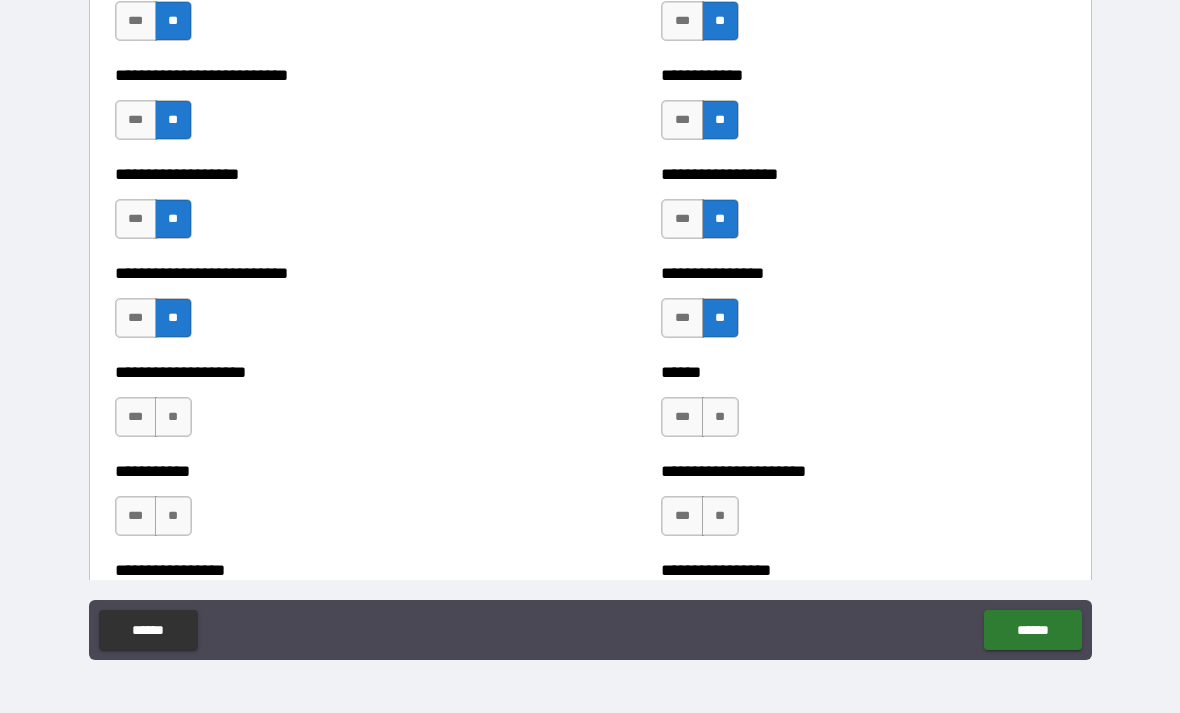 click on "**" at bounding box center [173, 417] 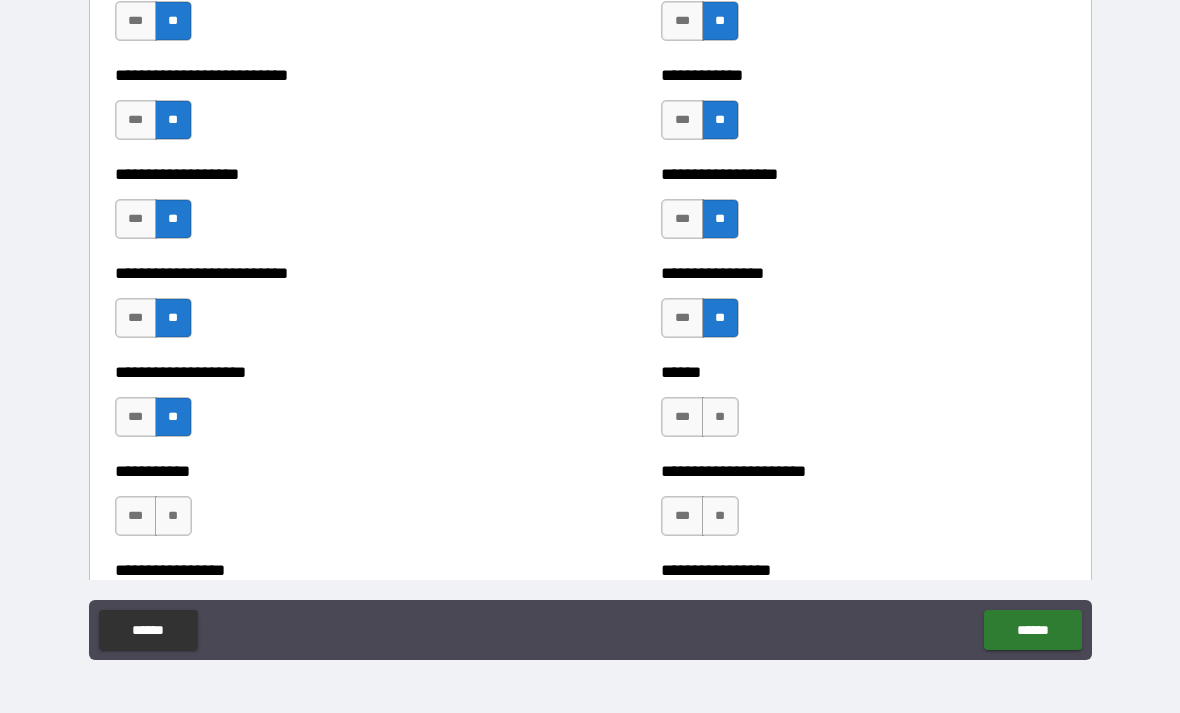 click on "**" at bounding box center [720, 417] 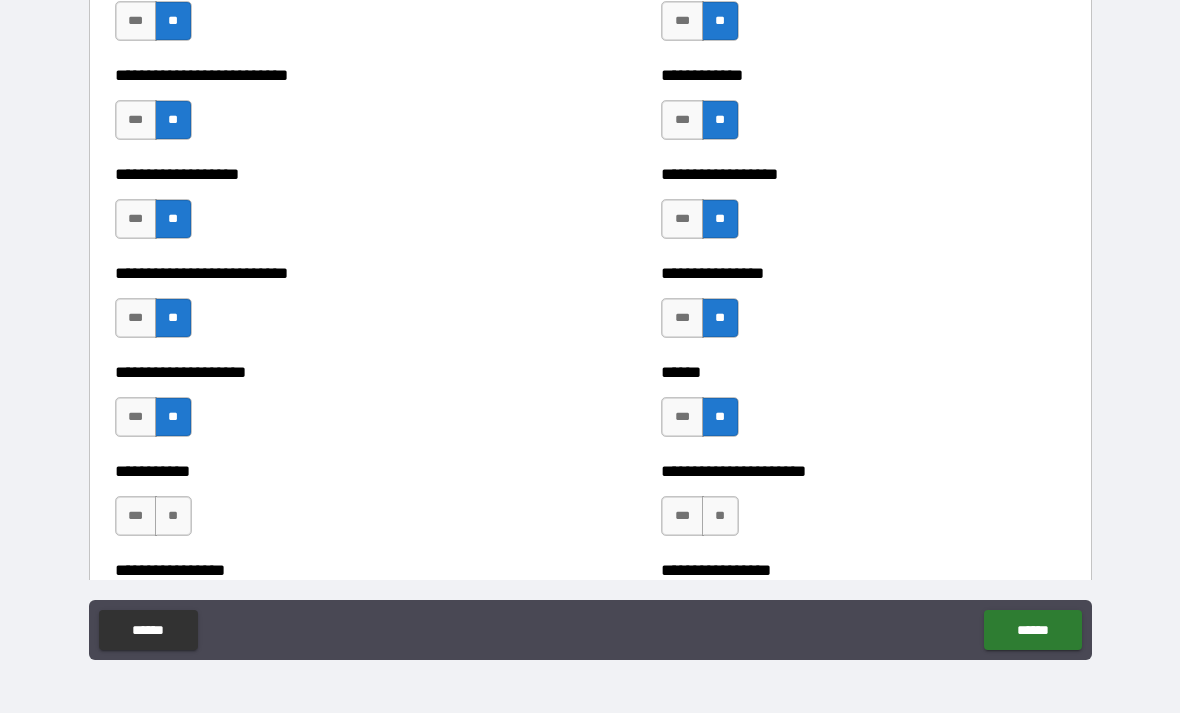 click on "**" at bounding box center (720, 516) 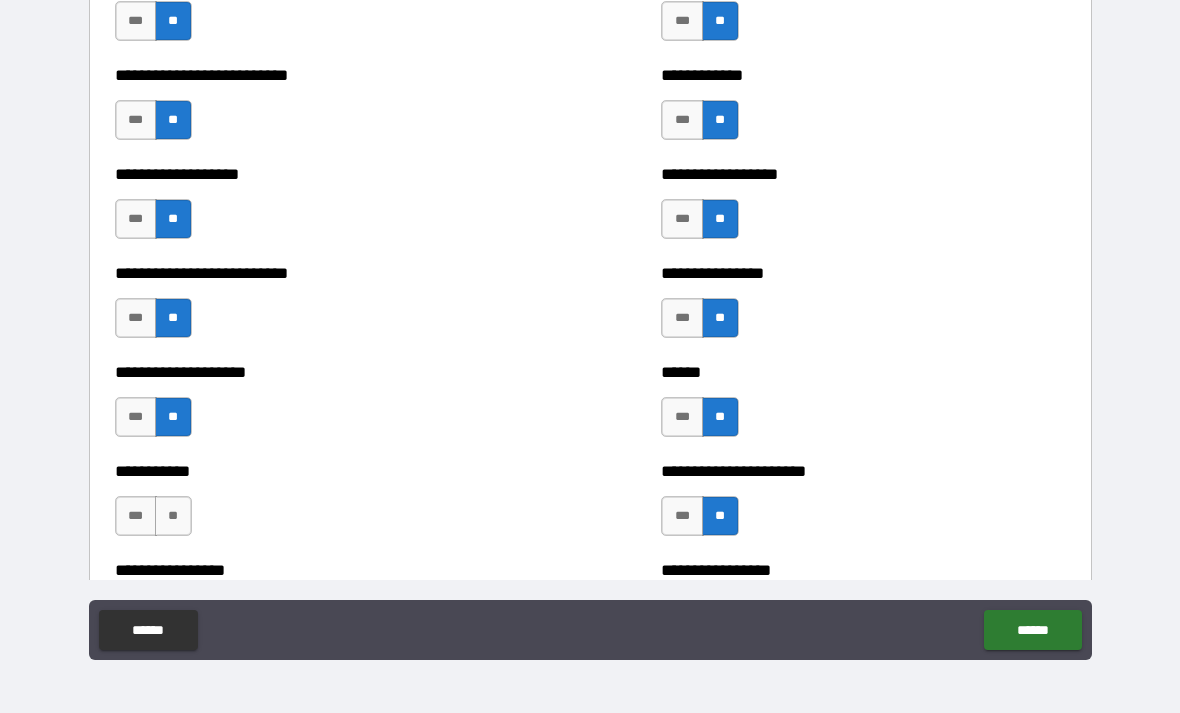 click on "**" at bounding box center [173, 516] 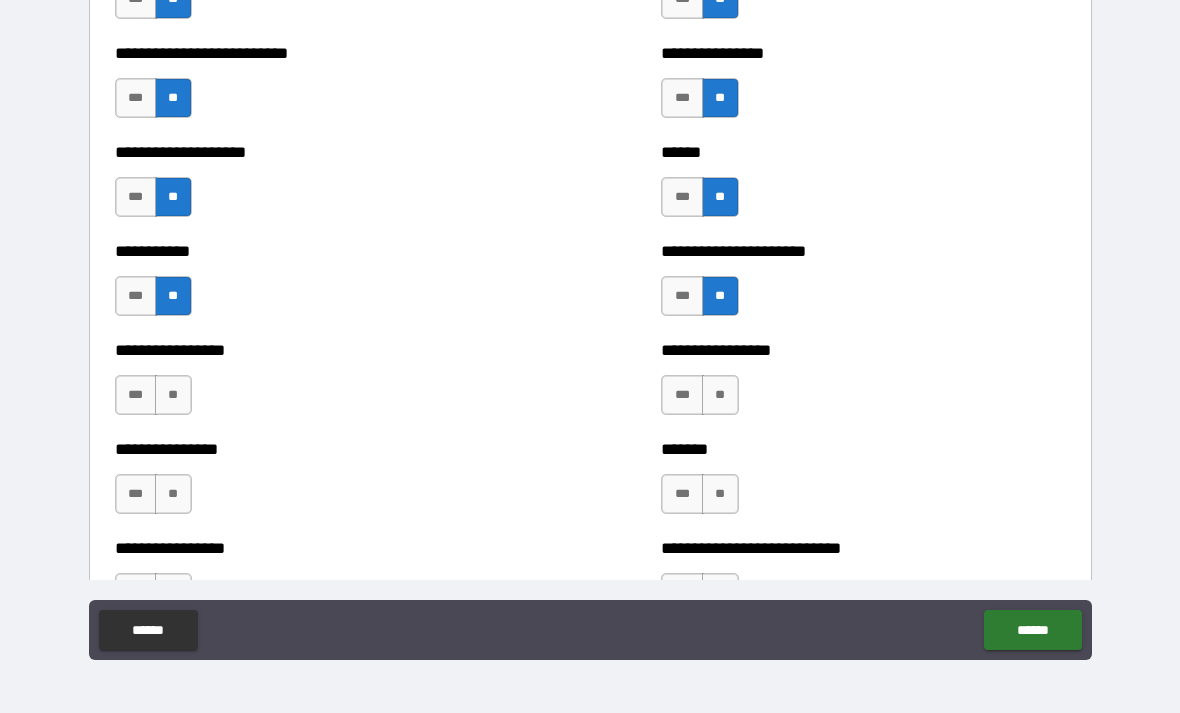 scroll, scrollTop: 5848, scrollLeft: 0, axis: vertical 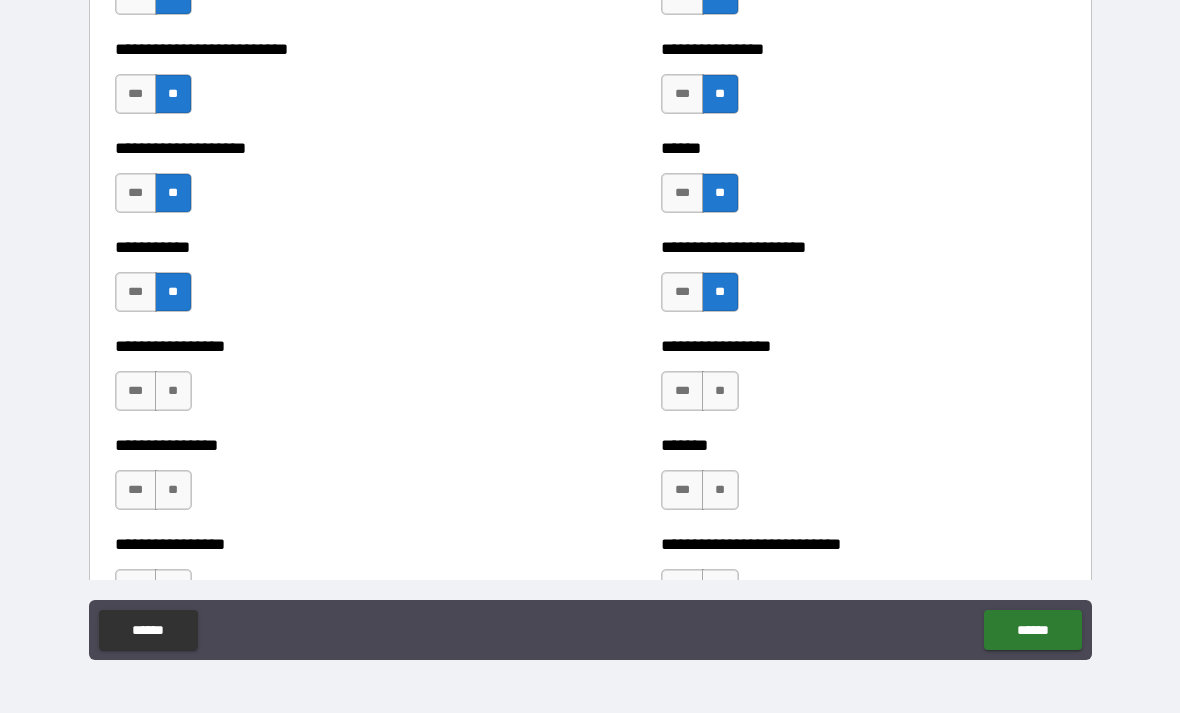 click on "**" at bounding box center [173, 391] 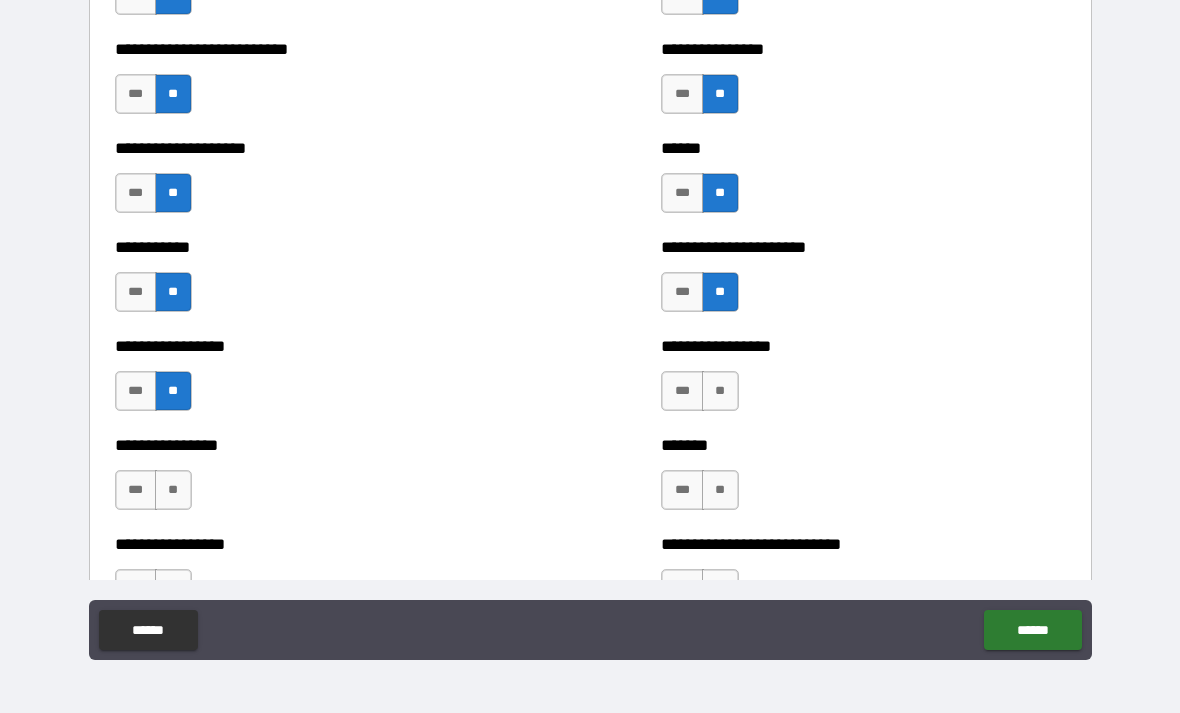 click on "**" at bounding box center (720, 391) 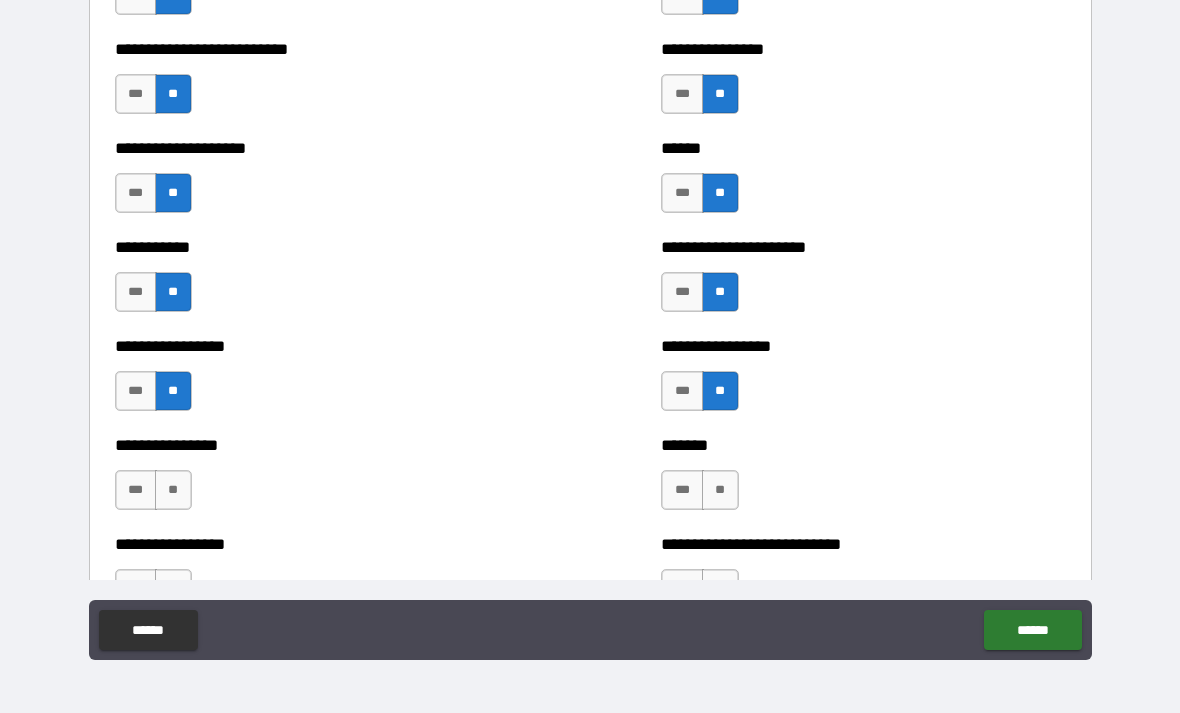 click on "**" at bounding box center (720, 490) 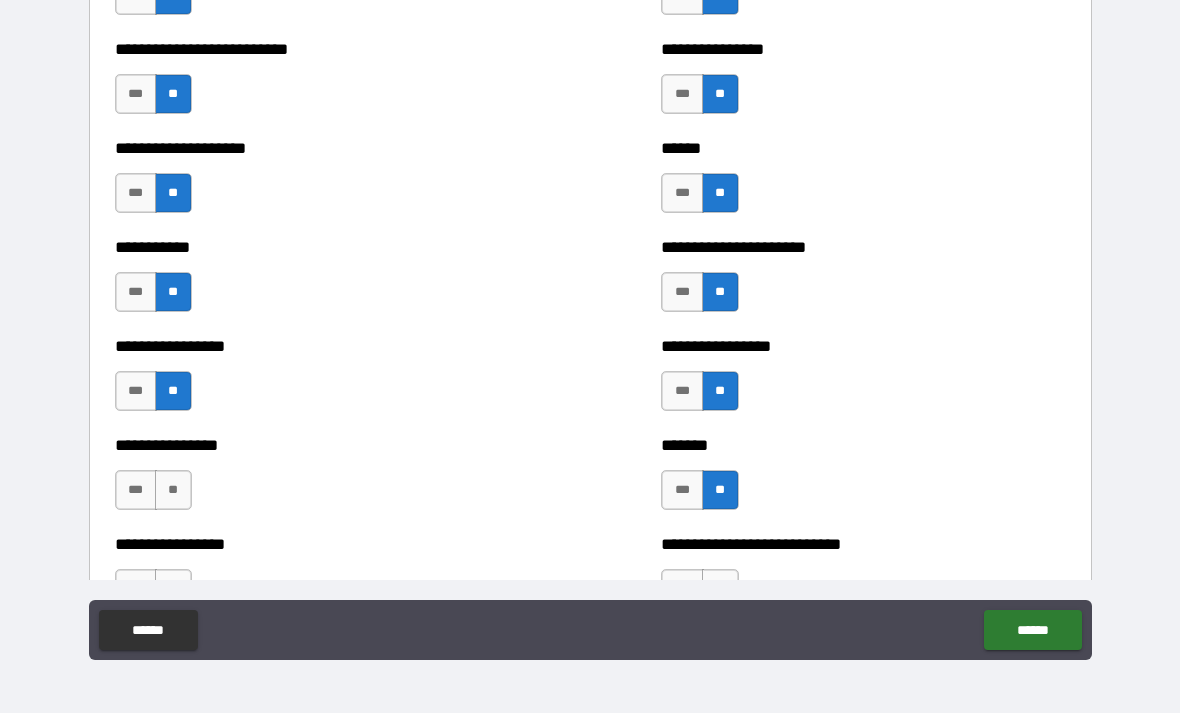 click on "**" at bounding box center [173, 490] 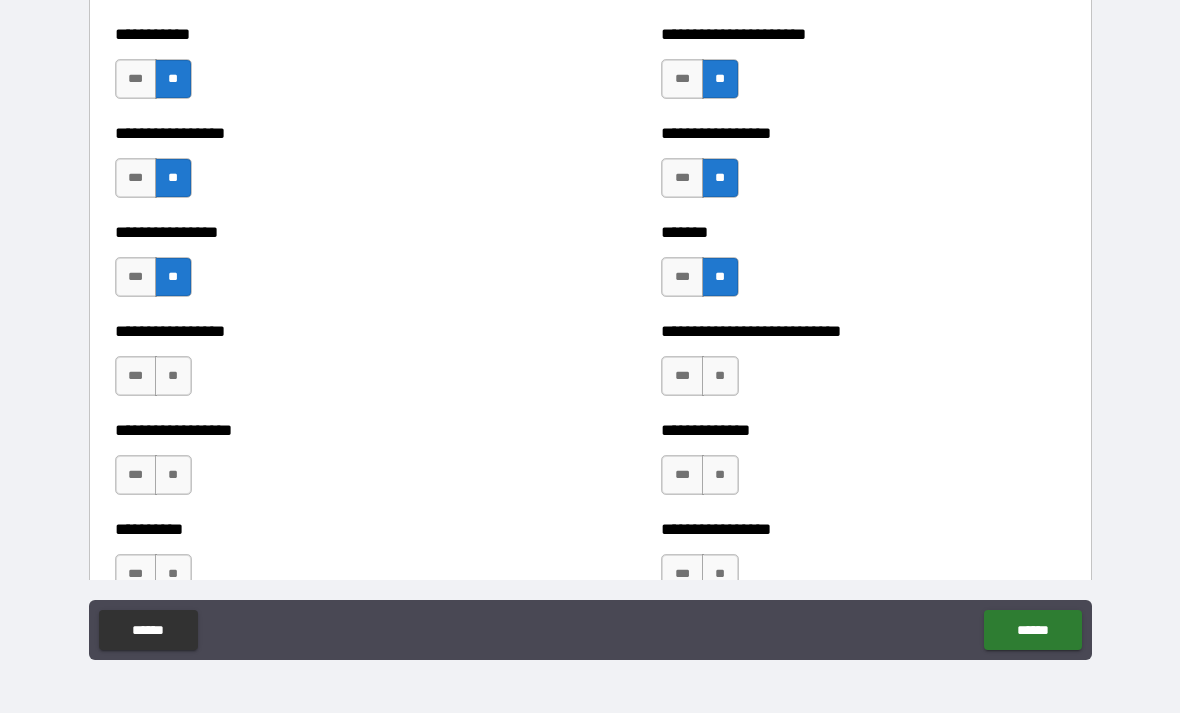scroll, scrollTop: 6069, scrollLeft: 0, axis: vertical 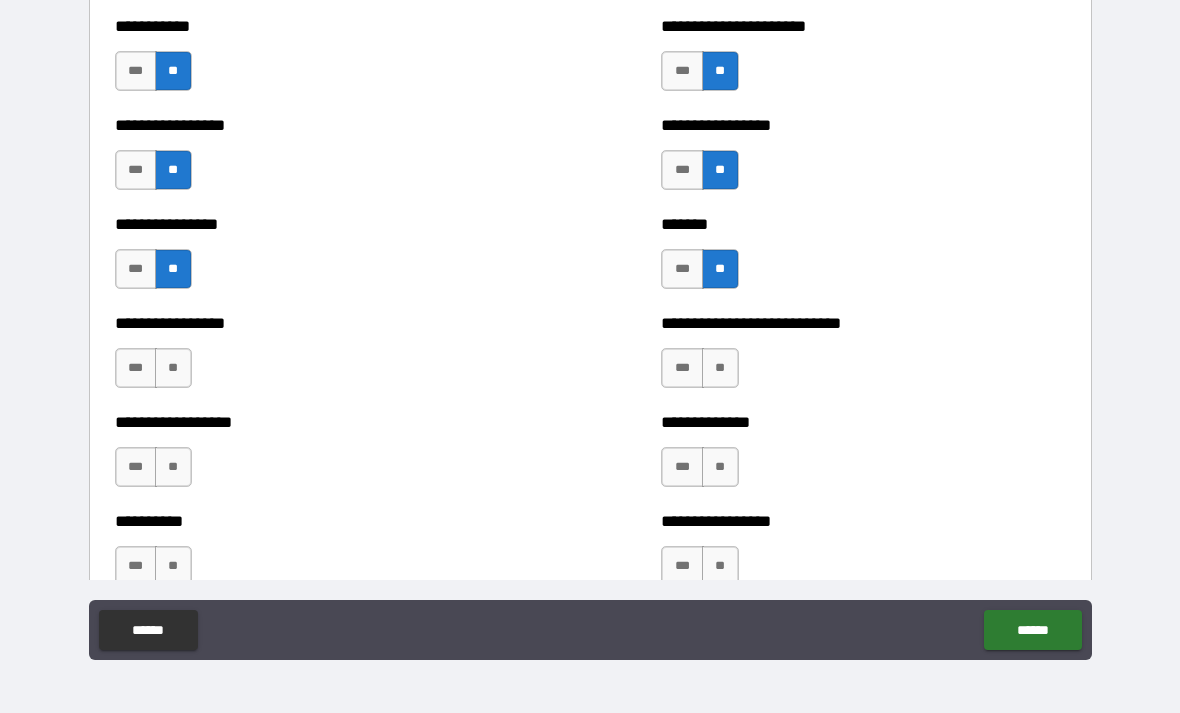 click on "**" at bounding box center [173, 368] 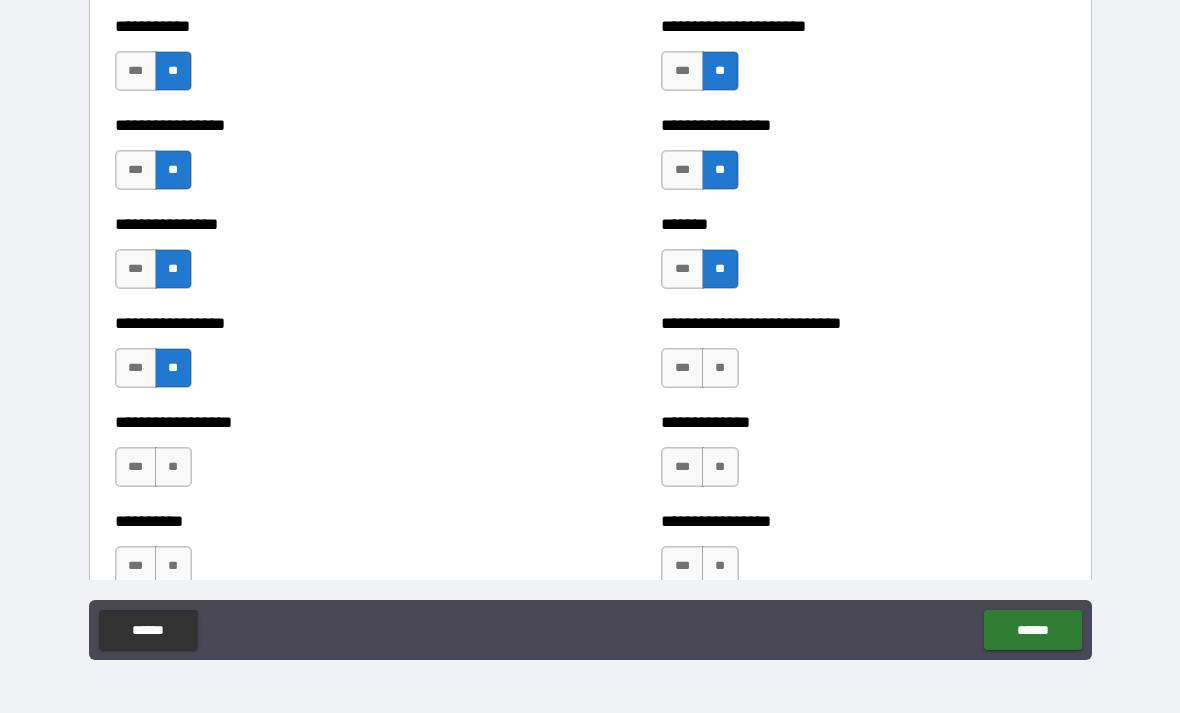 click on "**" at bounding box center [720, 368] 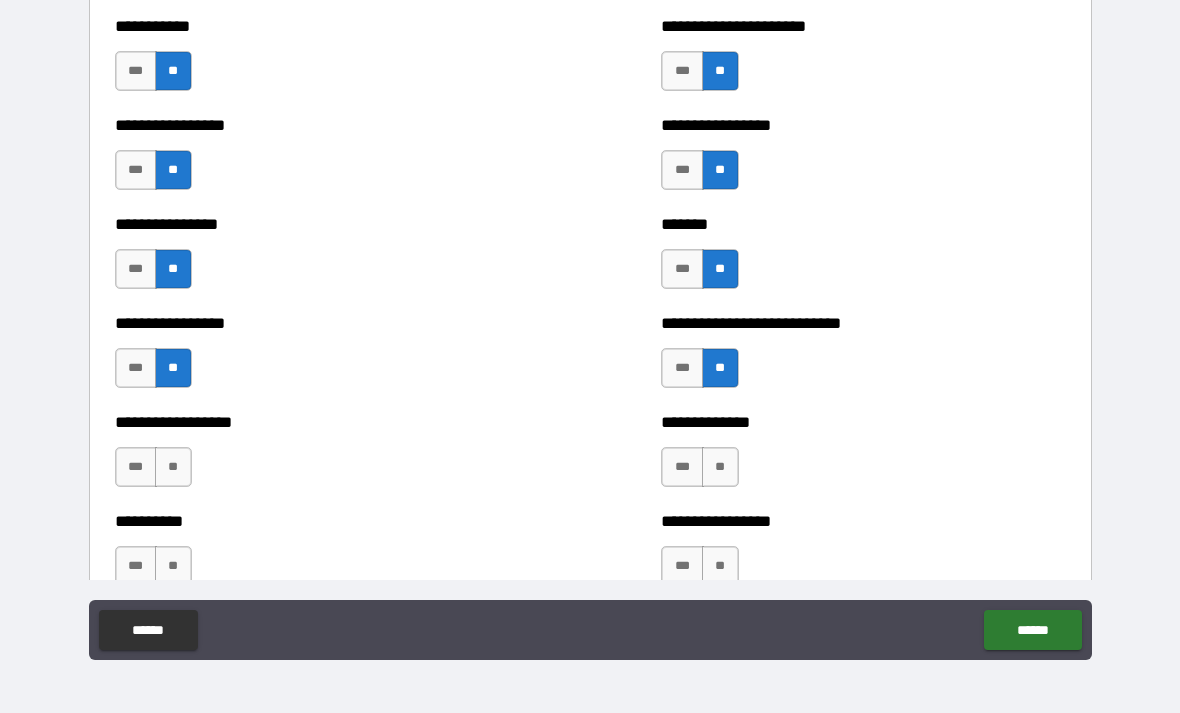 click on "**" at bounding box center [720, 467] 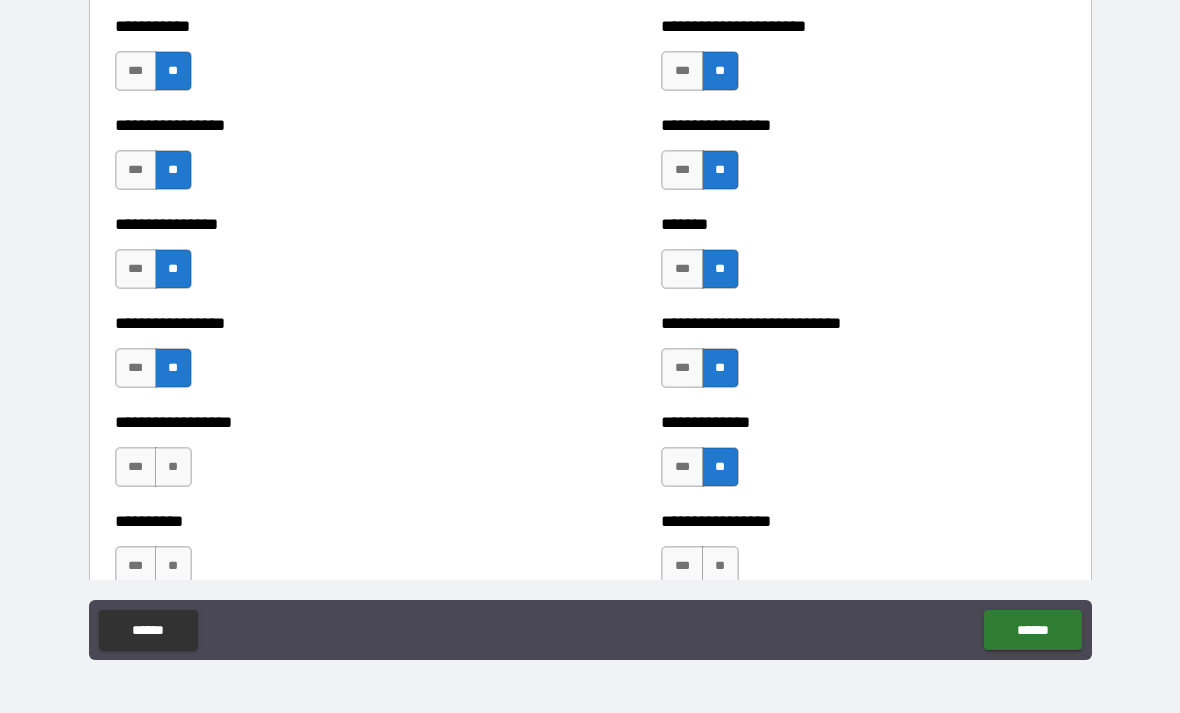 click on "**" at bounding box center (173, 467) 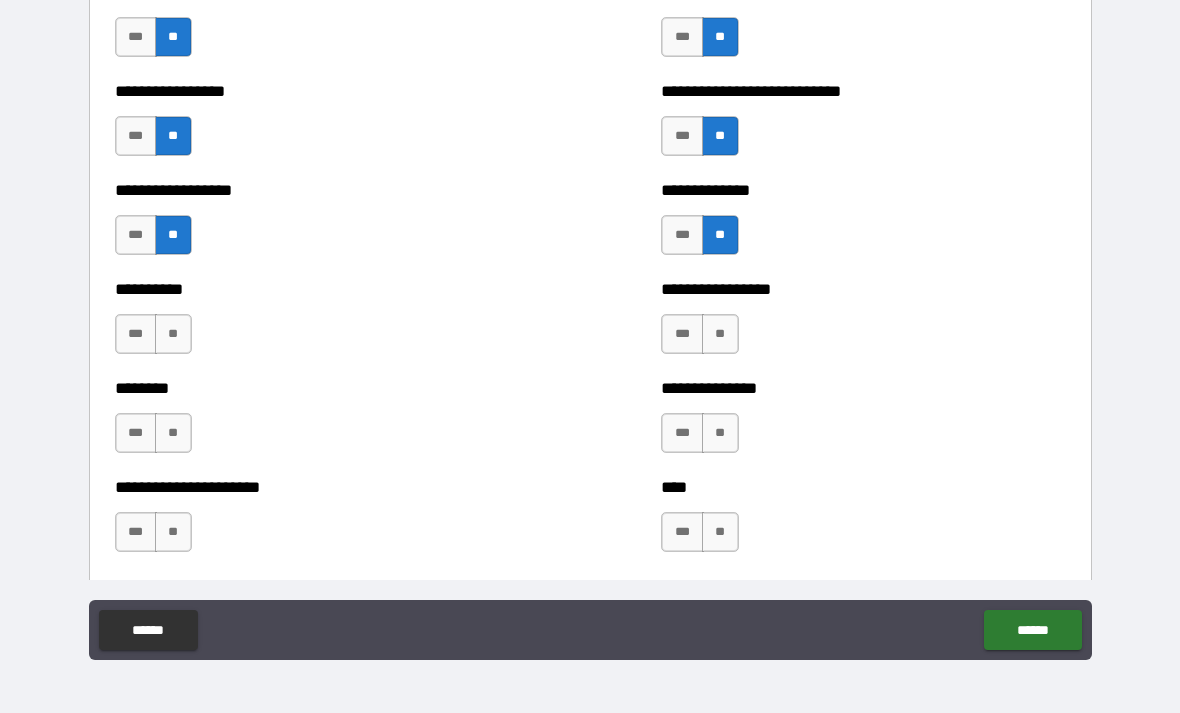 scroll, scrollTop: 6310, scrollLeft: 0, axis: vertical 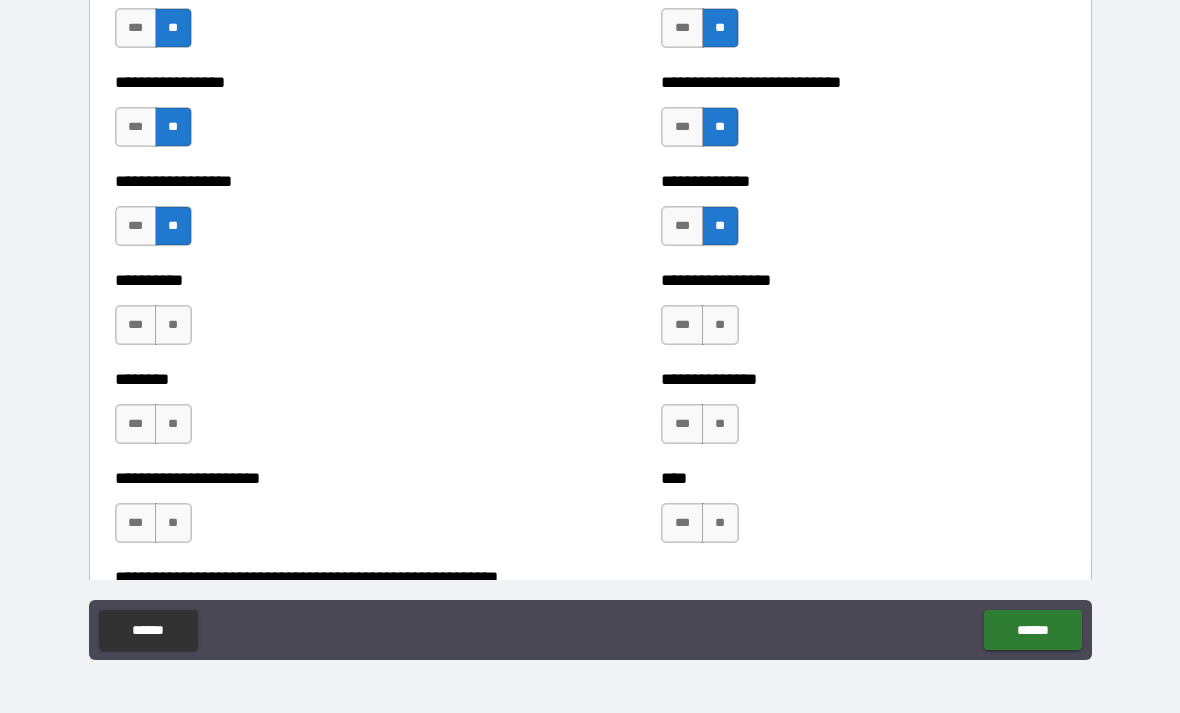 click on "**" at bounding box center (173, 325) 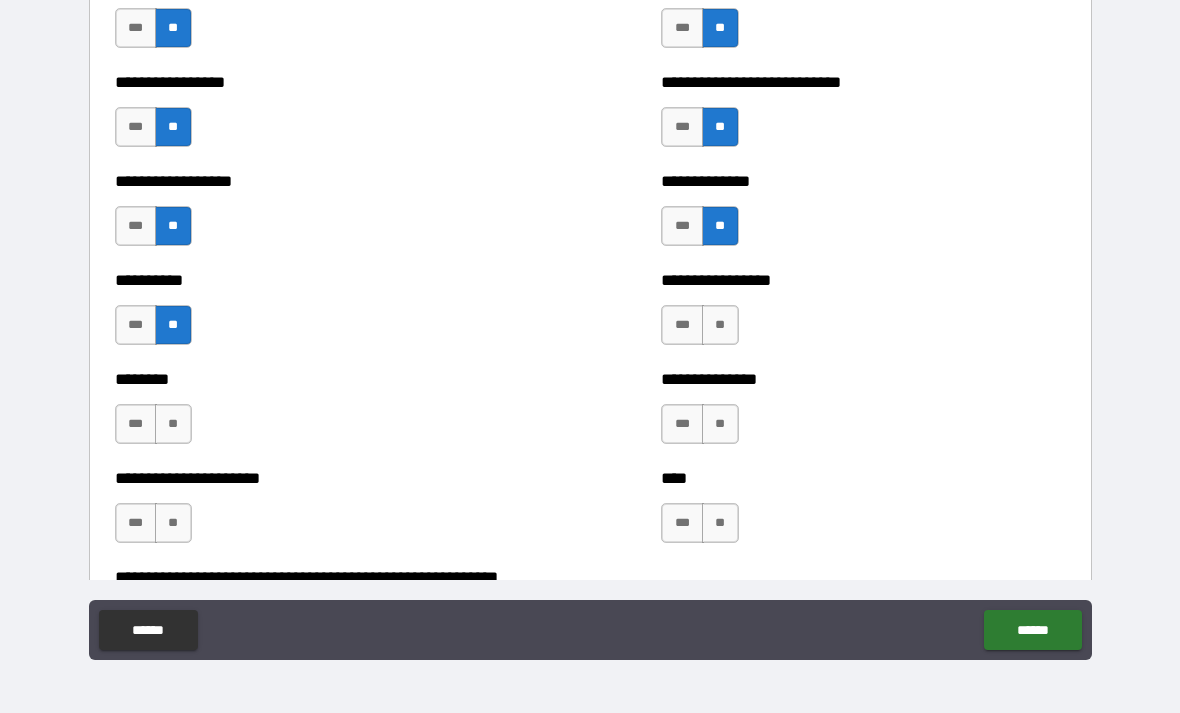 click on "**" at bounding box center [720, 325] 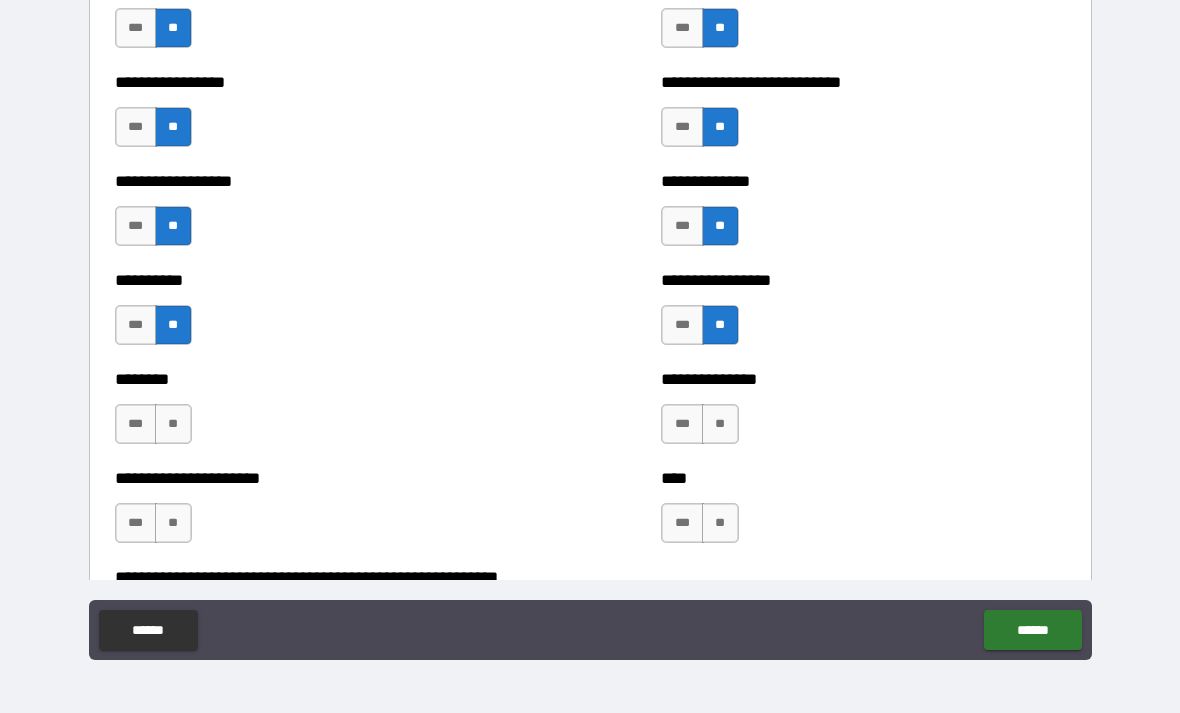 click on "**" at bounding box center [720, 424] 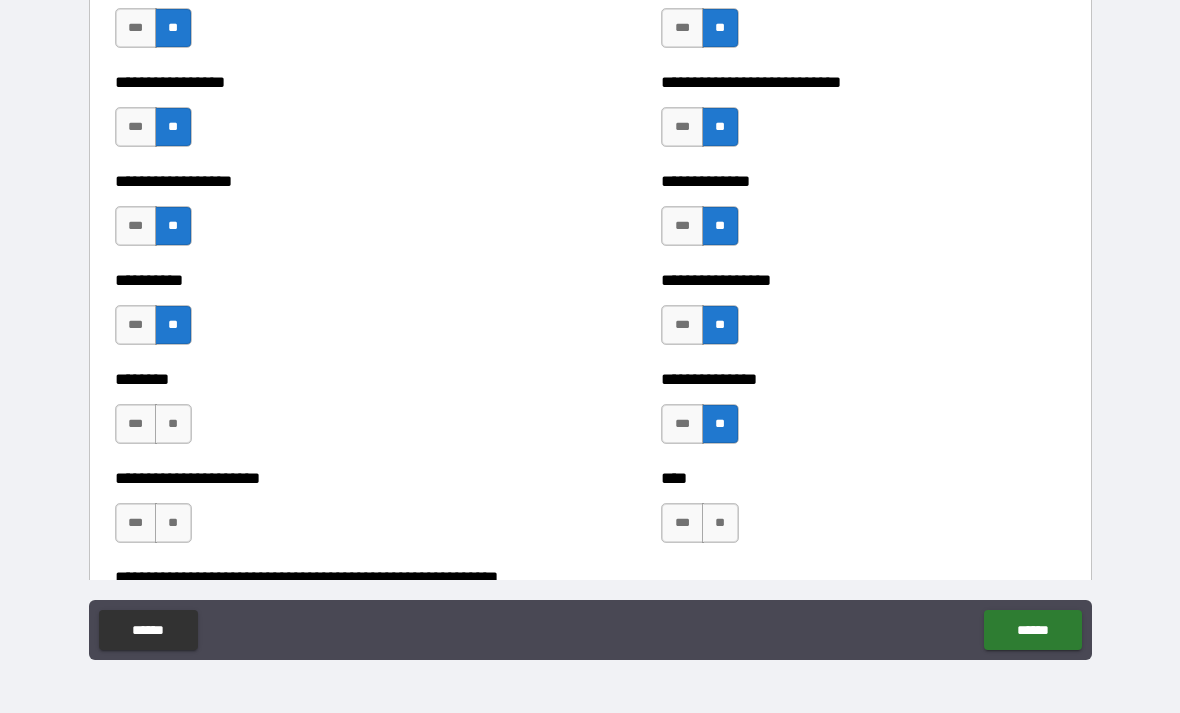 click on "**" at bounding box center [173, 424] 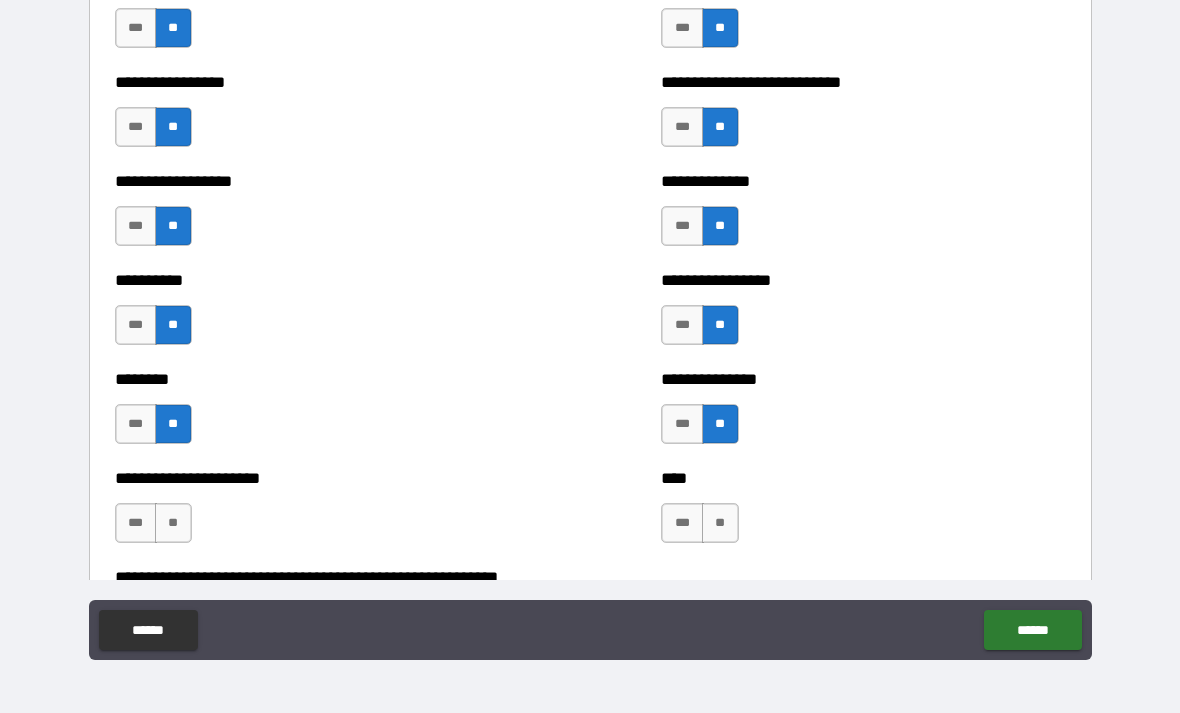click on "**" at bounding box center (173, 523) 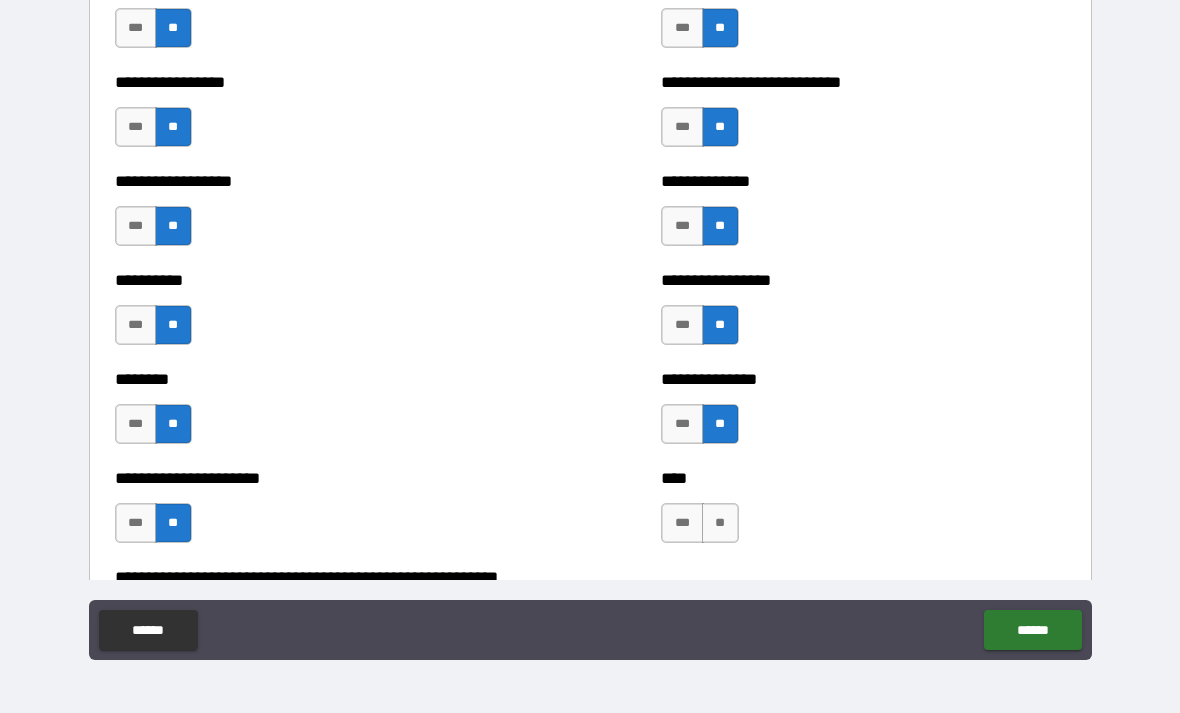 click on "**" at bounding box center [720, 523] 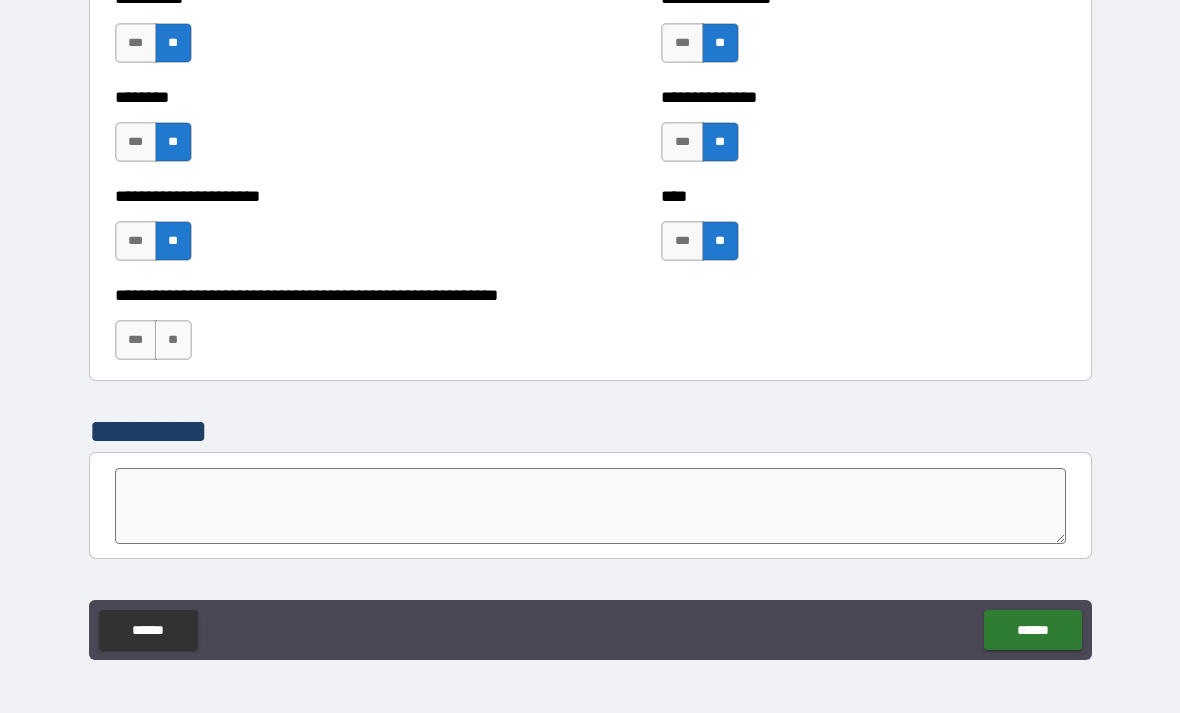scroll, scrollTop: 6599, scrollLeft: 0, axis: vertical 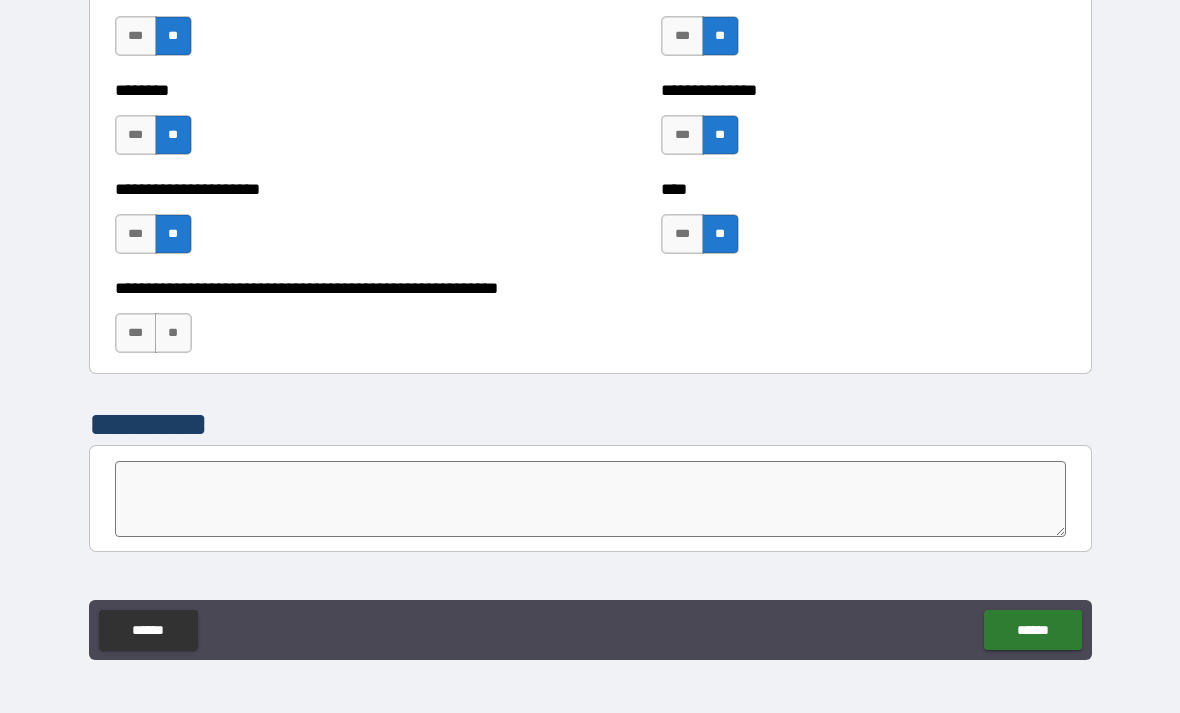 click on "**" at bounding box center [173, 333] 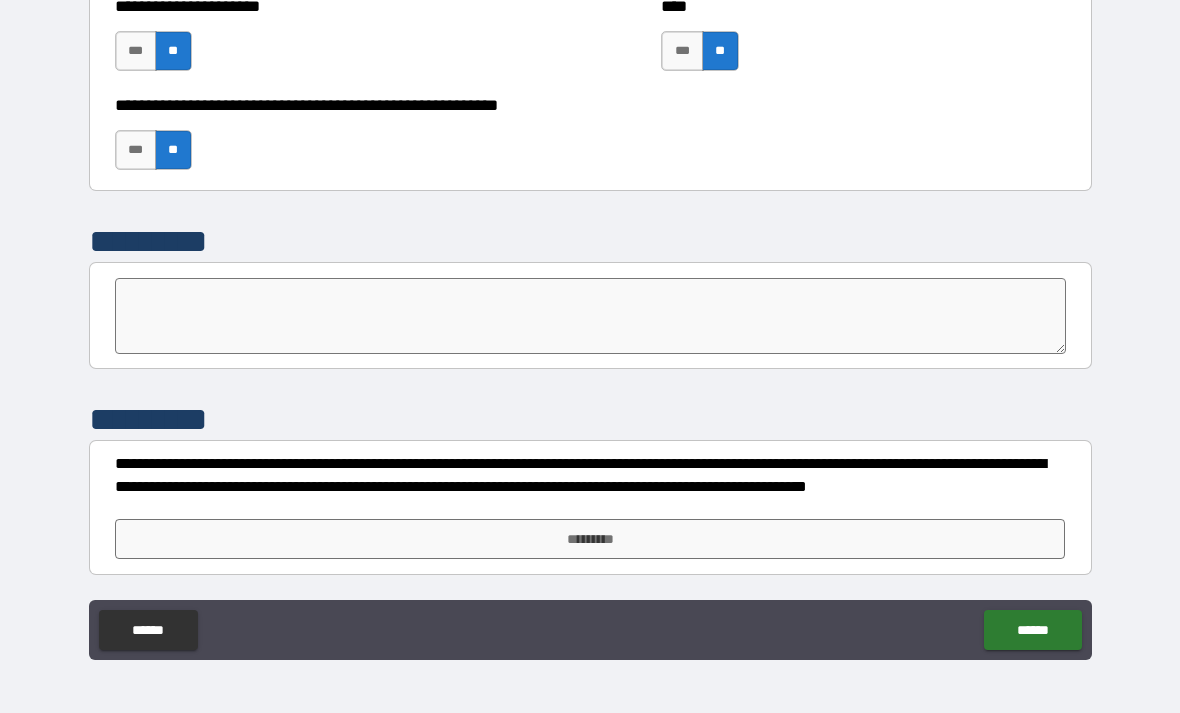 scroll, scrollTop: 6782, scrollLeft: 0, axis: vertical 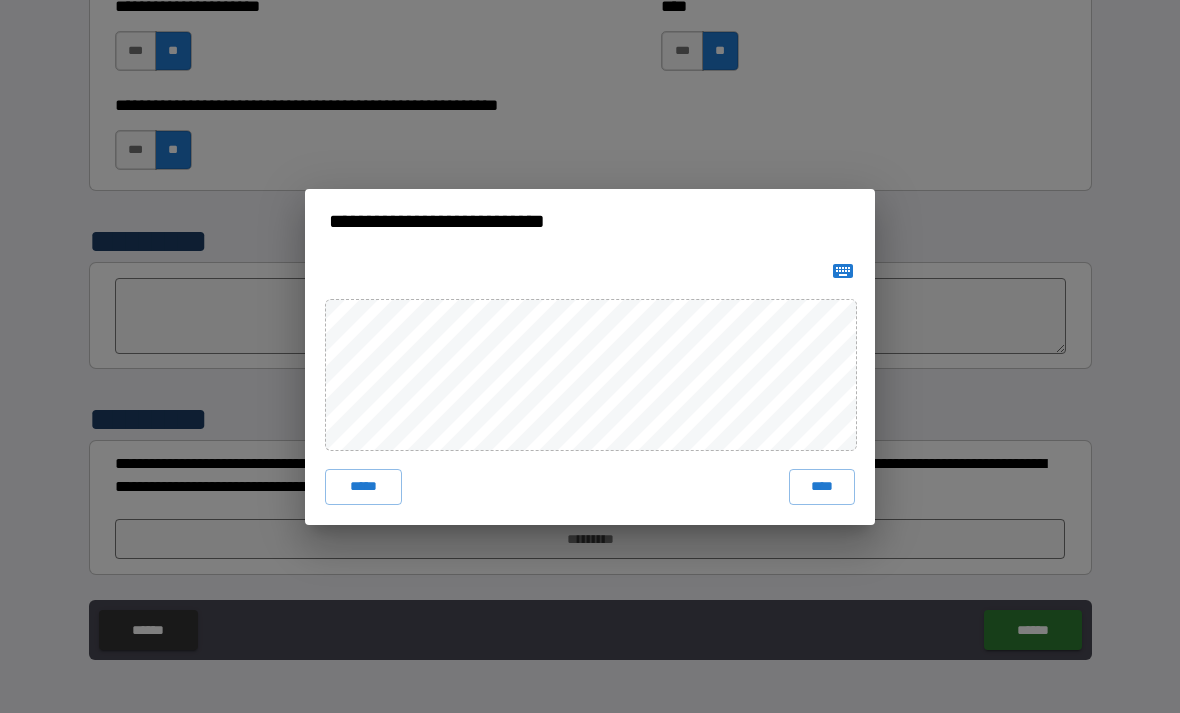 click on "****" at bounding box center [822, 487] 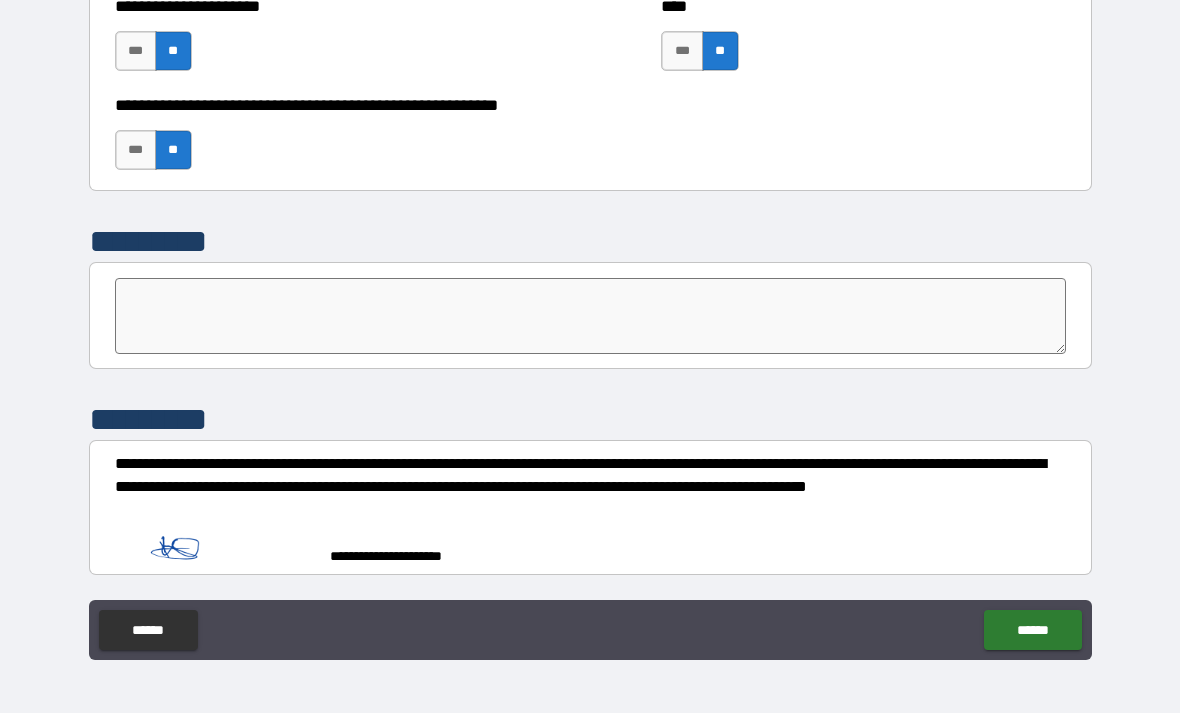 scroll, scrollTop: 6772, scrollLeft: 0, axis: vertical 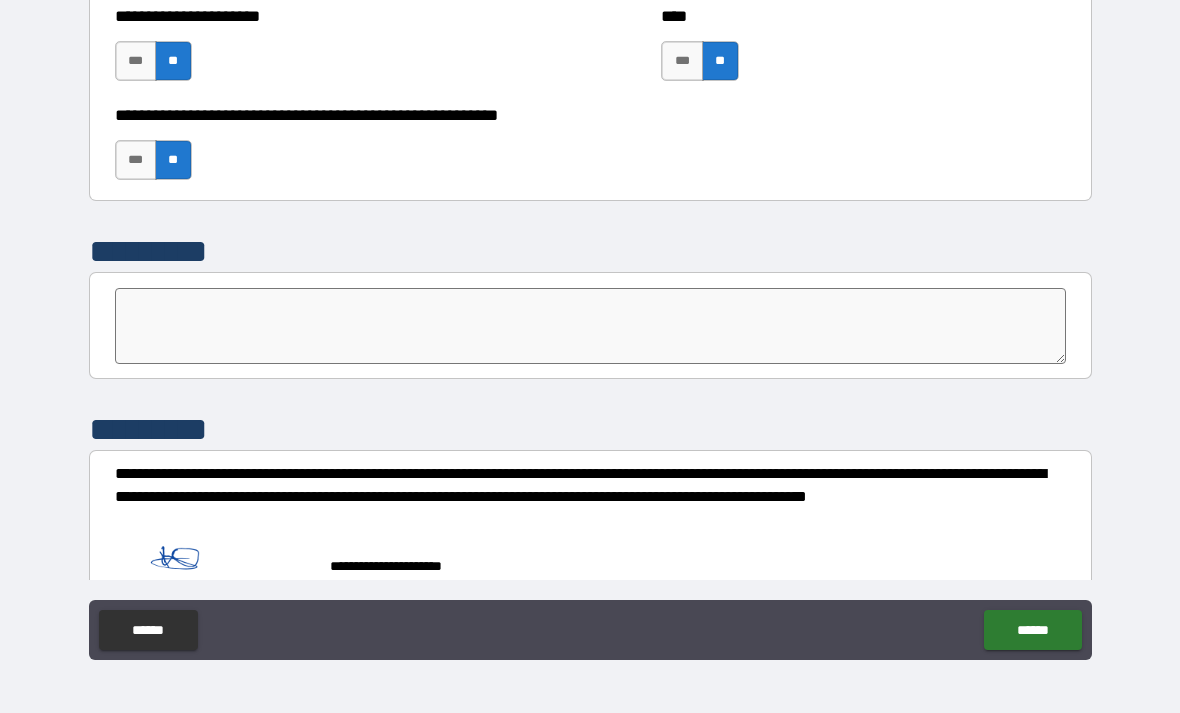 click on "******" at bounding box center (1032, 630) 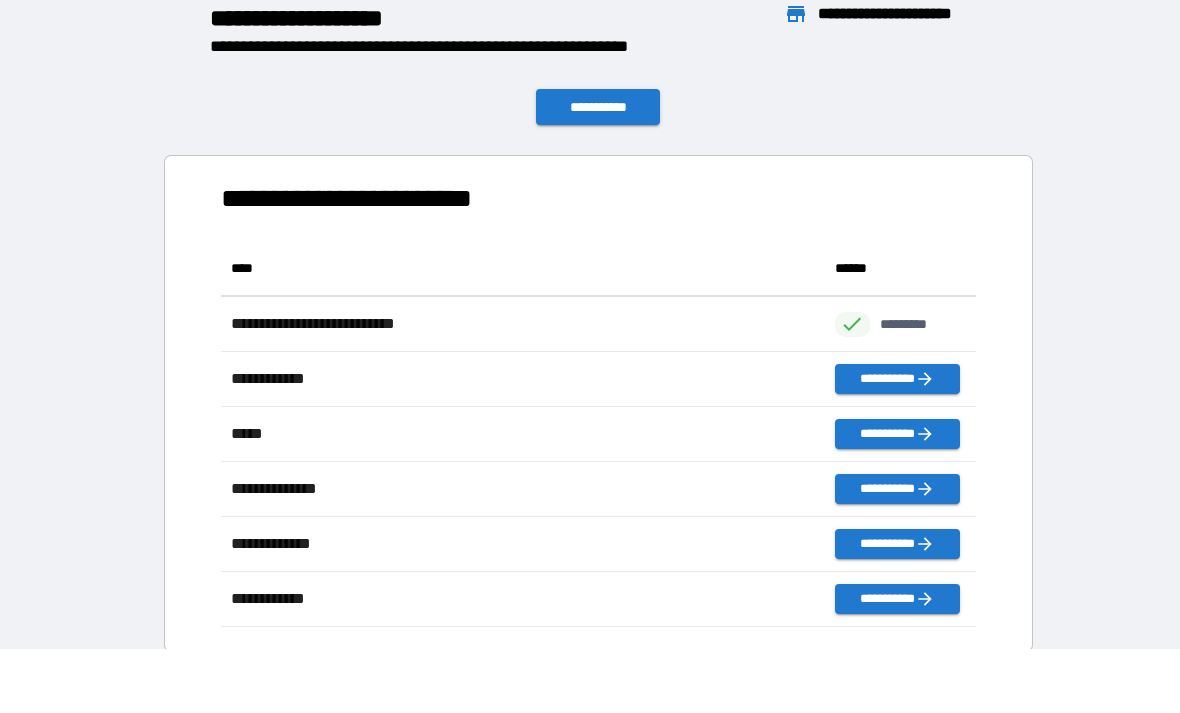 scroll, scrollTop: 1, scrollLeft: 1, axis: both 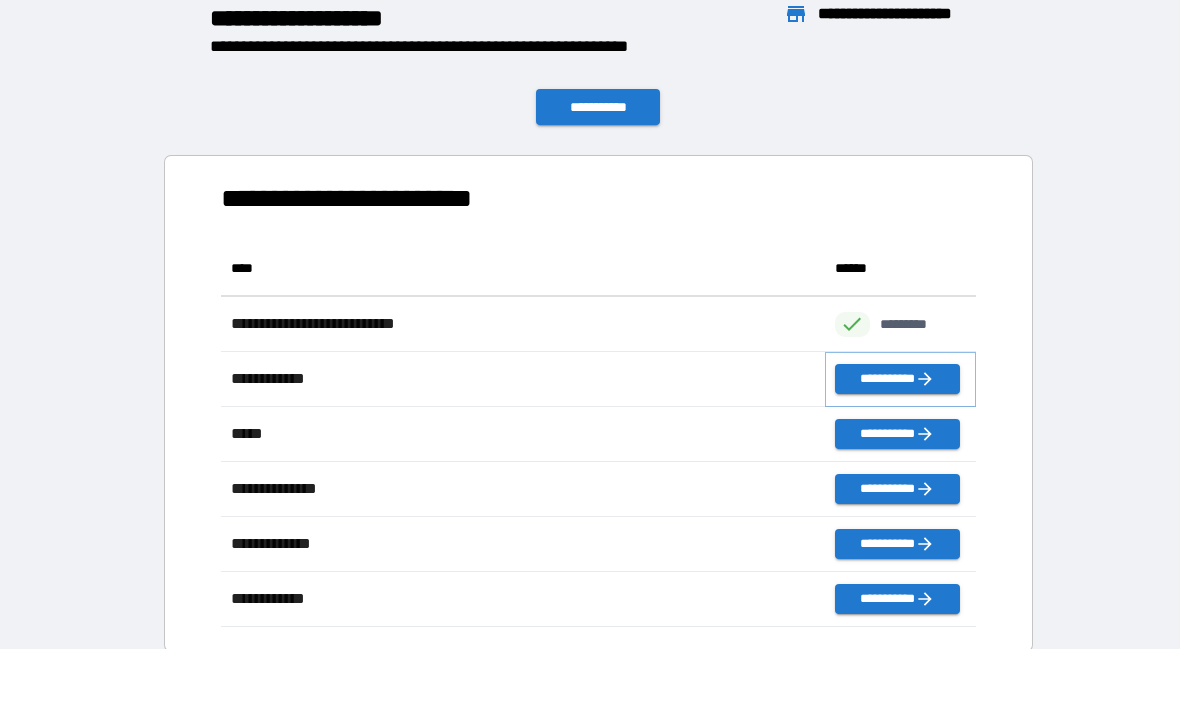 click on "**********" at bounding box center [897, 379] 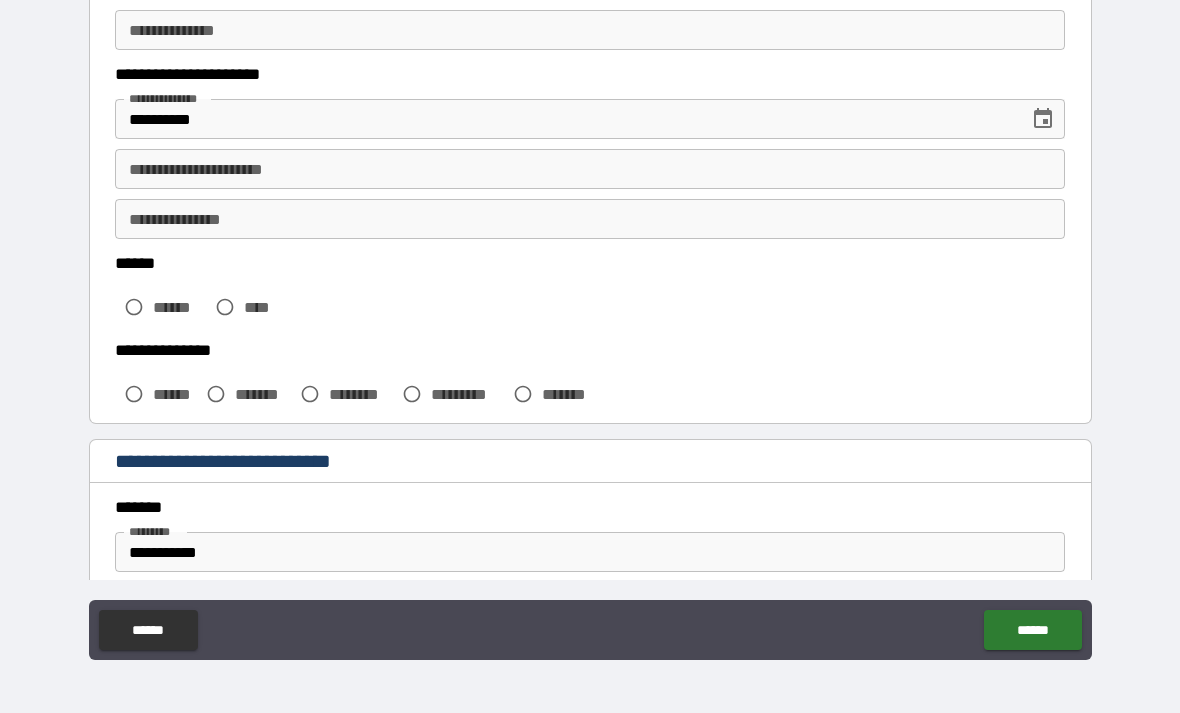 scroll, scrollTop: 306, scrollLeft: 0, axis: vertical 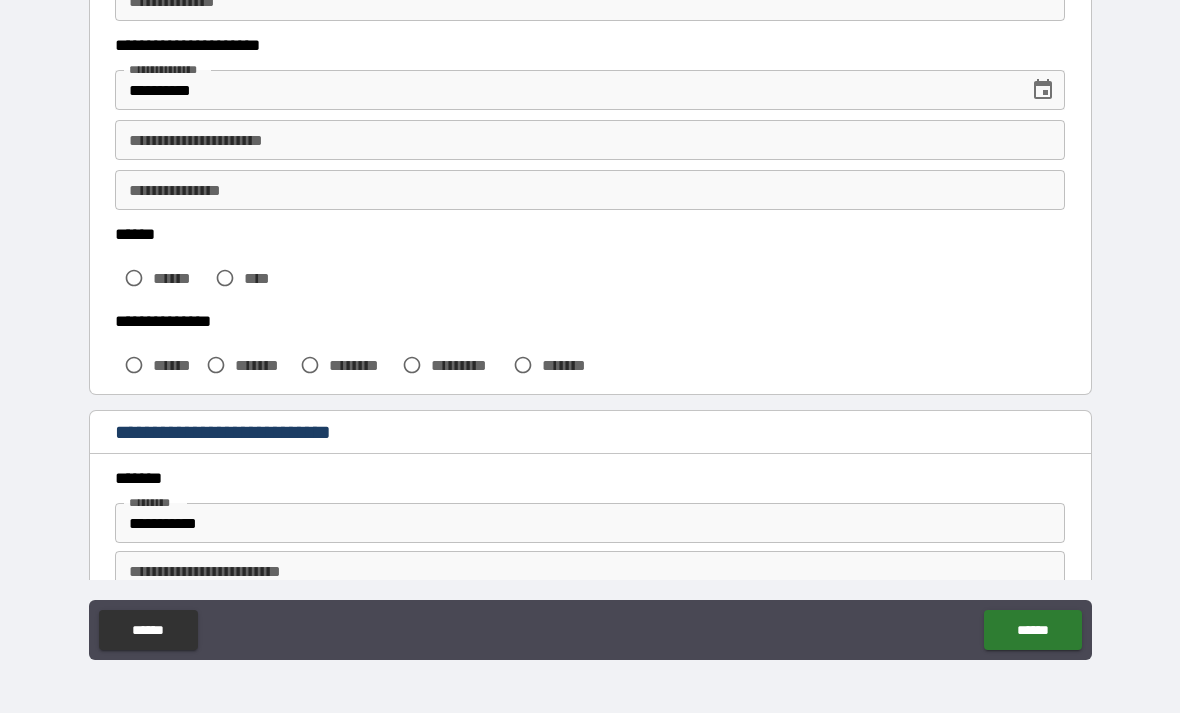 click on "**********" at bounding box center (590, 140) 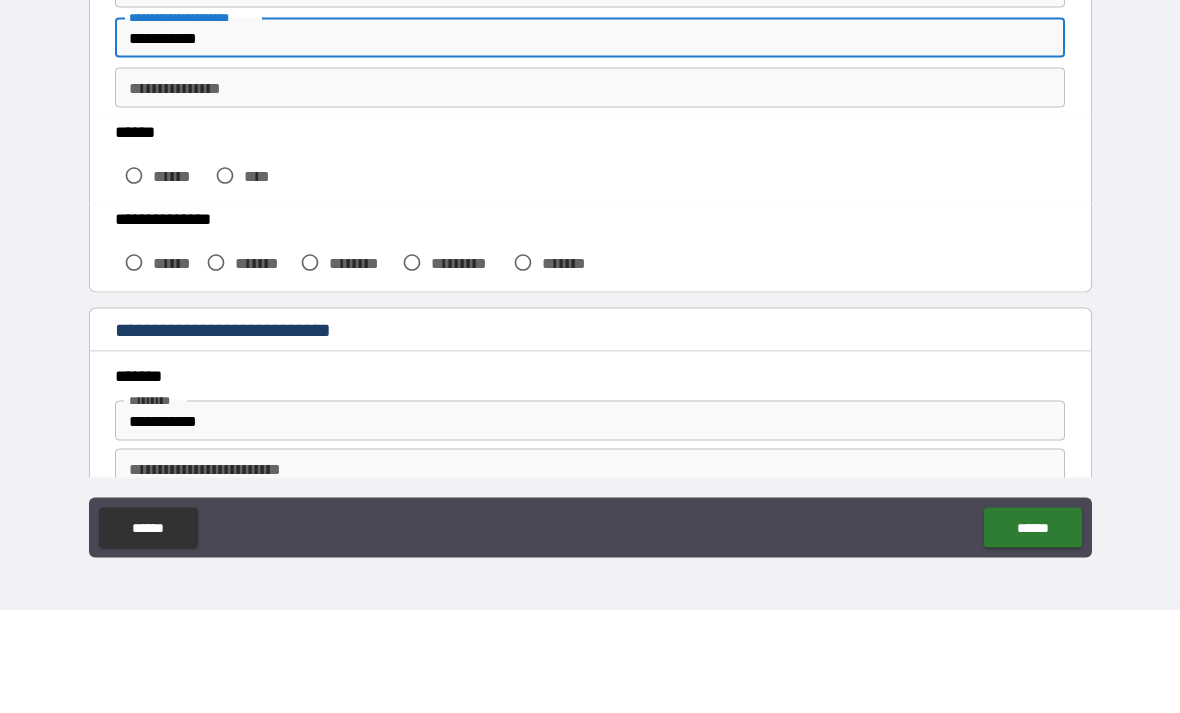 type on "**********" 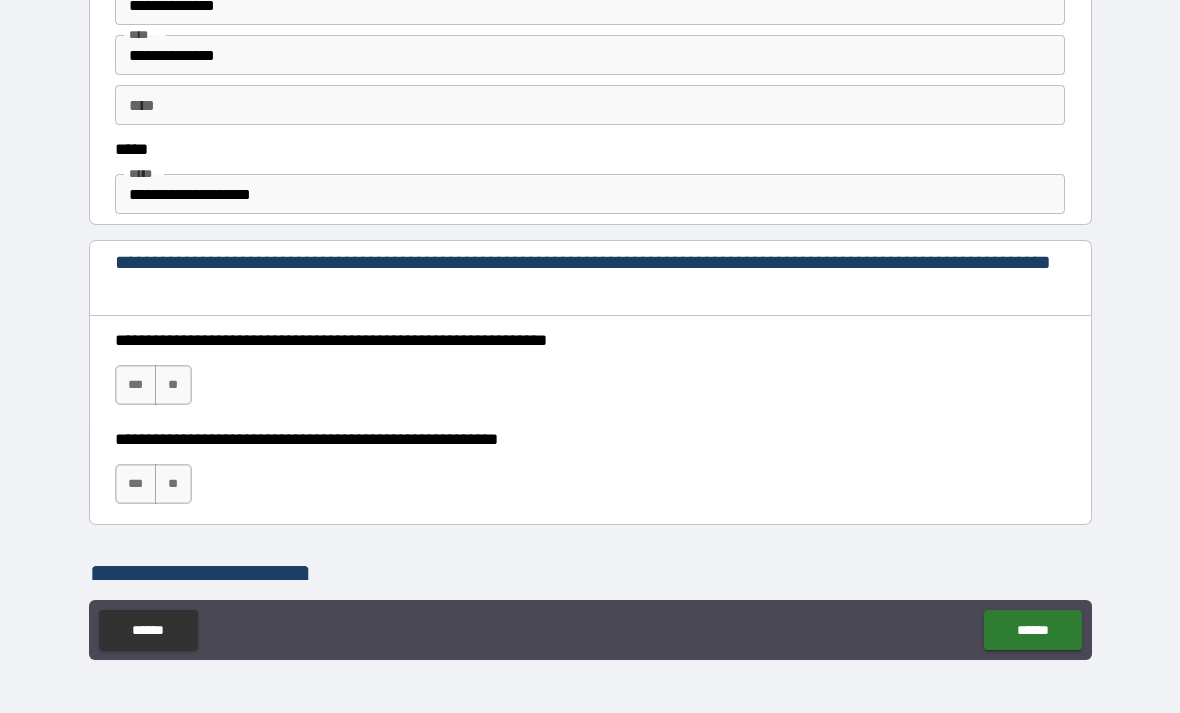 scroll, scrollTop: 1107, scrollLeft: 0, axis: vertical 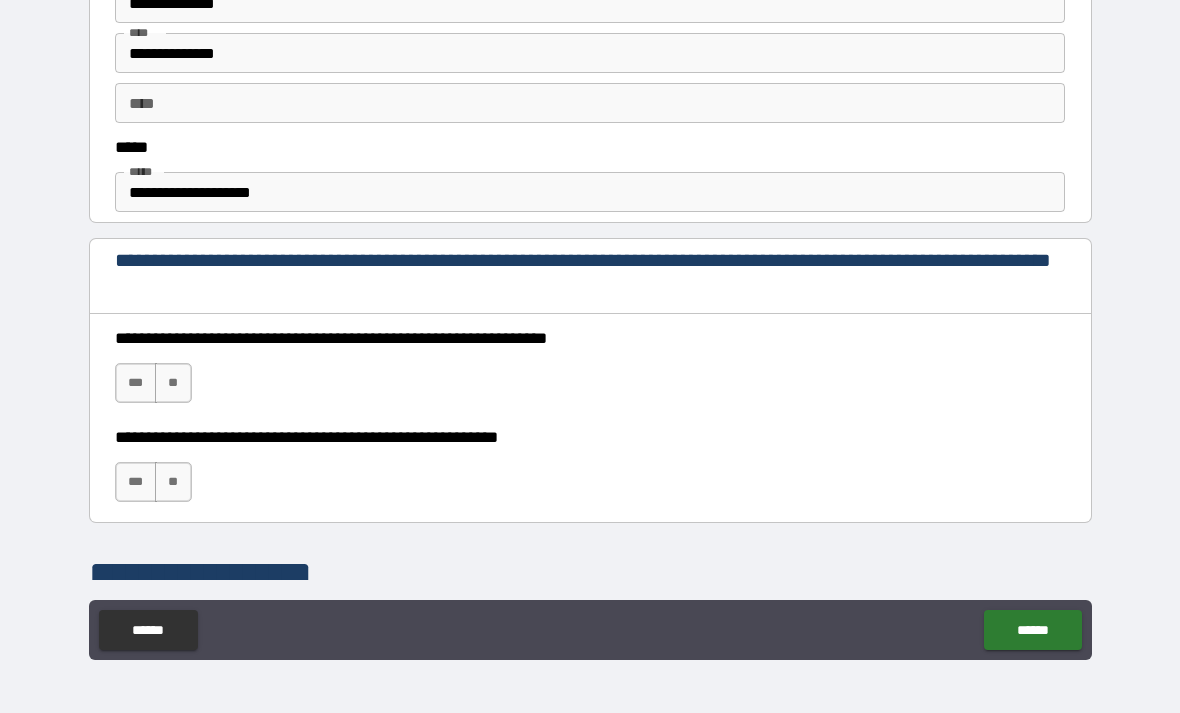 click on "***" at bounding box center (136, 383) 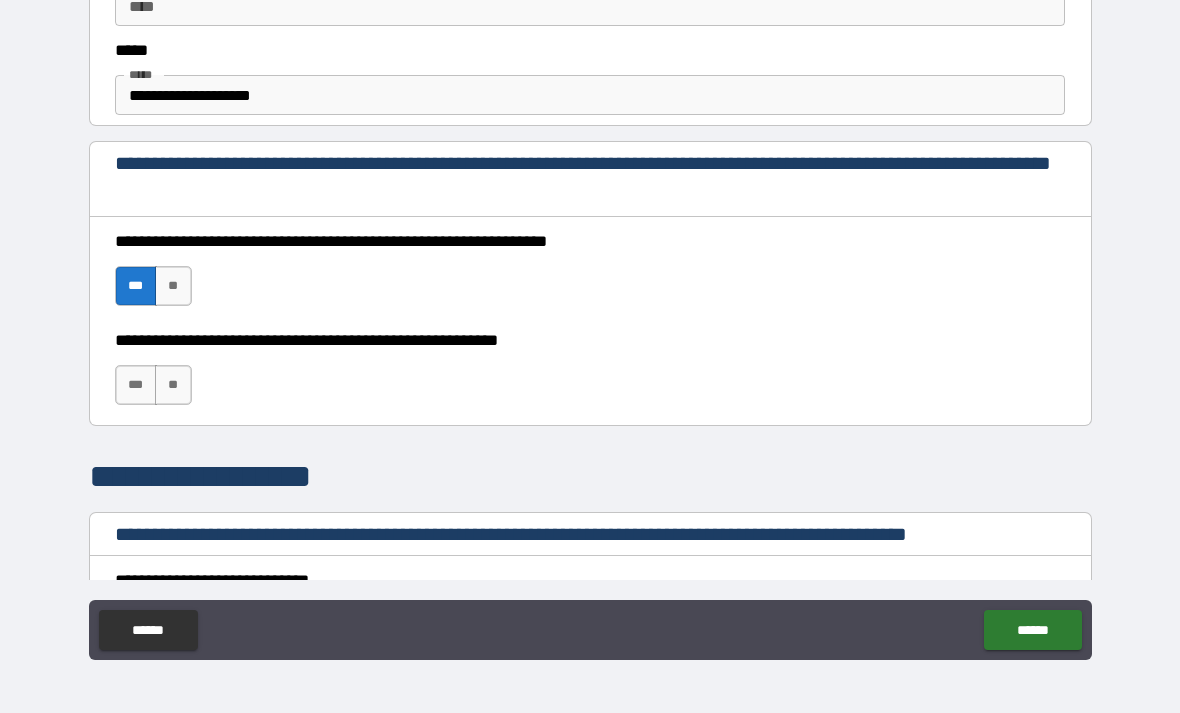 scroll, scrollTop: 1207, scrollLeft: 0, axis: vertical 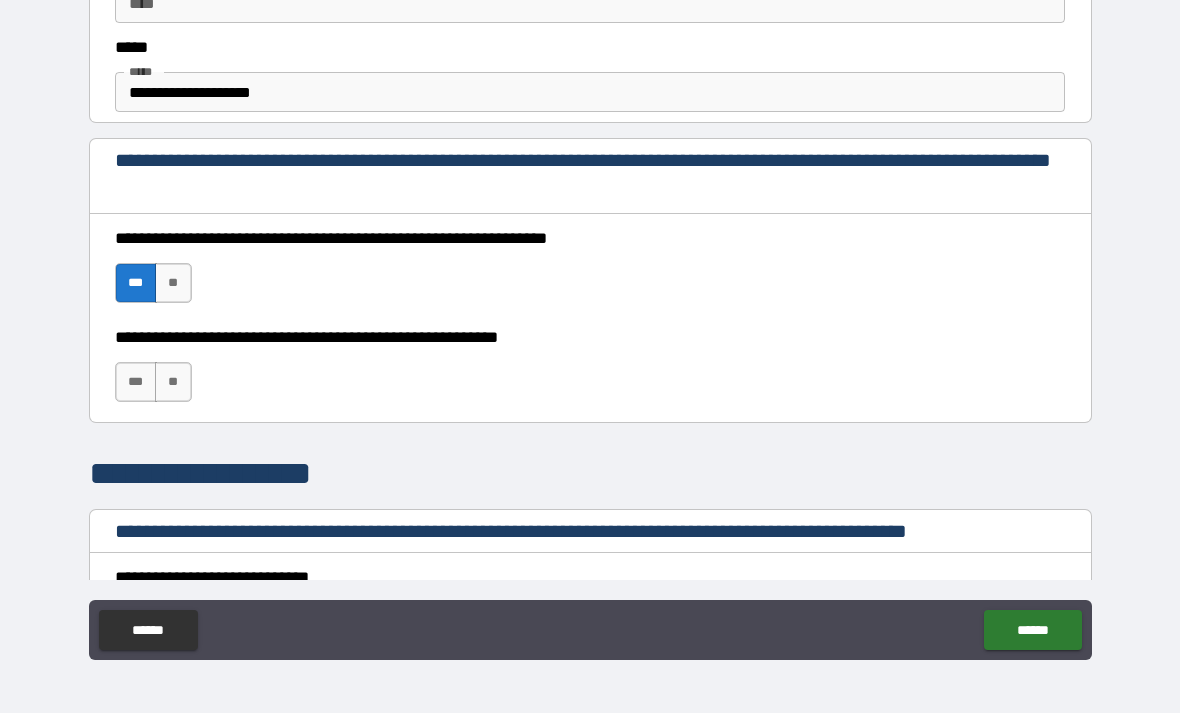 click on "**" at bounding box center [173, 382] 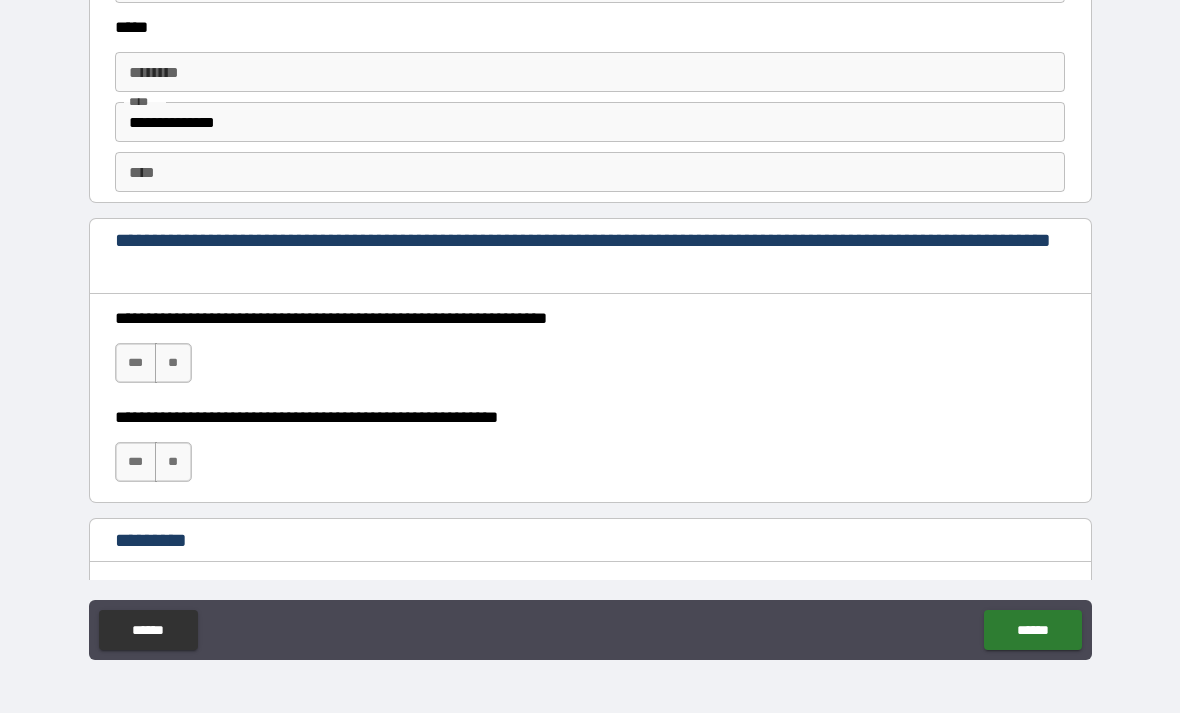 scroll, scrollTop: 2732, scrollLeft: 0, axis: vertical 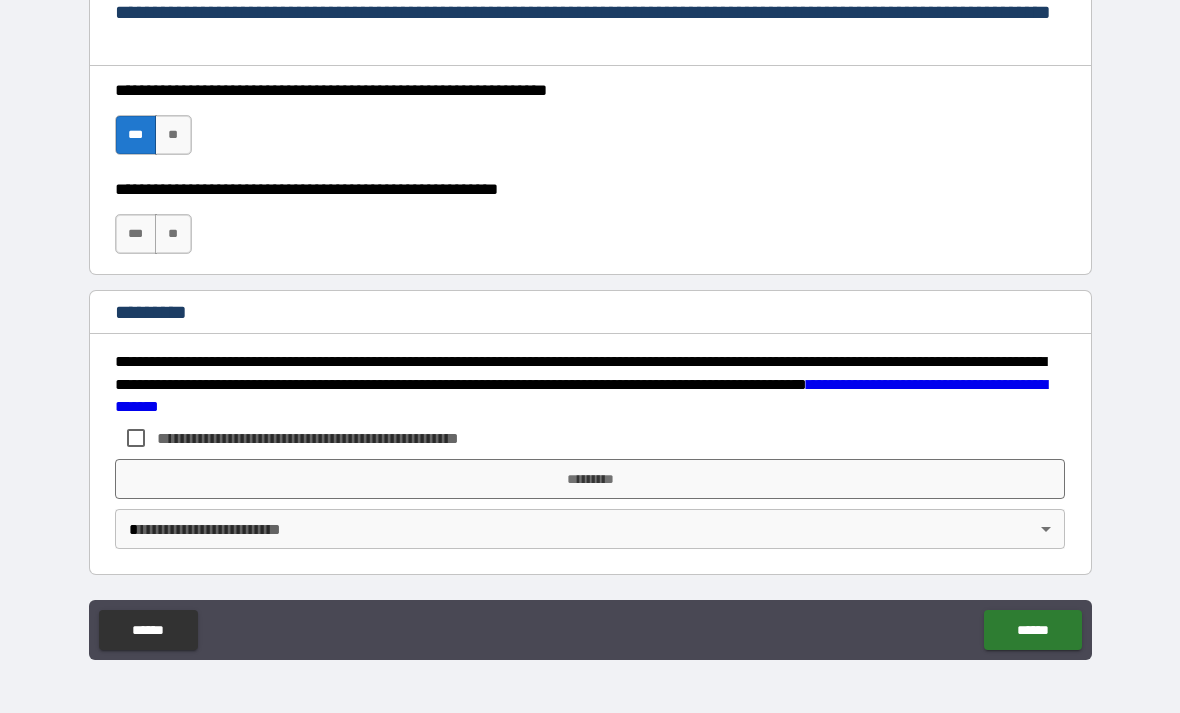 click on "*********" at bounding box center [590, 479] 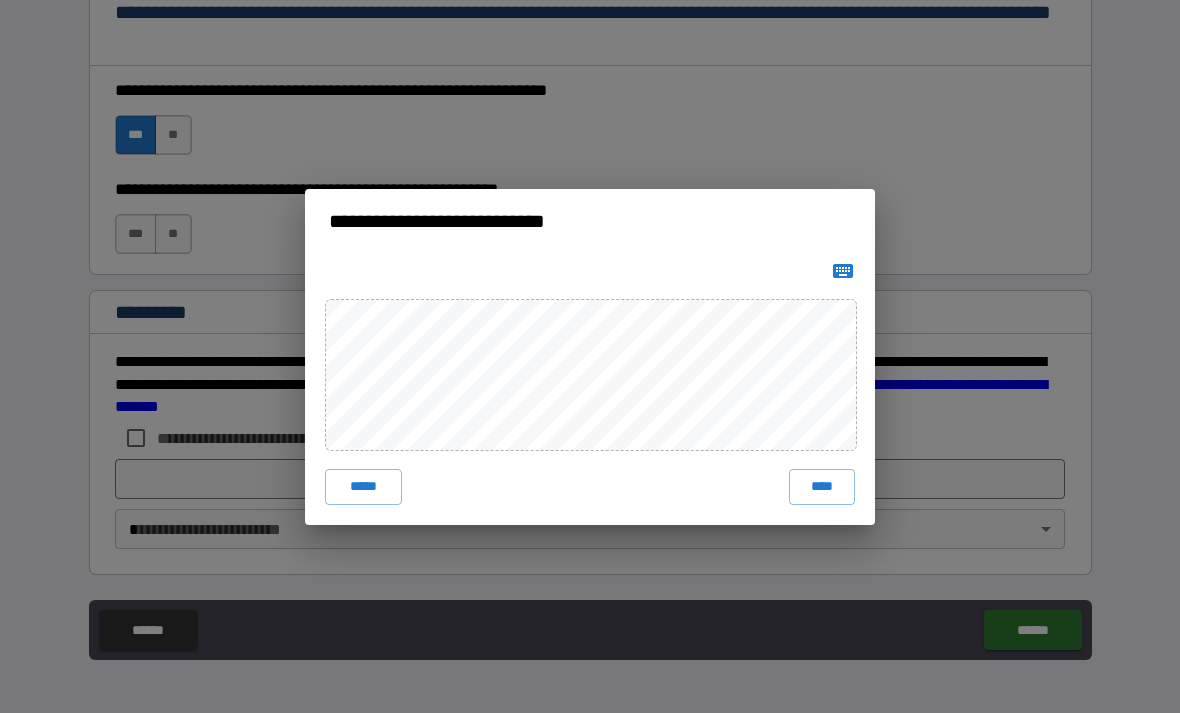 click on "****" at bounding box center [822, 487] 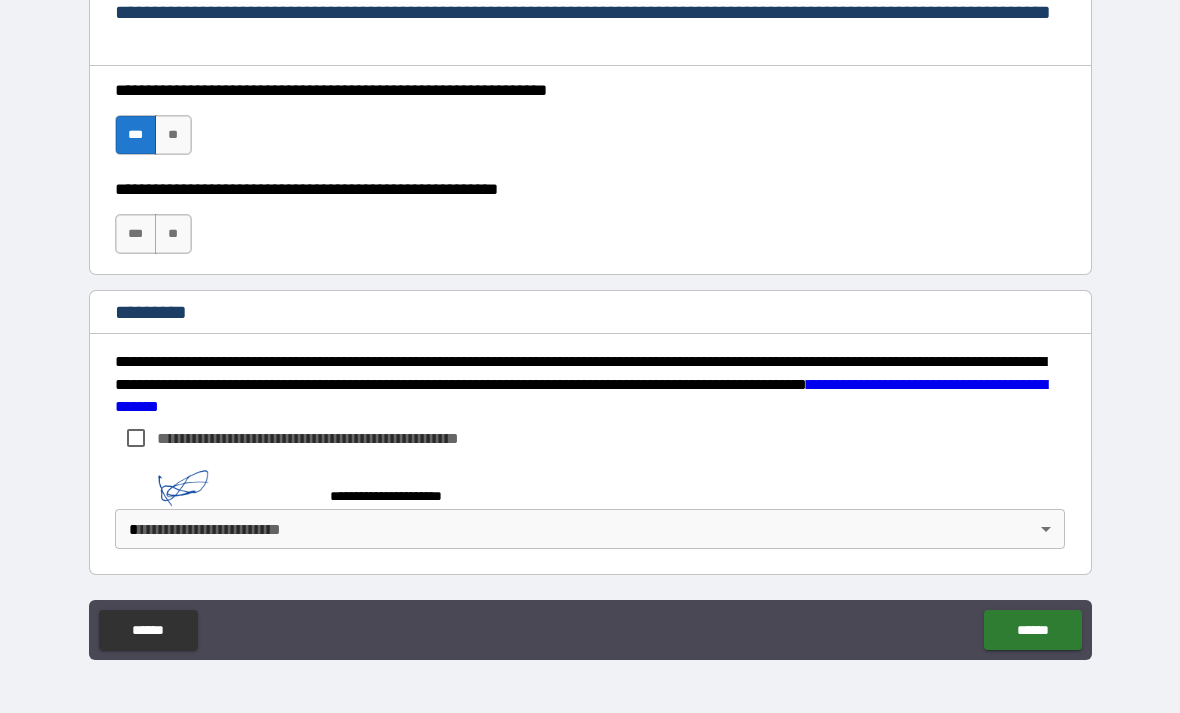 scroll, scrollTop: 2950, scrollLeft: 0, axis: vertical 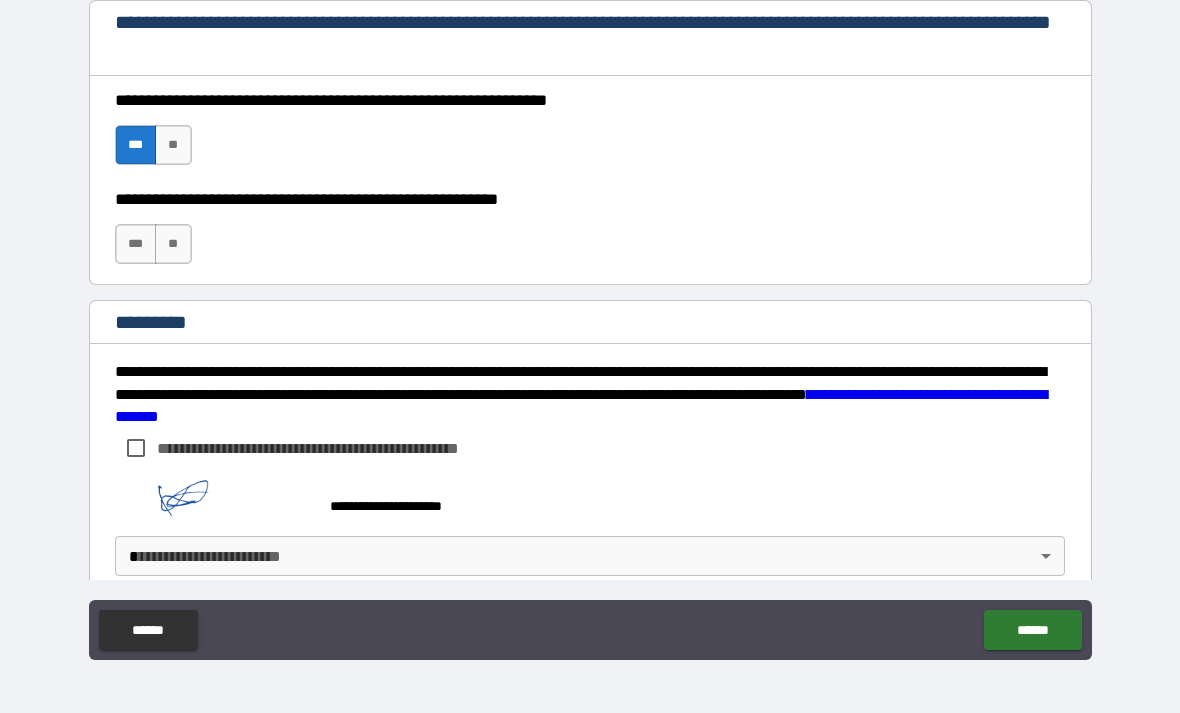 click on "******" at bounding box center (1032, 630) 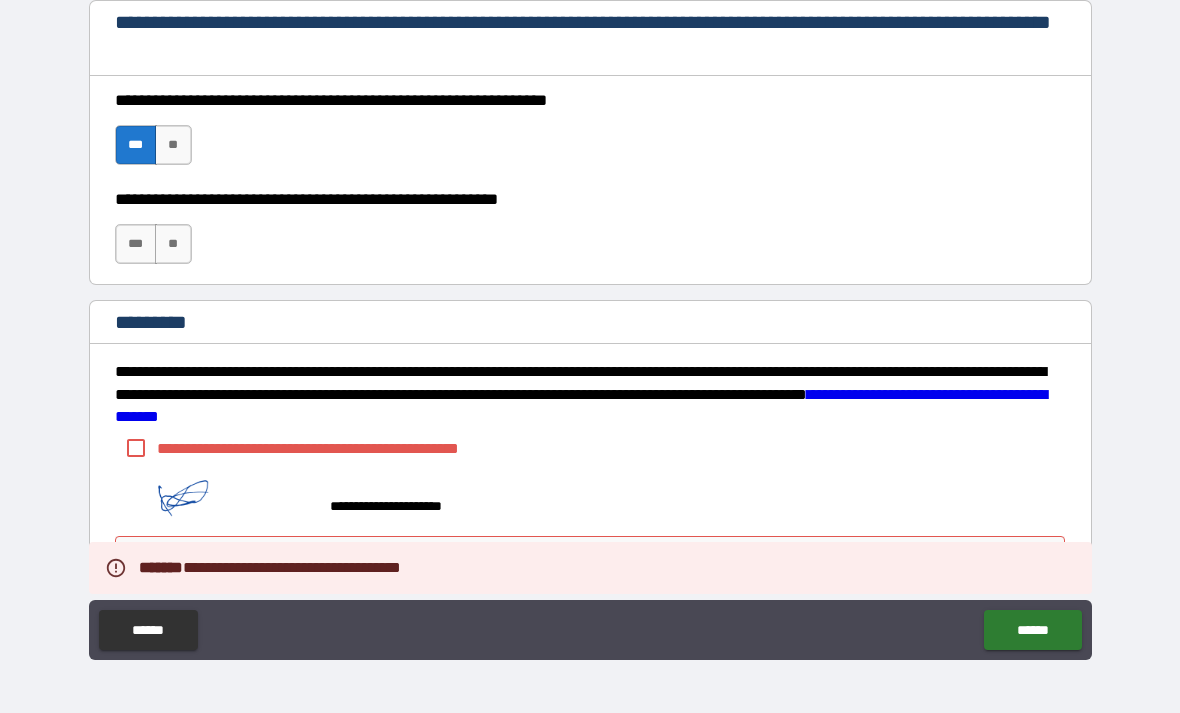 click on "******" at bounding box center [1032, 630] 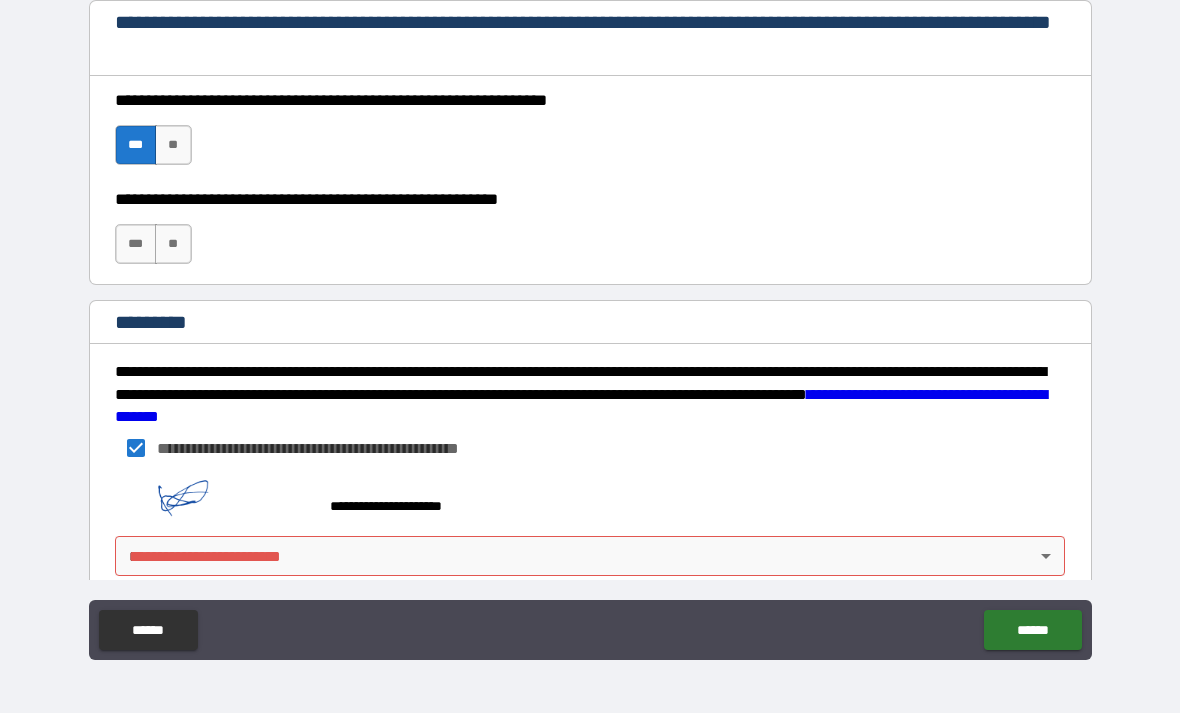 click on "******" at bounding box center [1032, 630] 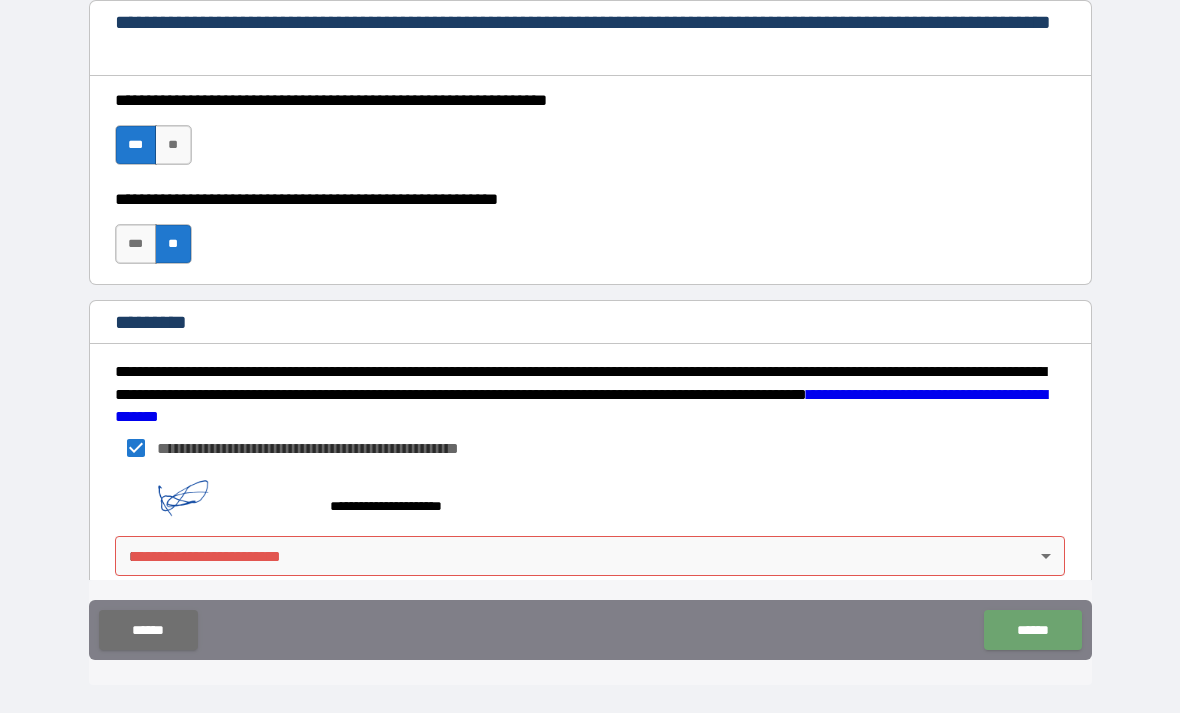 click on "******" at bounding box center [1032, 630] 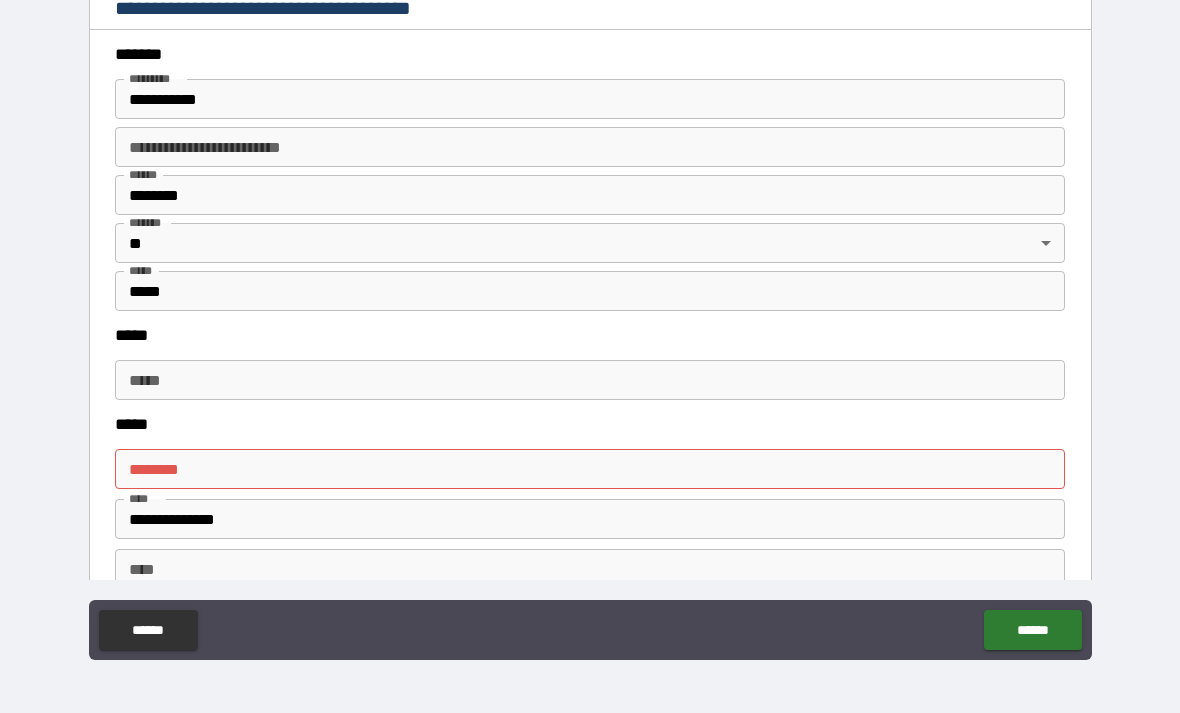 scroll, scrollTop: 2335, scrollLeft: 0, axis: vertical 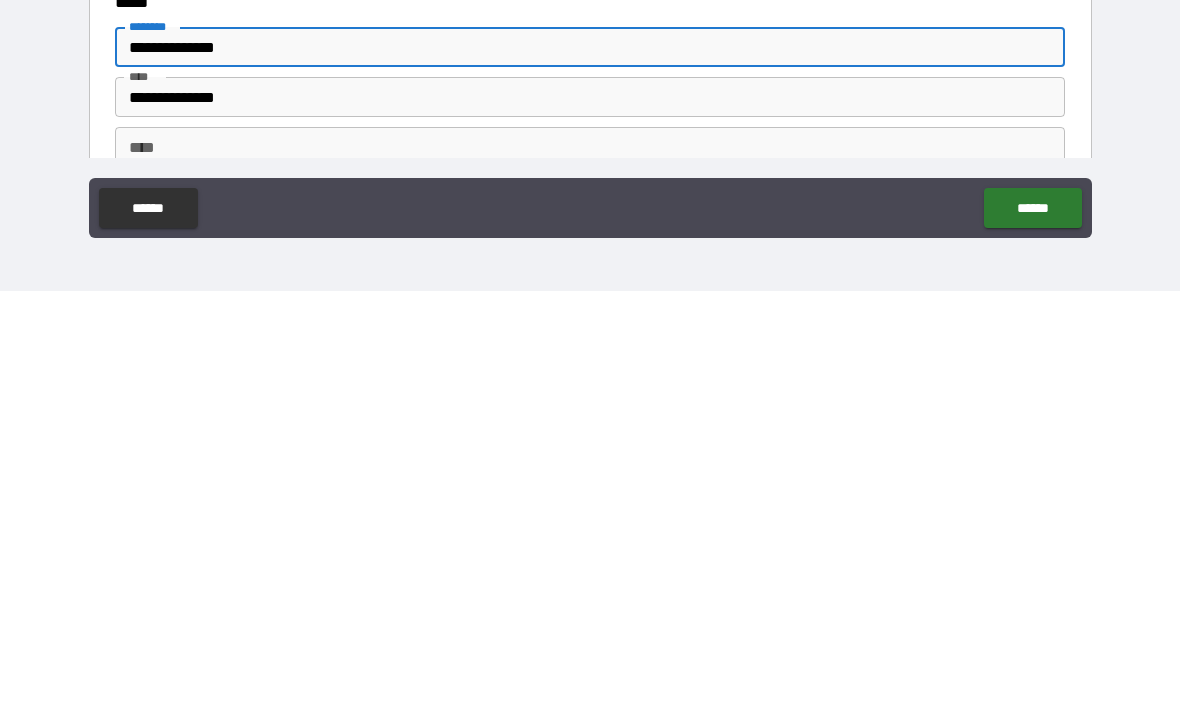 type on "**********" 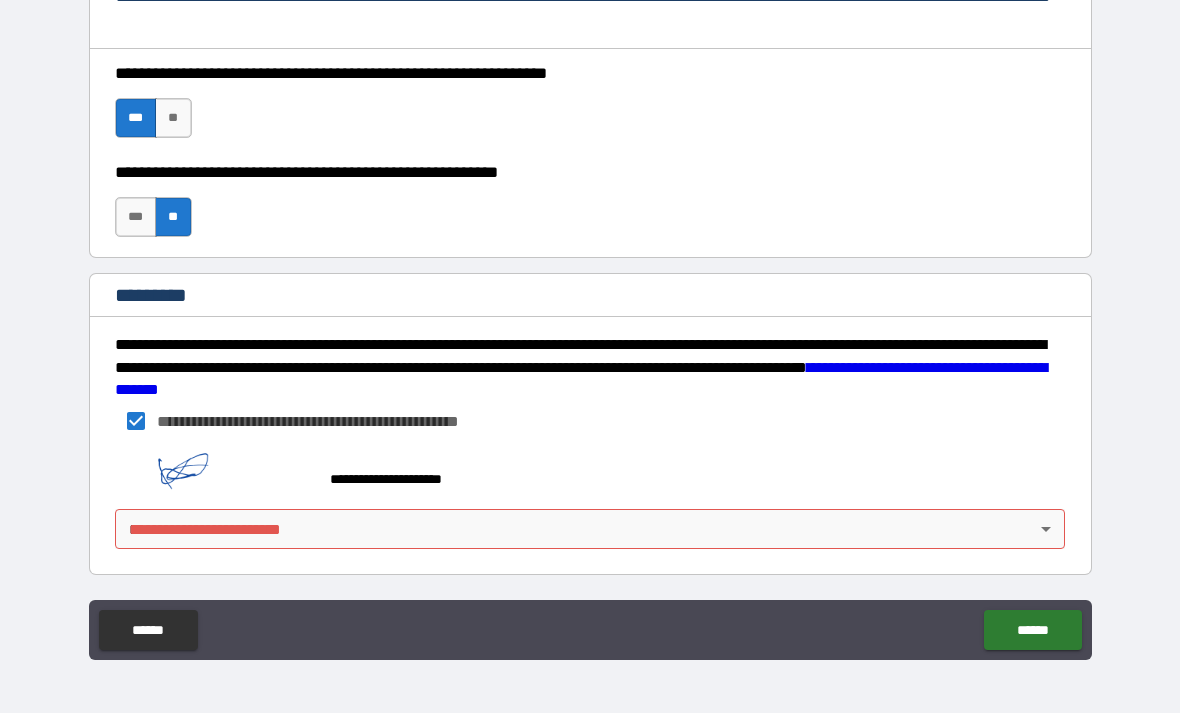 scroll, scrollTop: 2977, scrollLeft: 0, axis: vertical 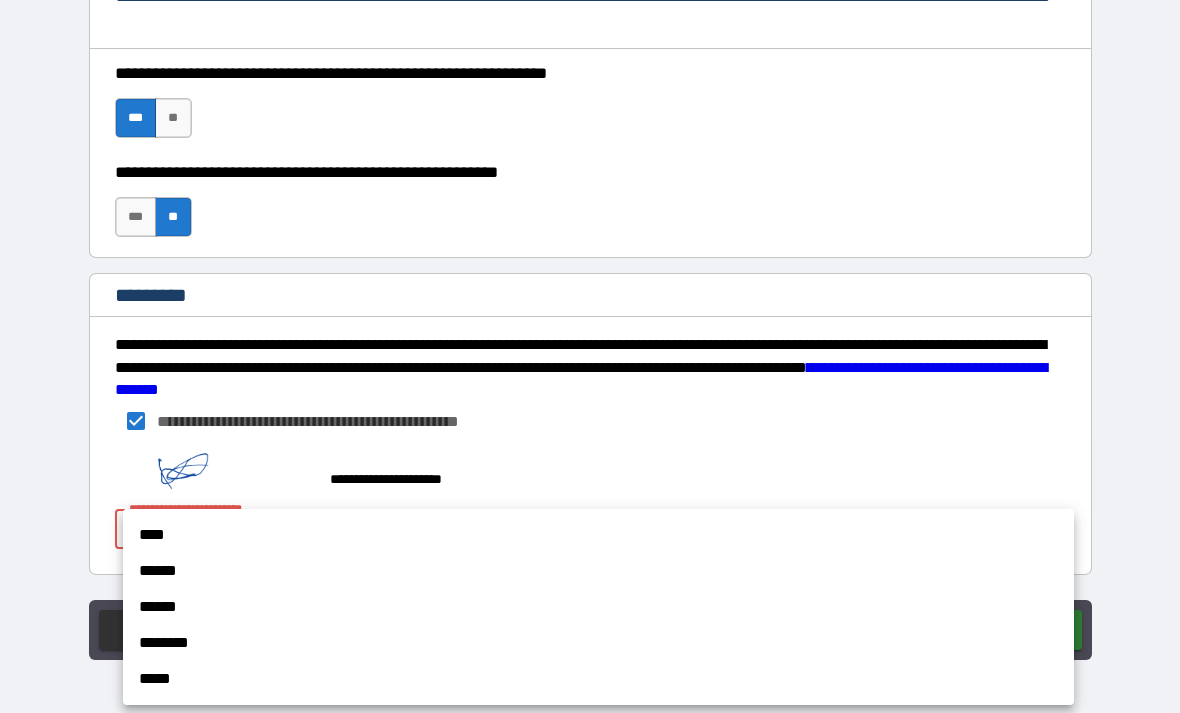 click on "****" at bounding box center (598, 535) 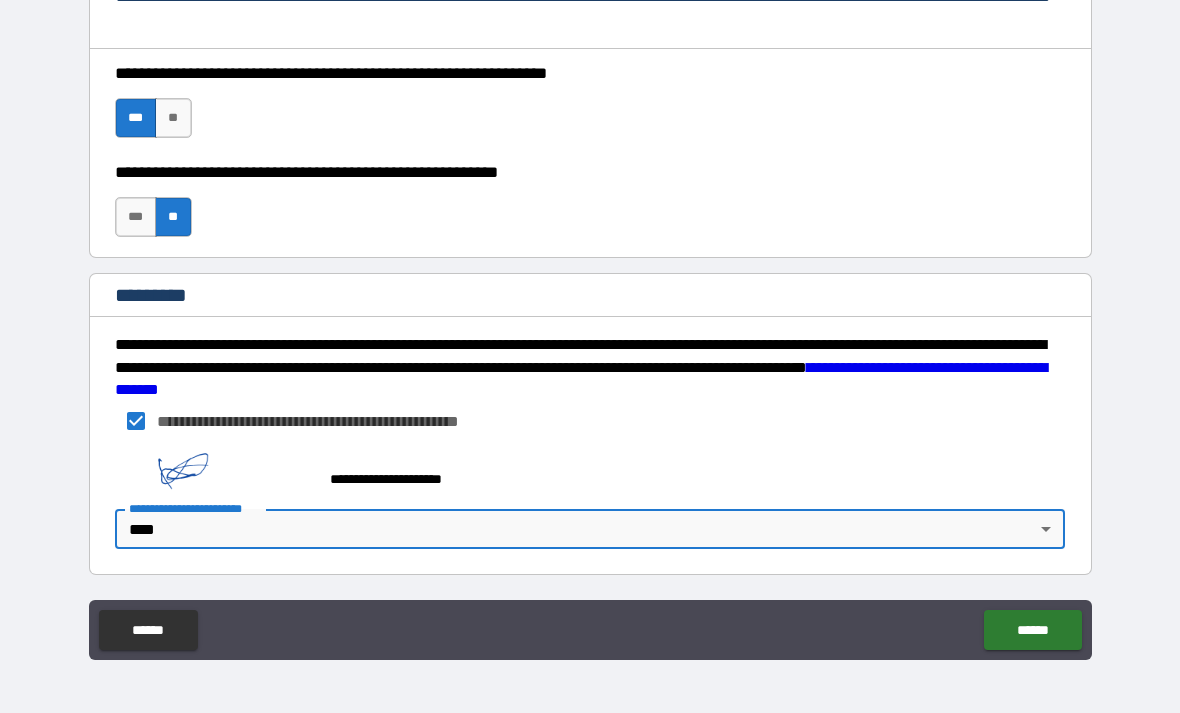 click on "******" at bounding box center [1032, 630] 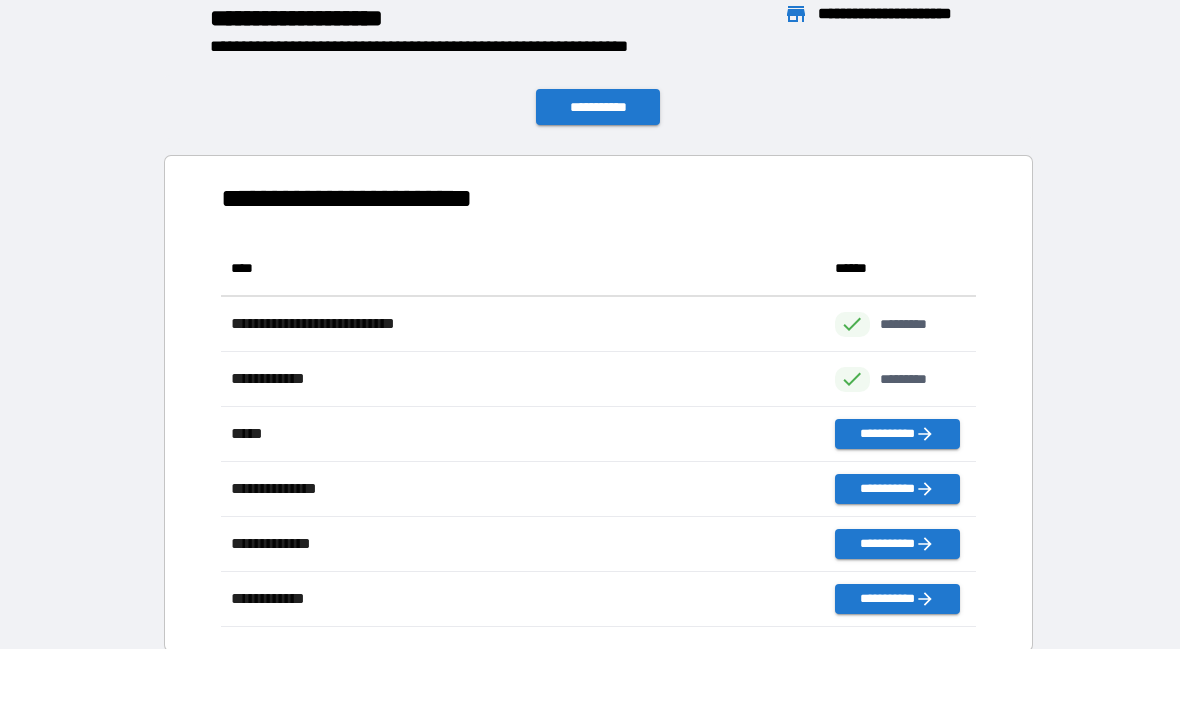 scroll, scrollTop: 1, scrollLeft: 1, axis: both 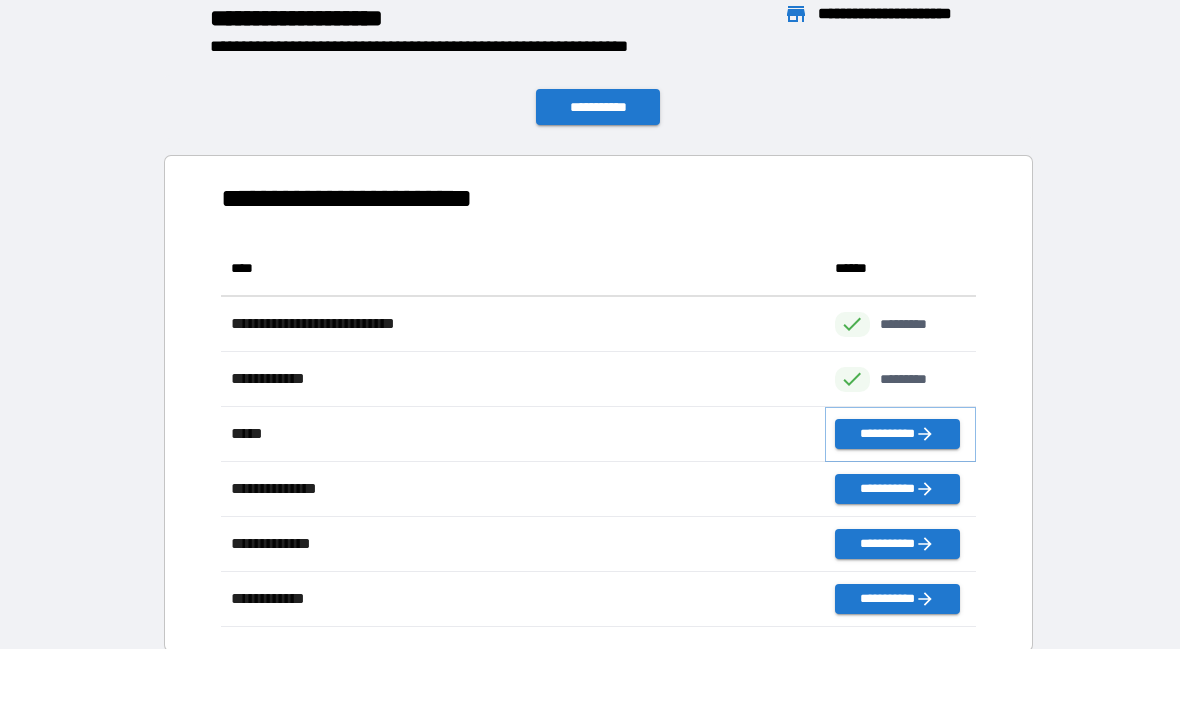 click on "**********" at bounding box center [897, 434] 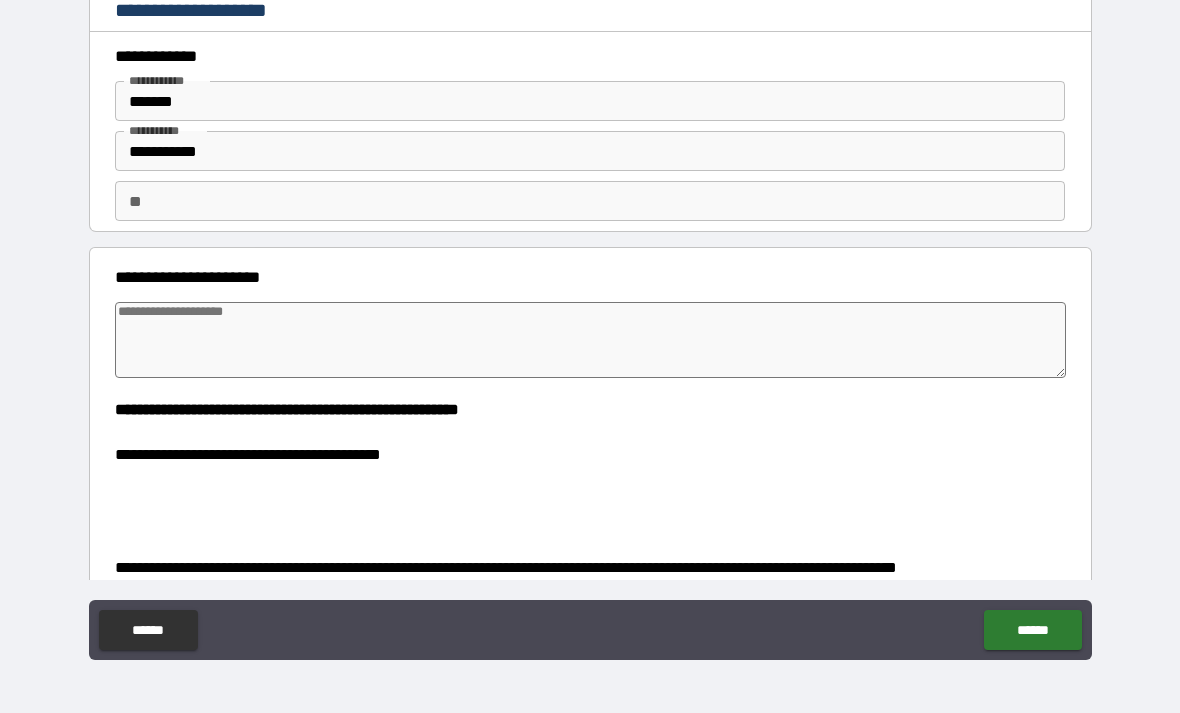 type on "*" 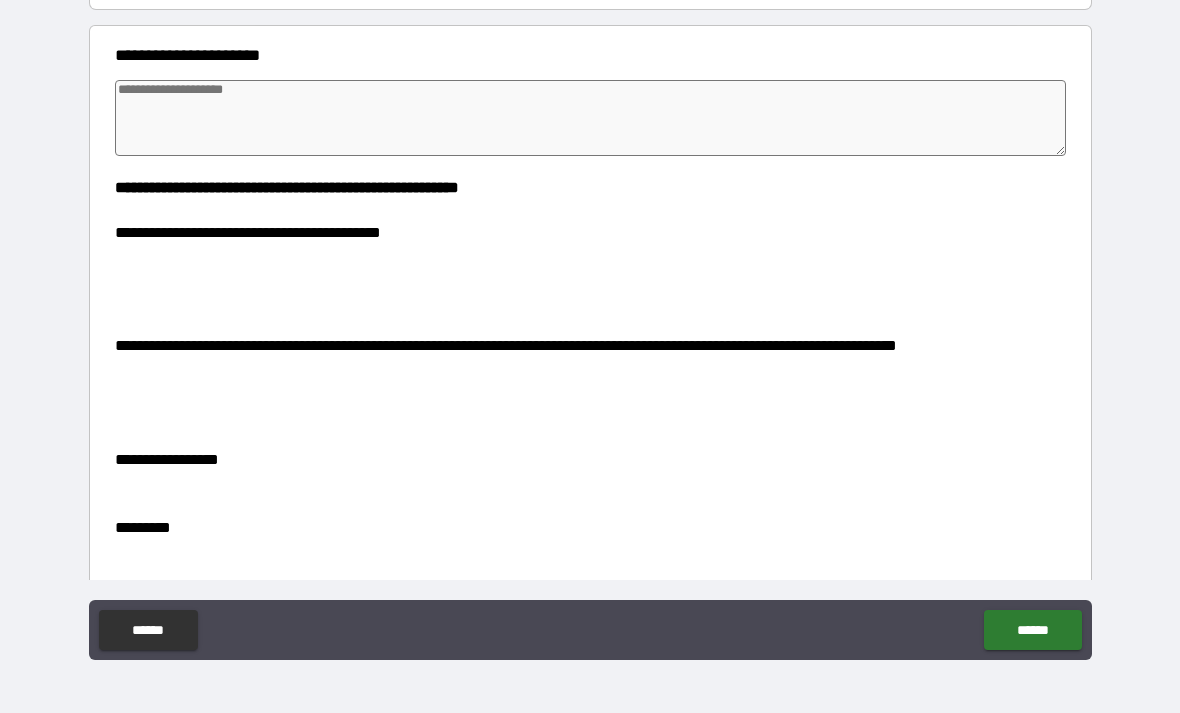 scroll, scrollTop: 184, scrollLeft: 0, axis: vertical 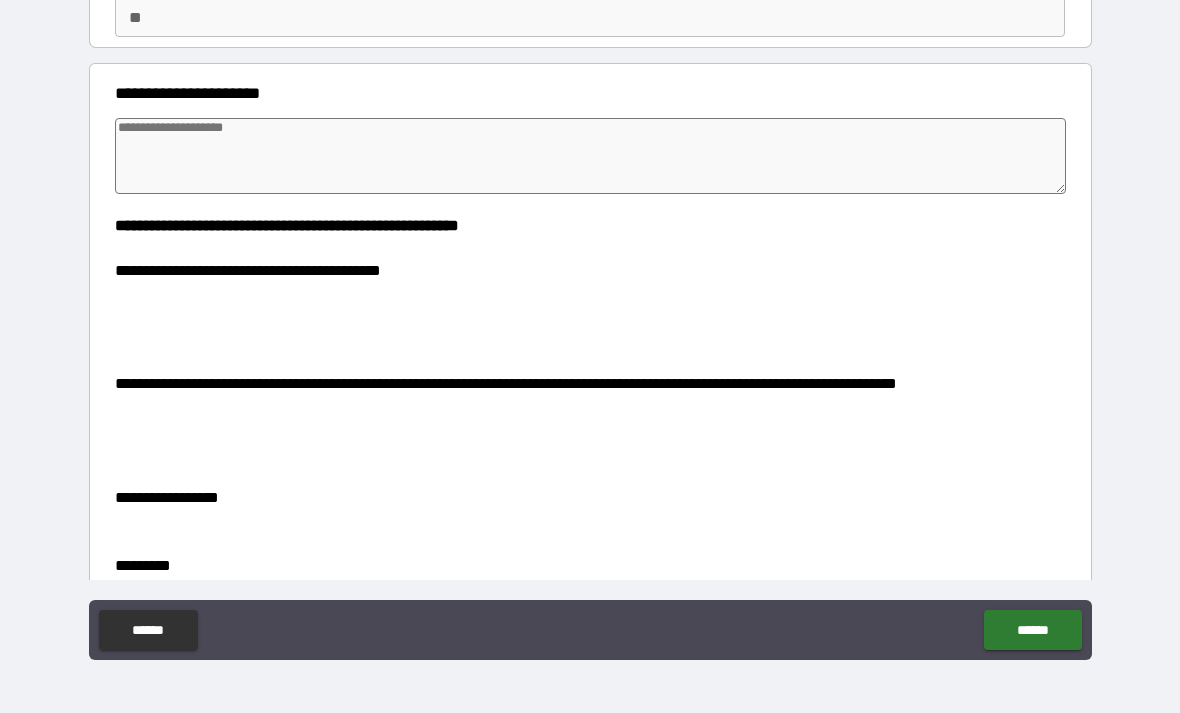 click at bounding box center (591, 156) 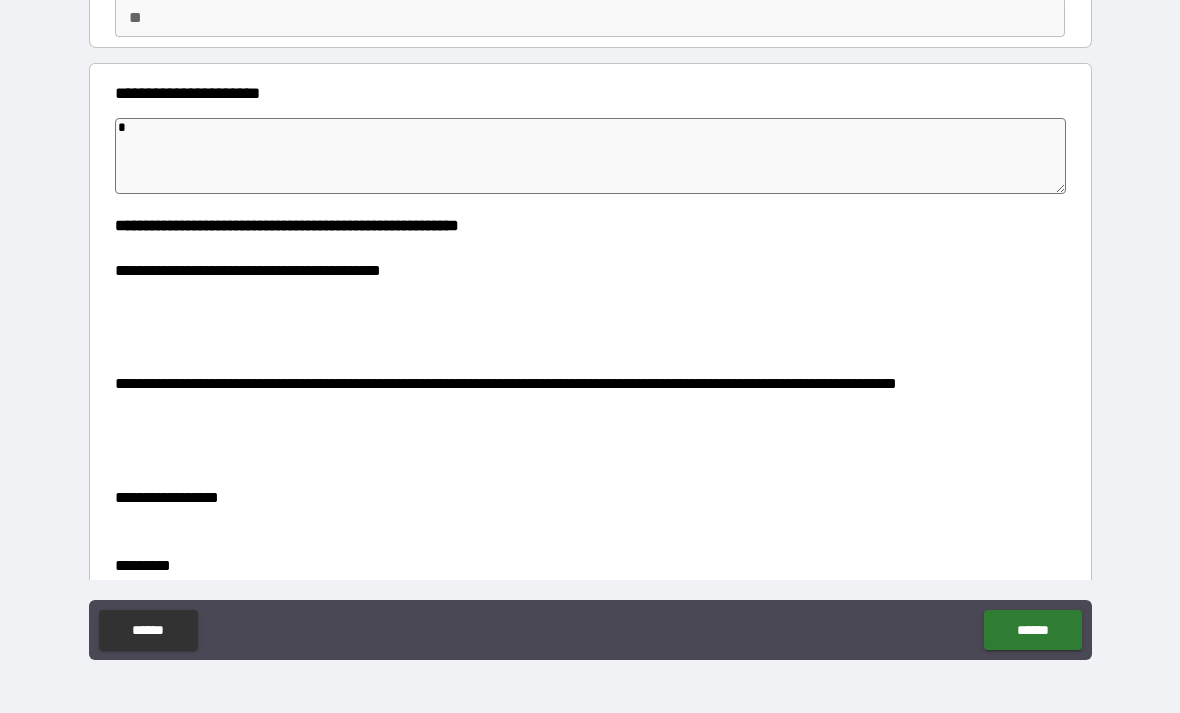 type on "*" 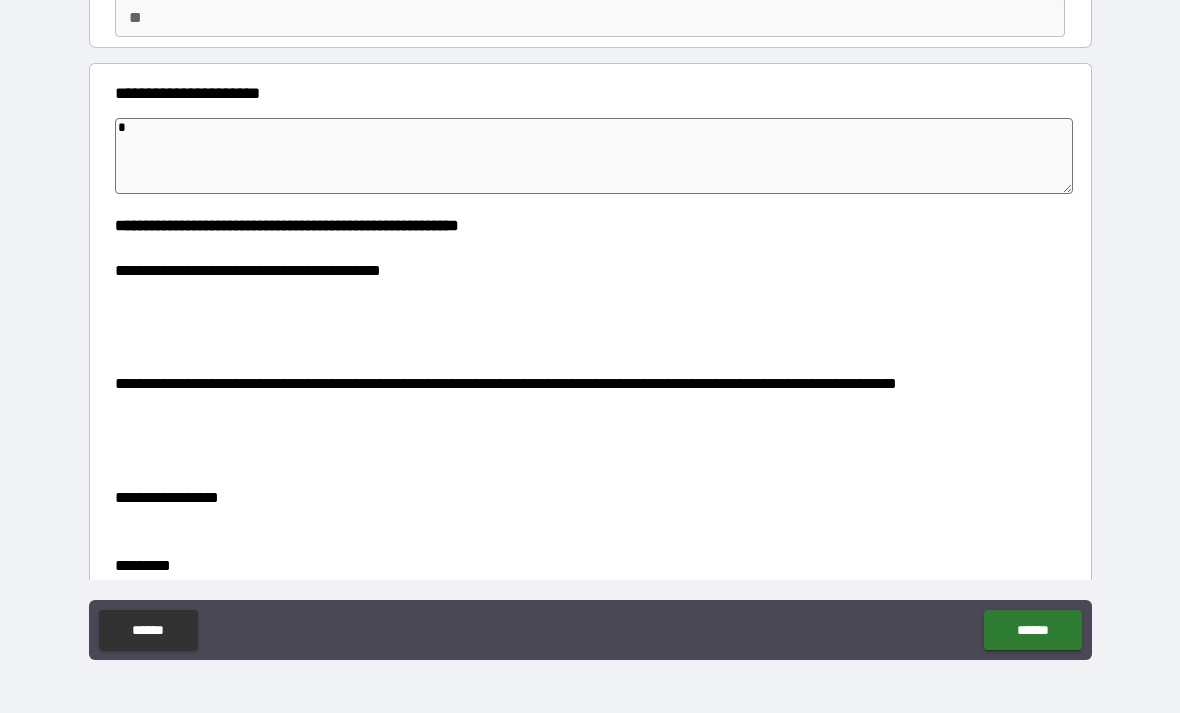 type on "**" 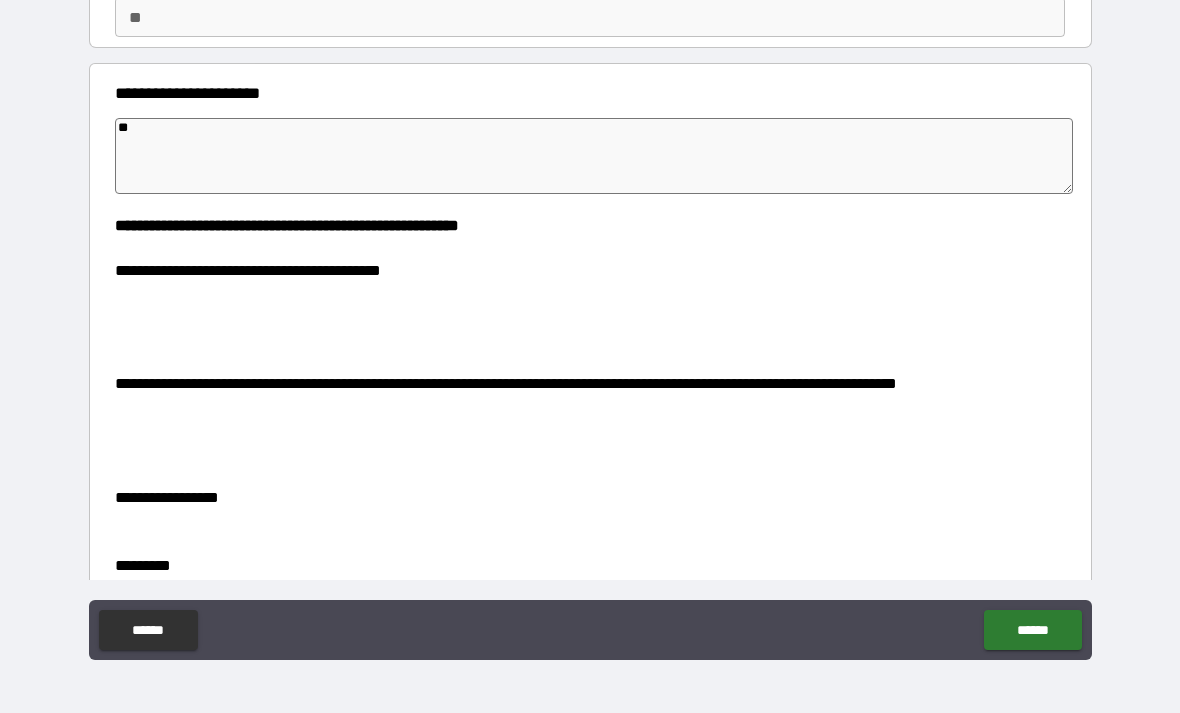 type on "*" 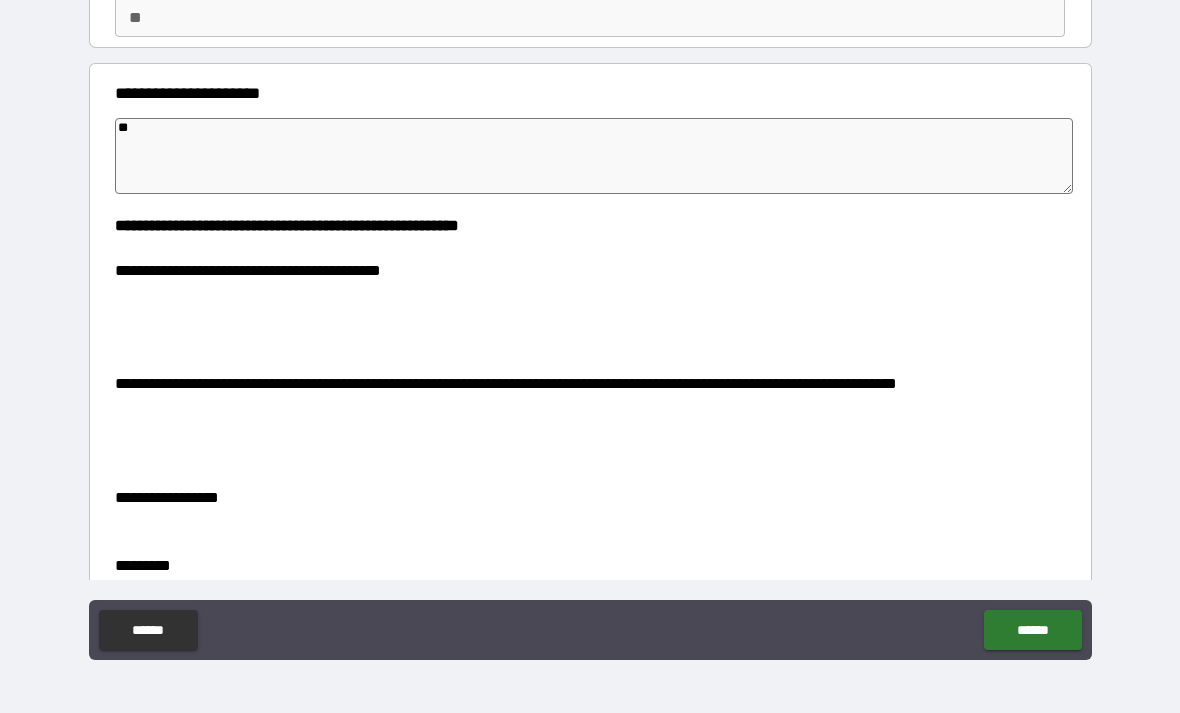 type on "***" 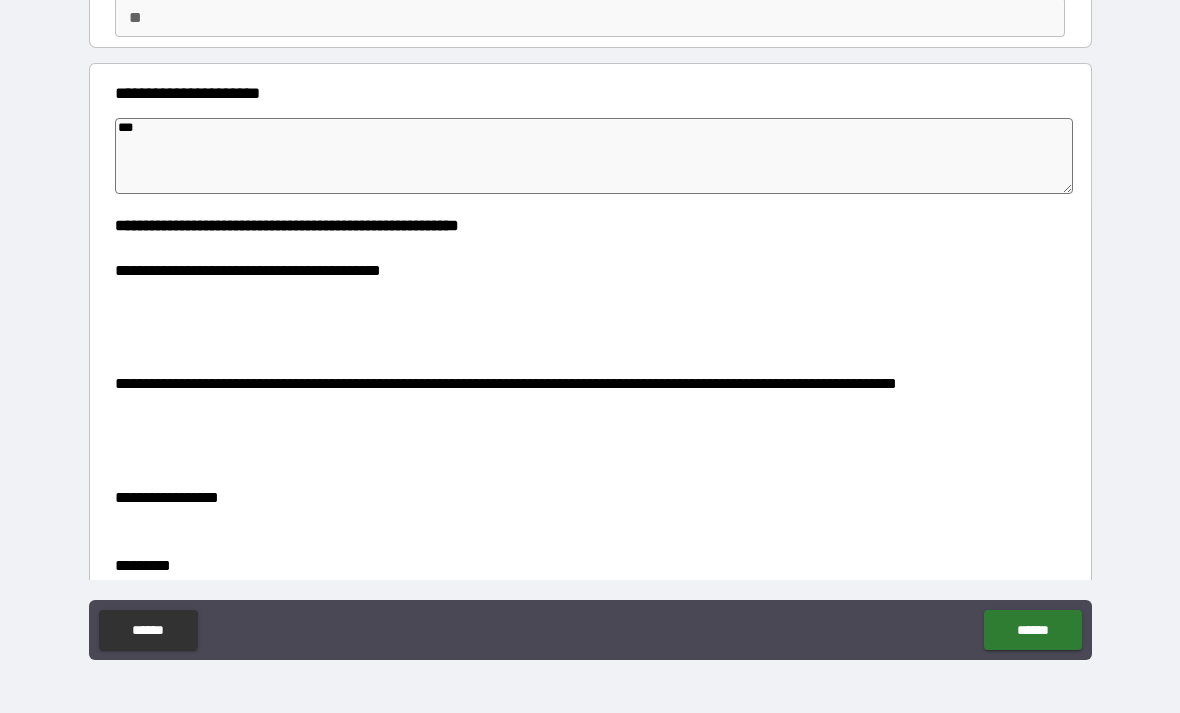type on "*" 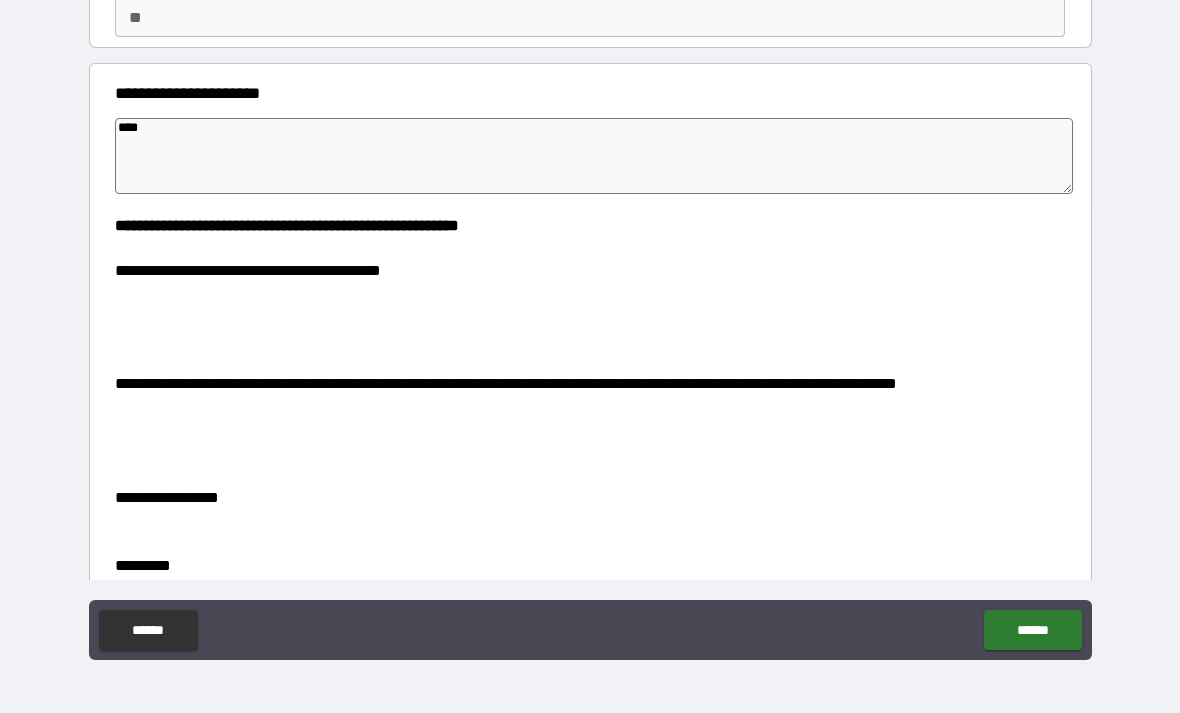 type on "*" 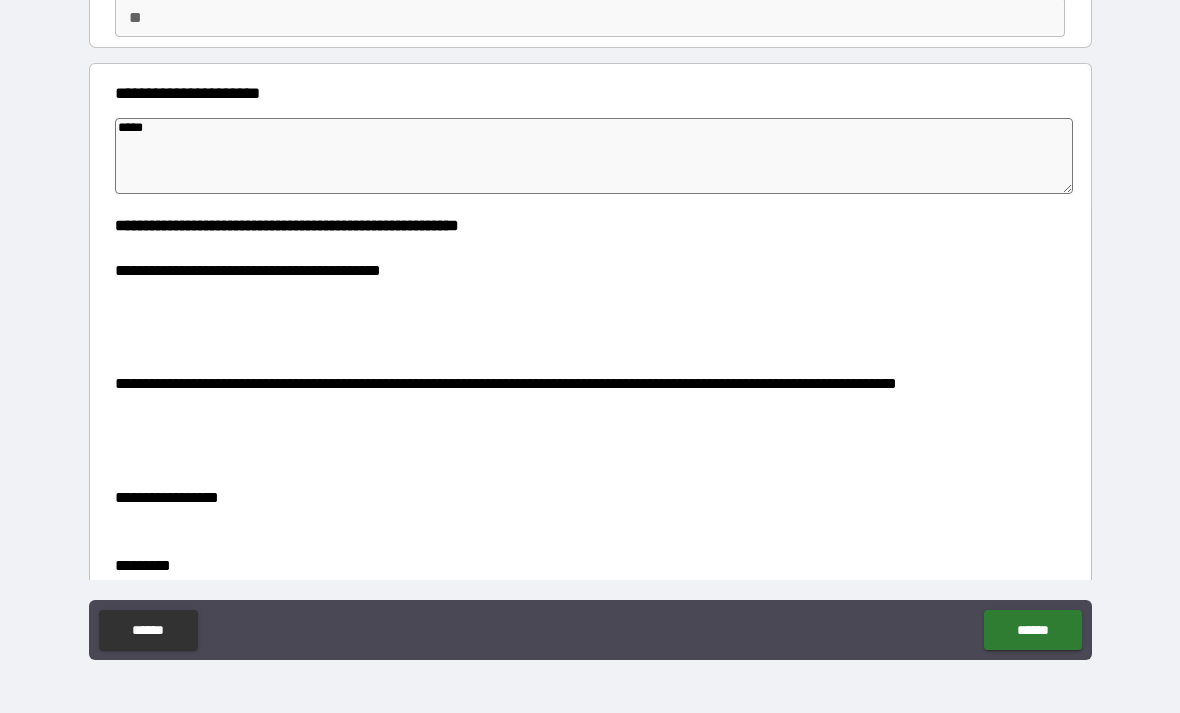 type on "*" 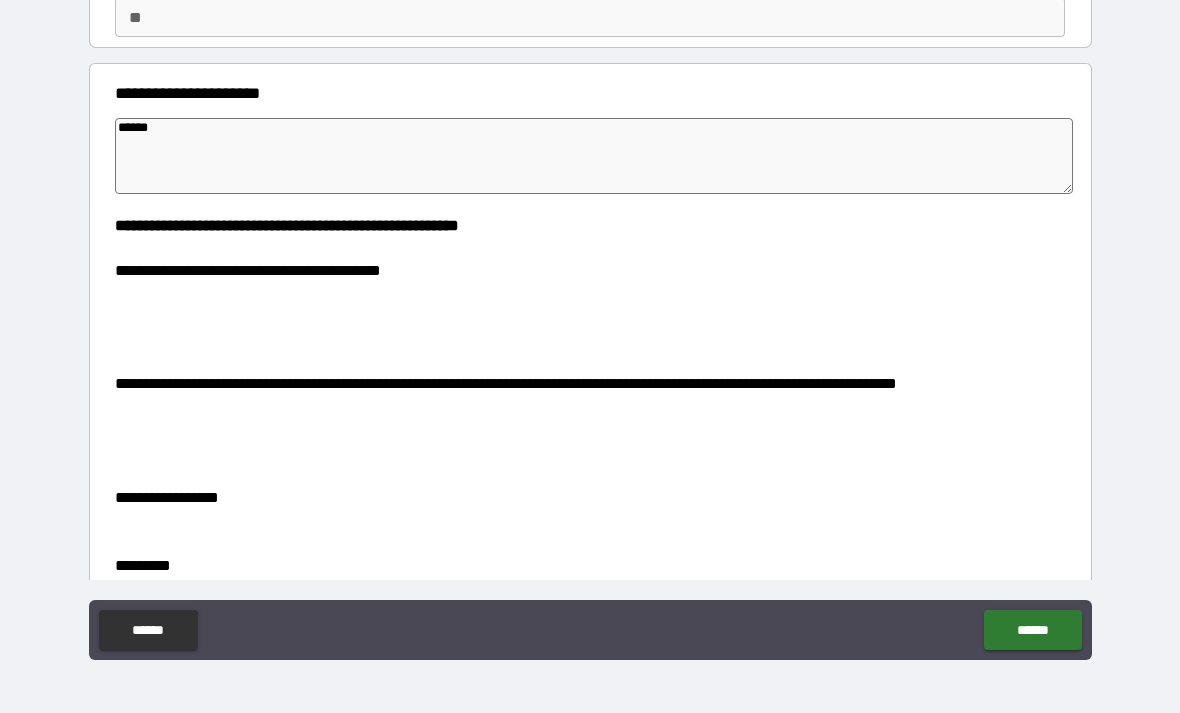 type on "*" 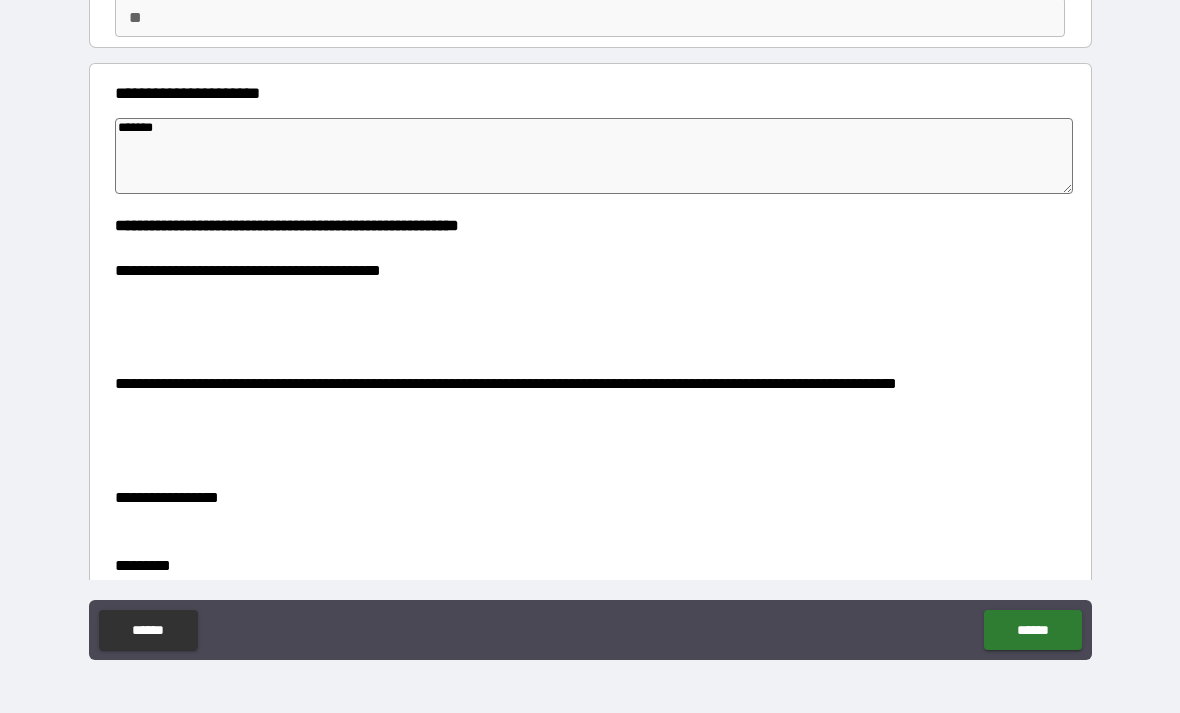 type on "*" 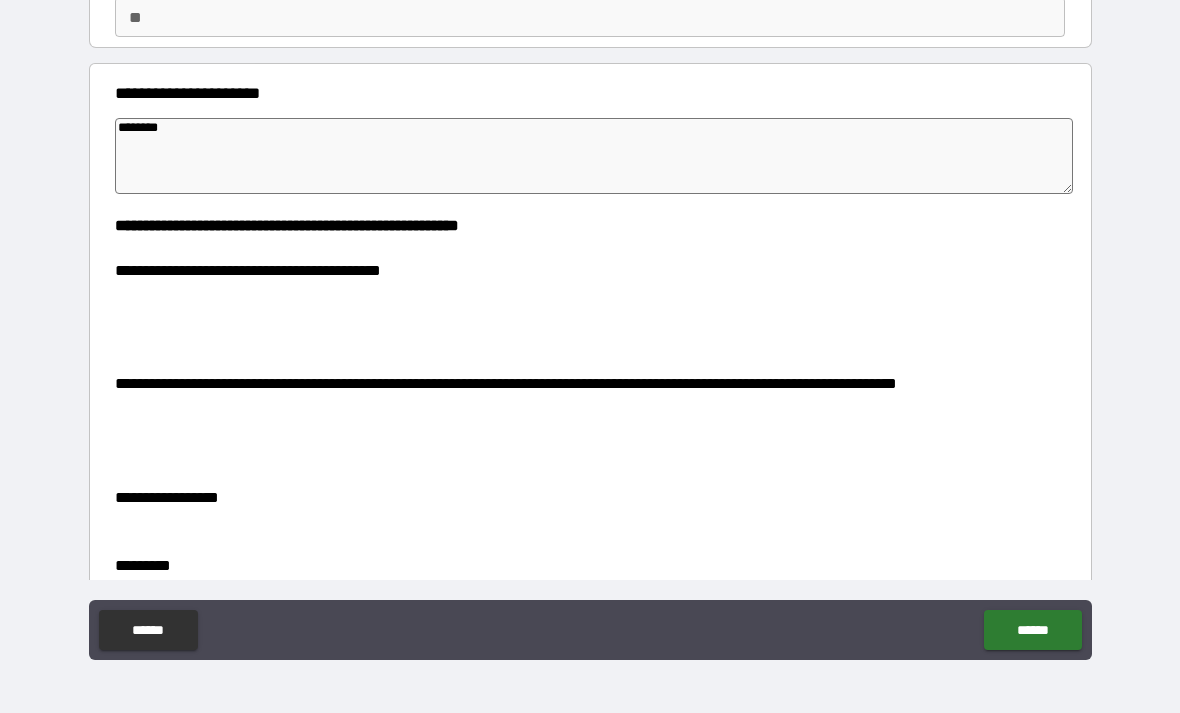 type on "*" 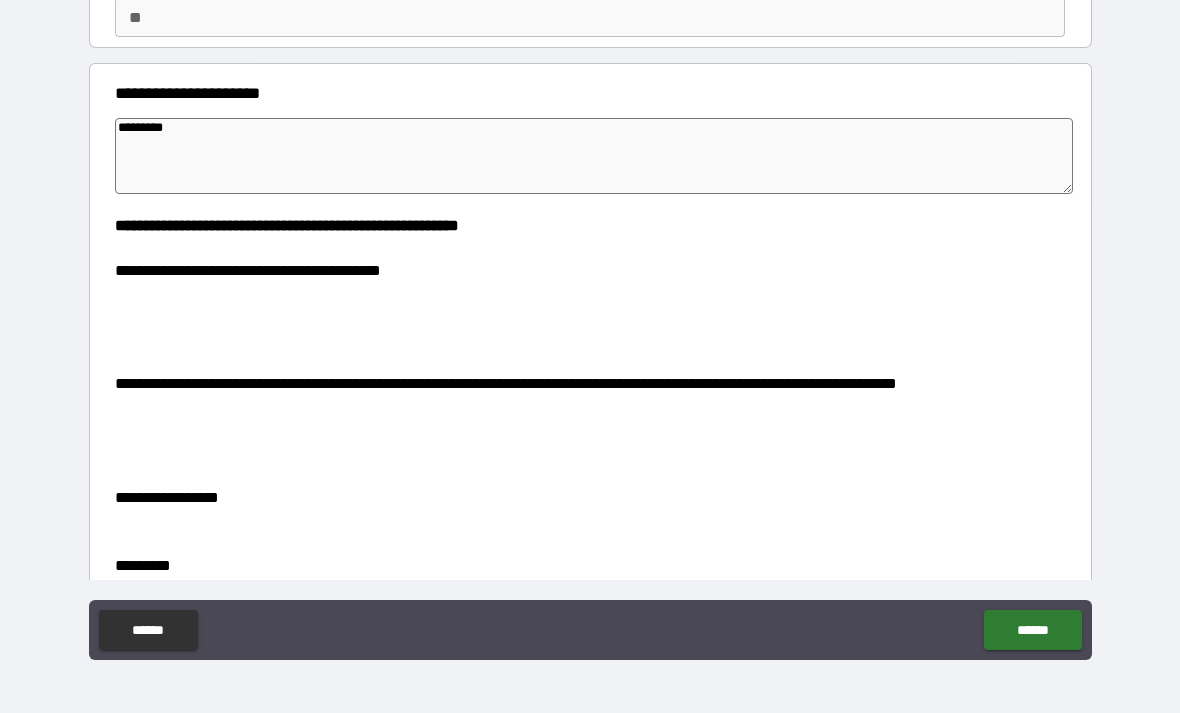 type on "*" 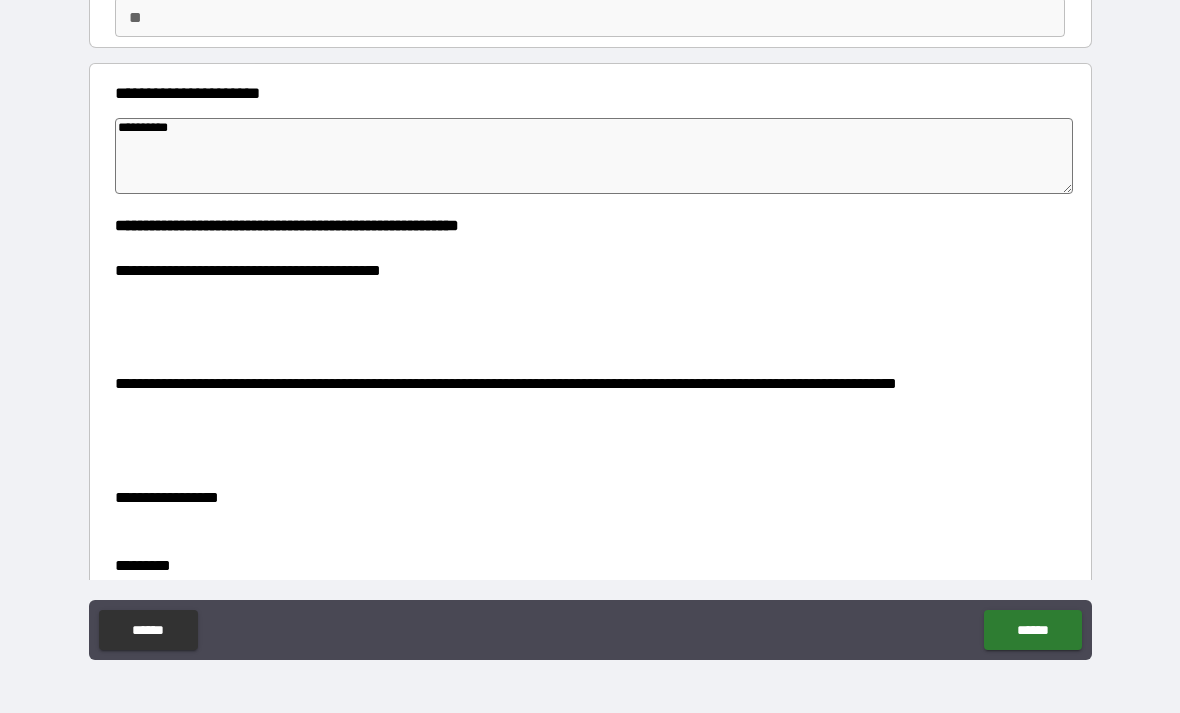 type on "*" 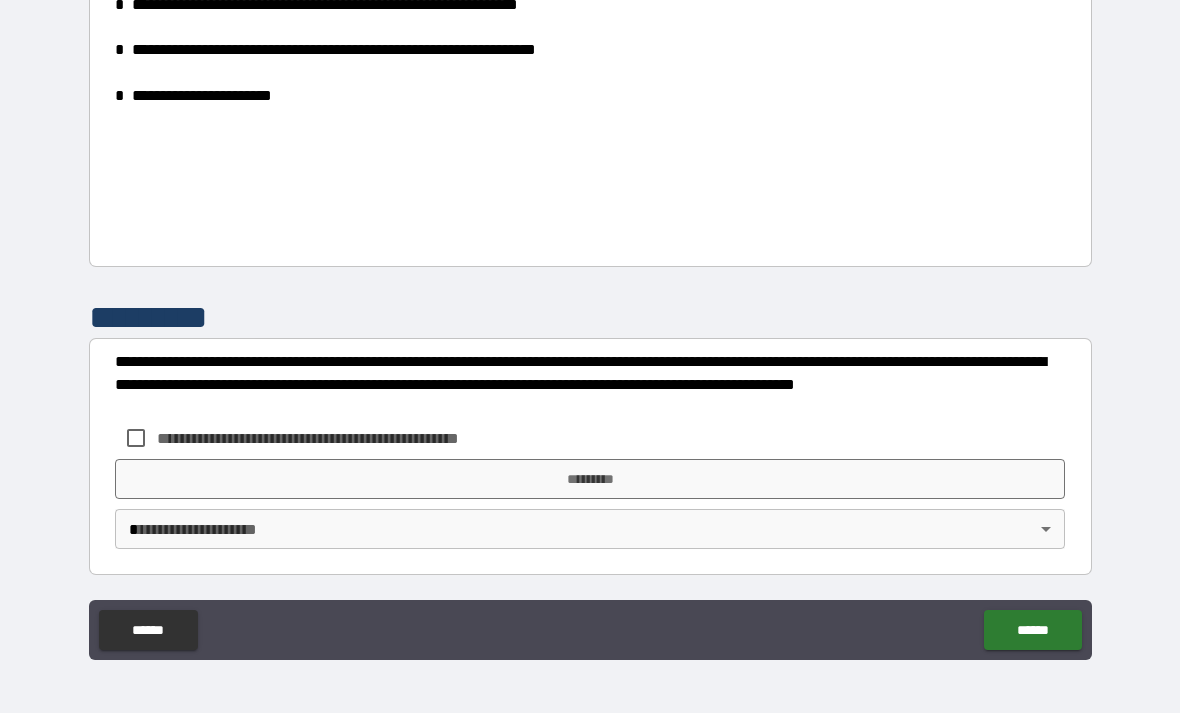 type on "**********" 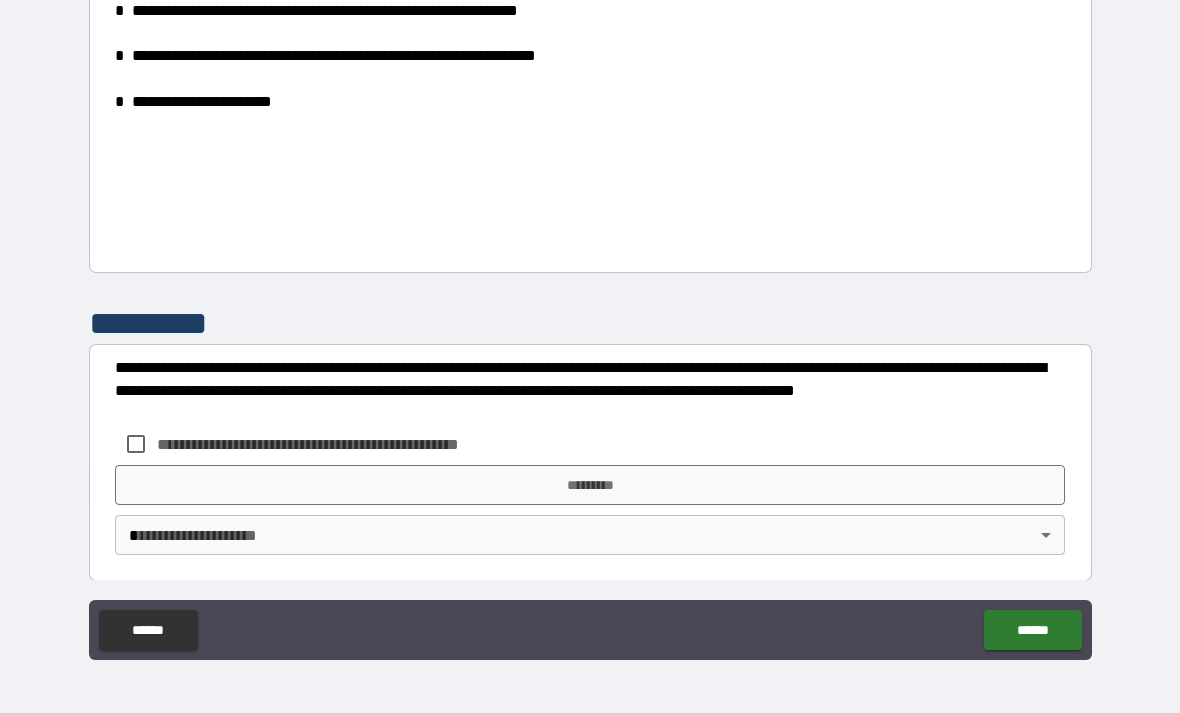 scroll, scrollTop: 1079, scrollLeft: 0, axis: vertical 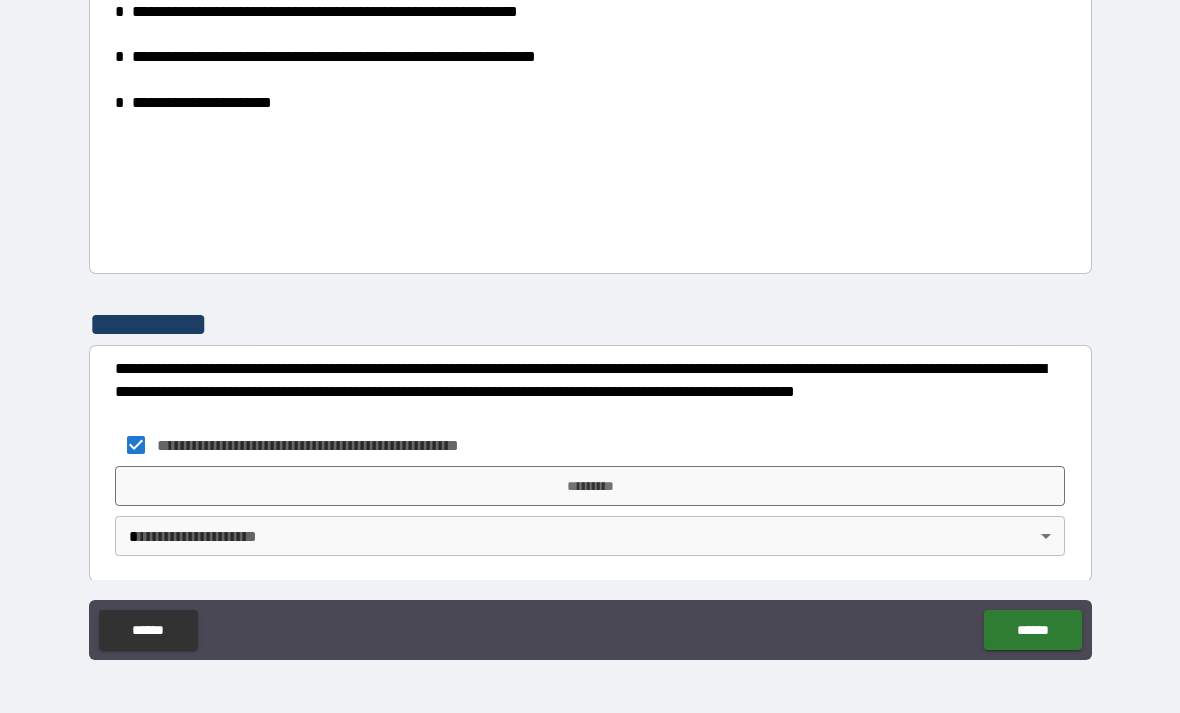 click on "**********" at bounding box center (590, 324) 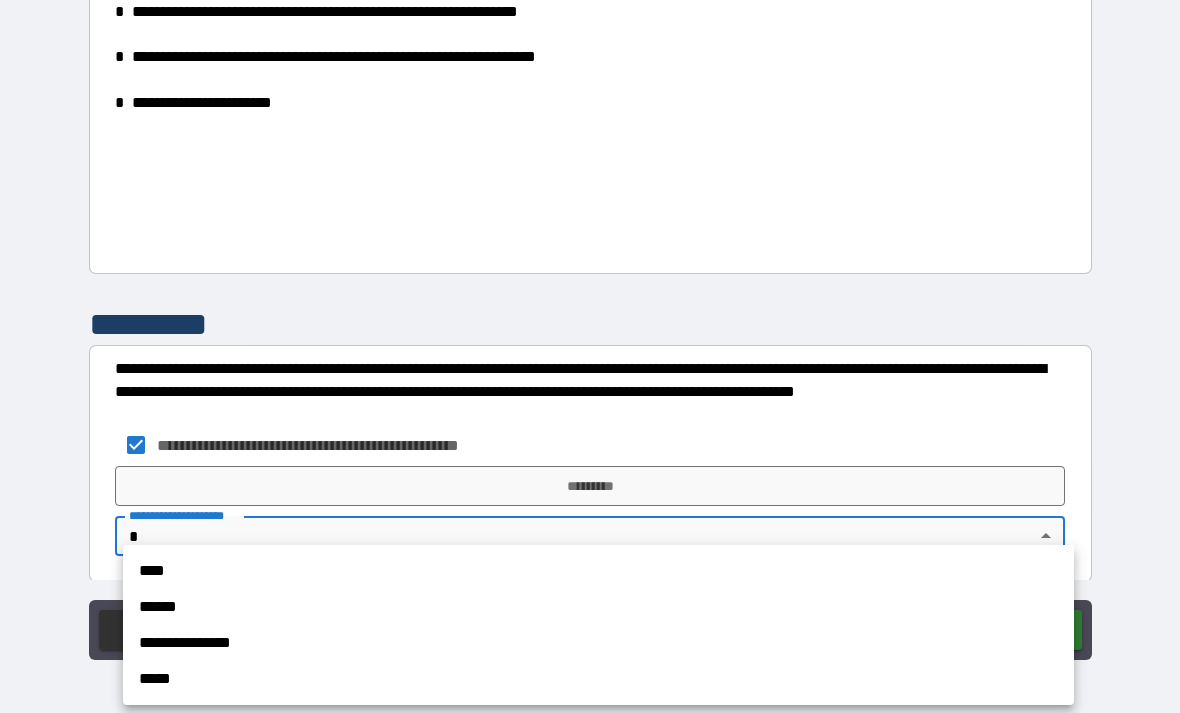 click on "****" at bounding box center [598, 571] 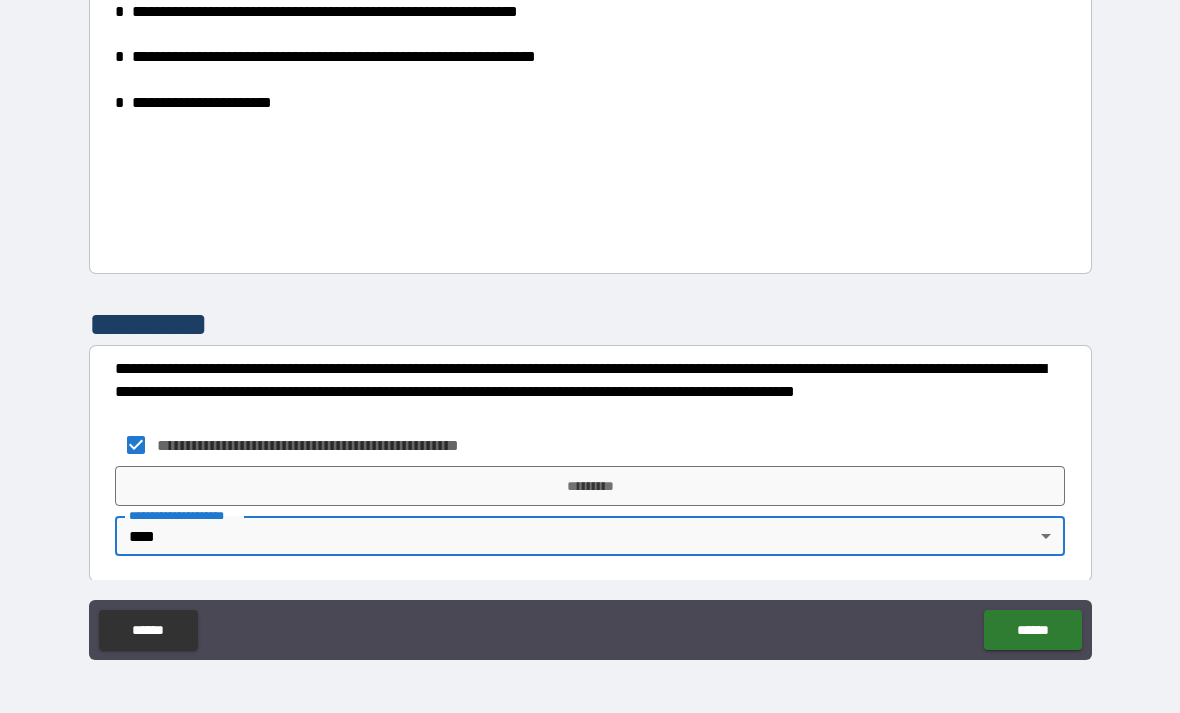 click on "*********" at bounding box center (590, 486) 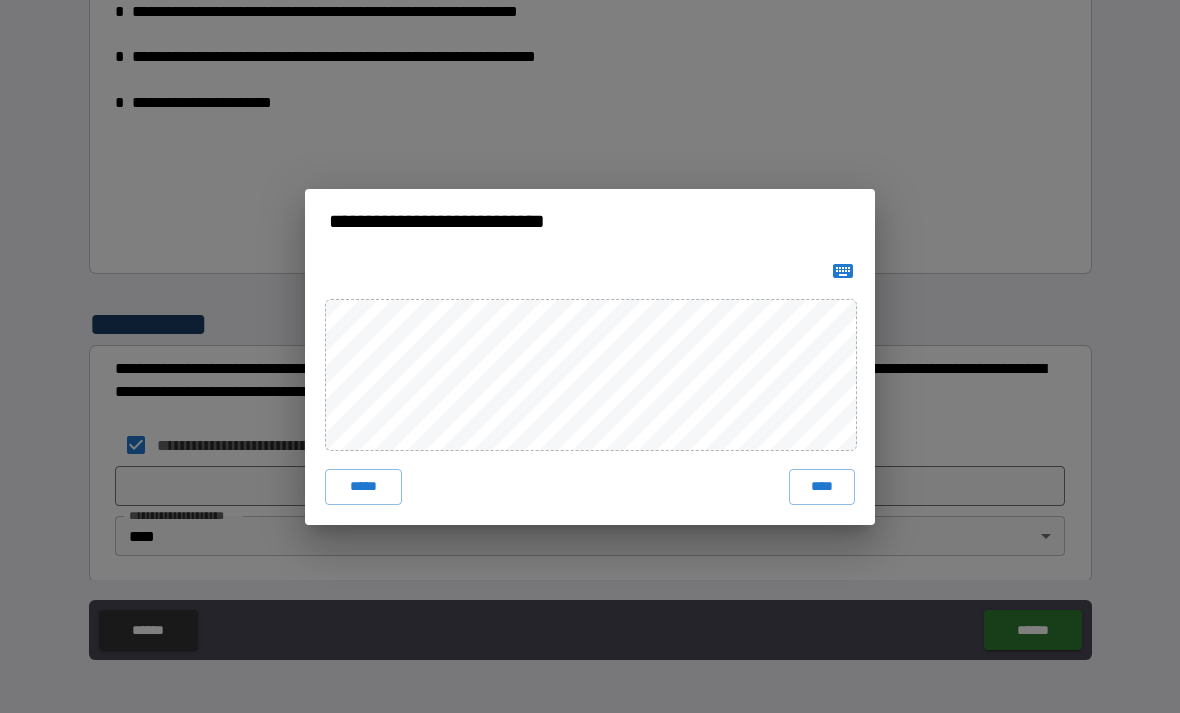 click on "****" at bounding box center (822, 487) 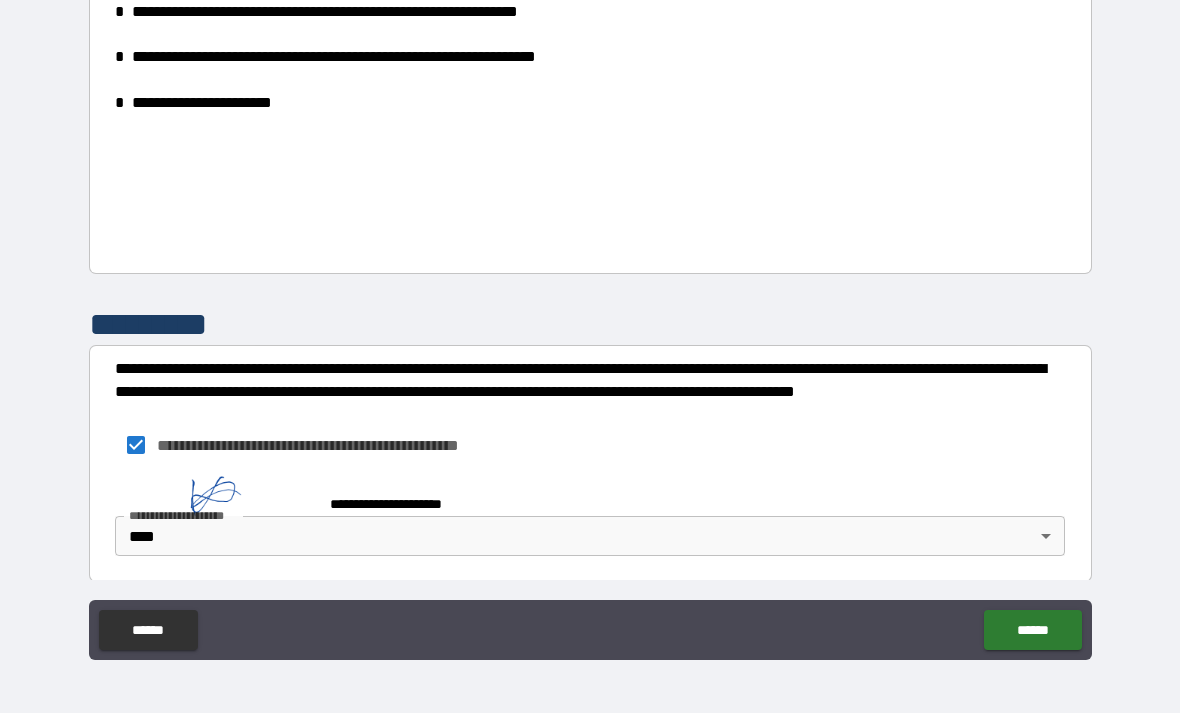 scroll, scrollTop: 1069, scrollLeft: 0, axis: vertical 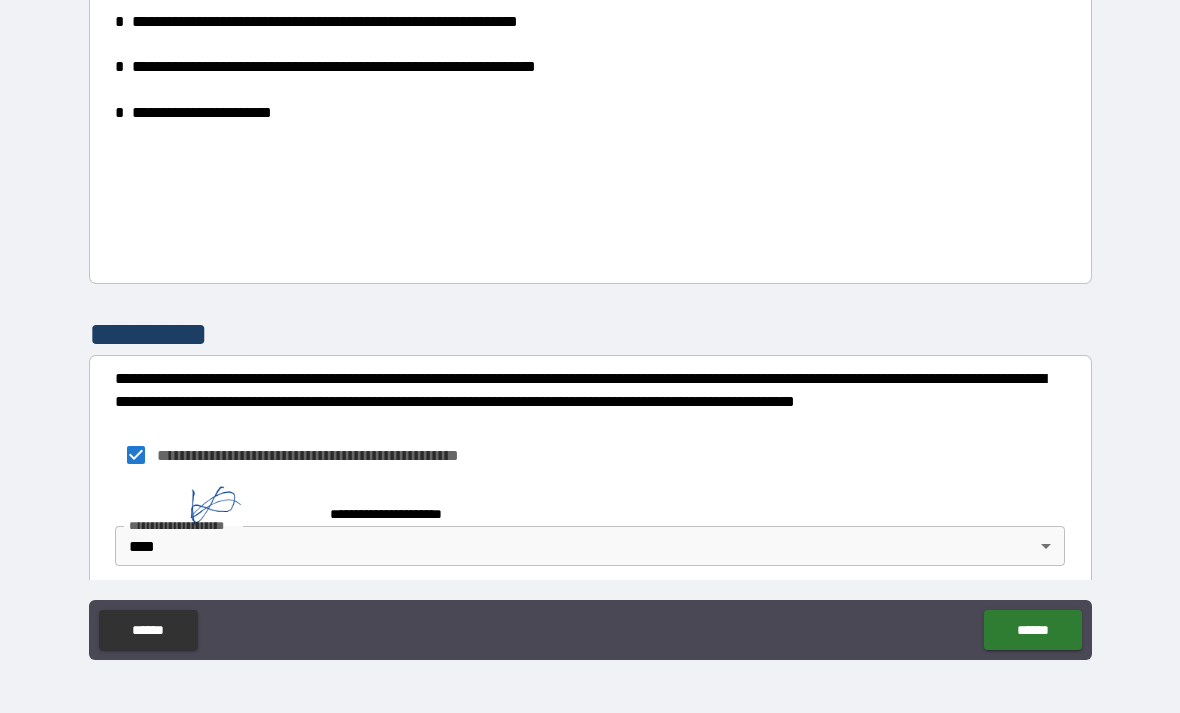 type on "*" 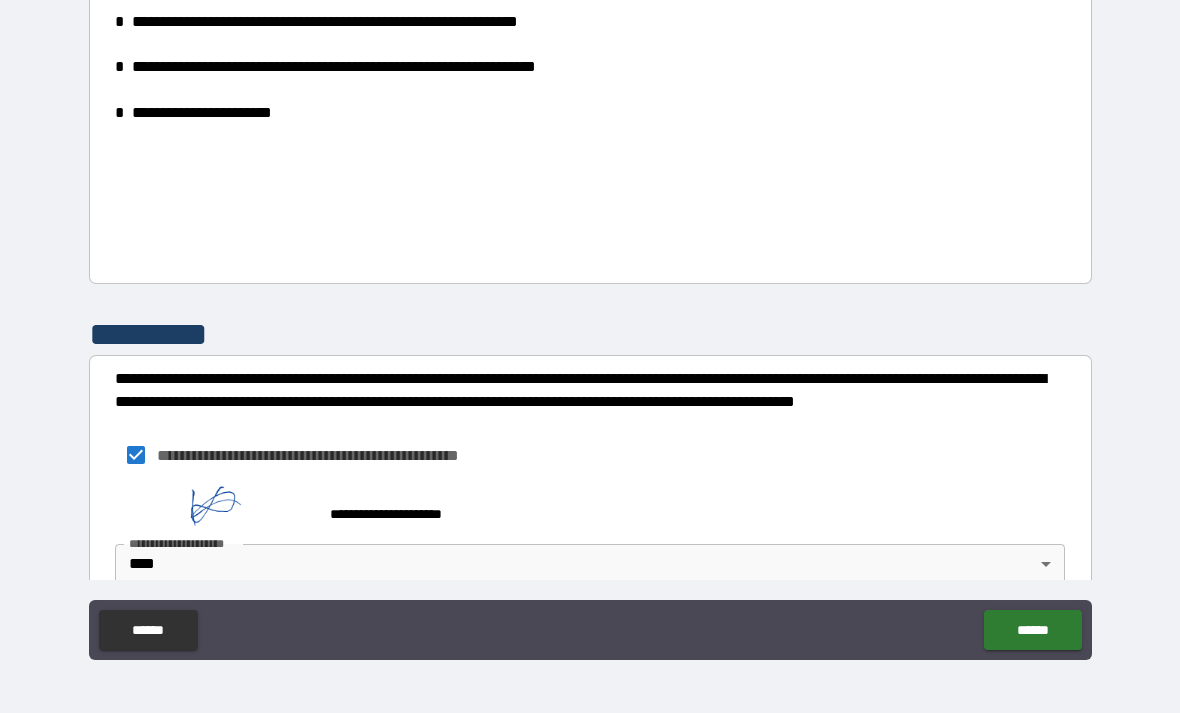 click on "******" at bounding box center (1032, 630) 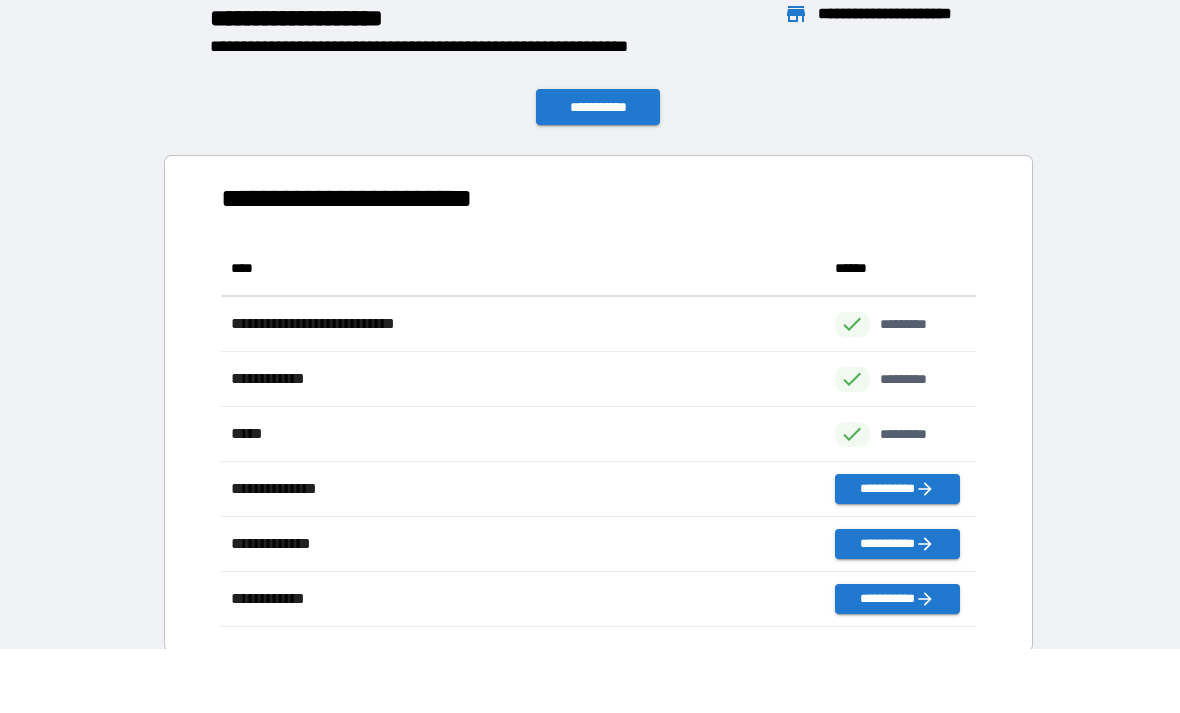 scroll, scrollTop: 386, scrollLeft: 755, axis: both 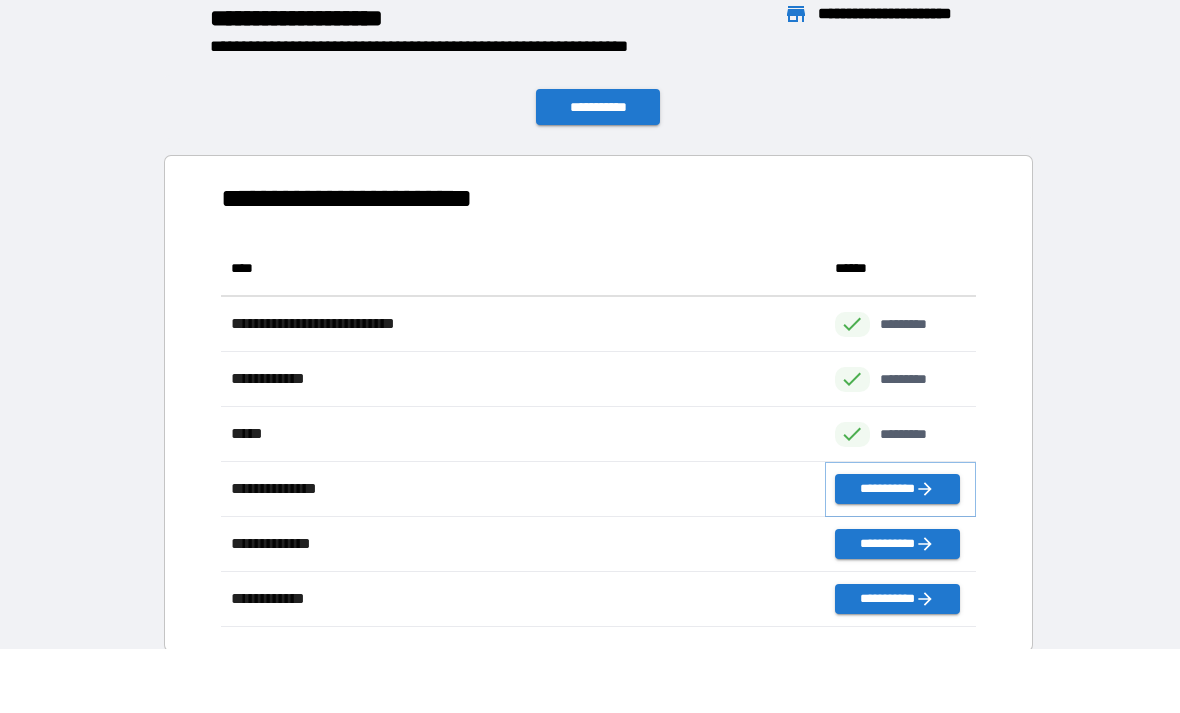 click on "**********" at bounding box center (897, 489) 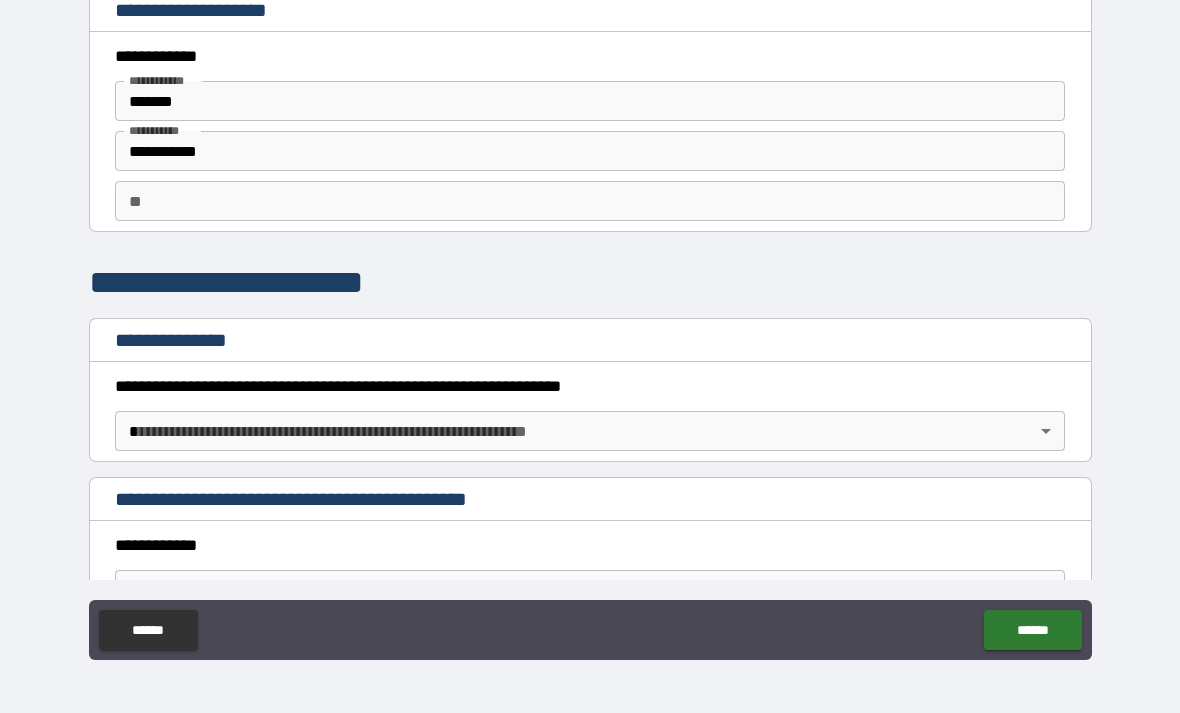 click on "**********" at bounding box center (590, 324) 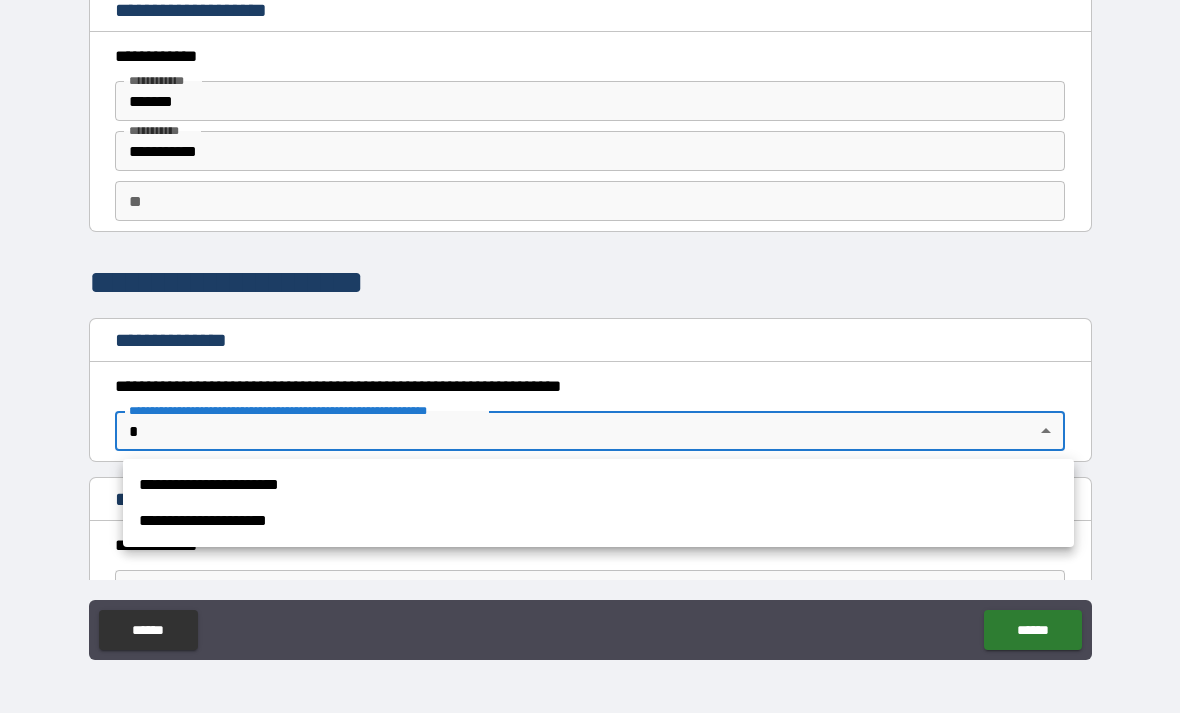 click on "**********" at bounding box center [598, 485] 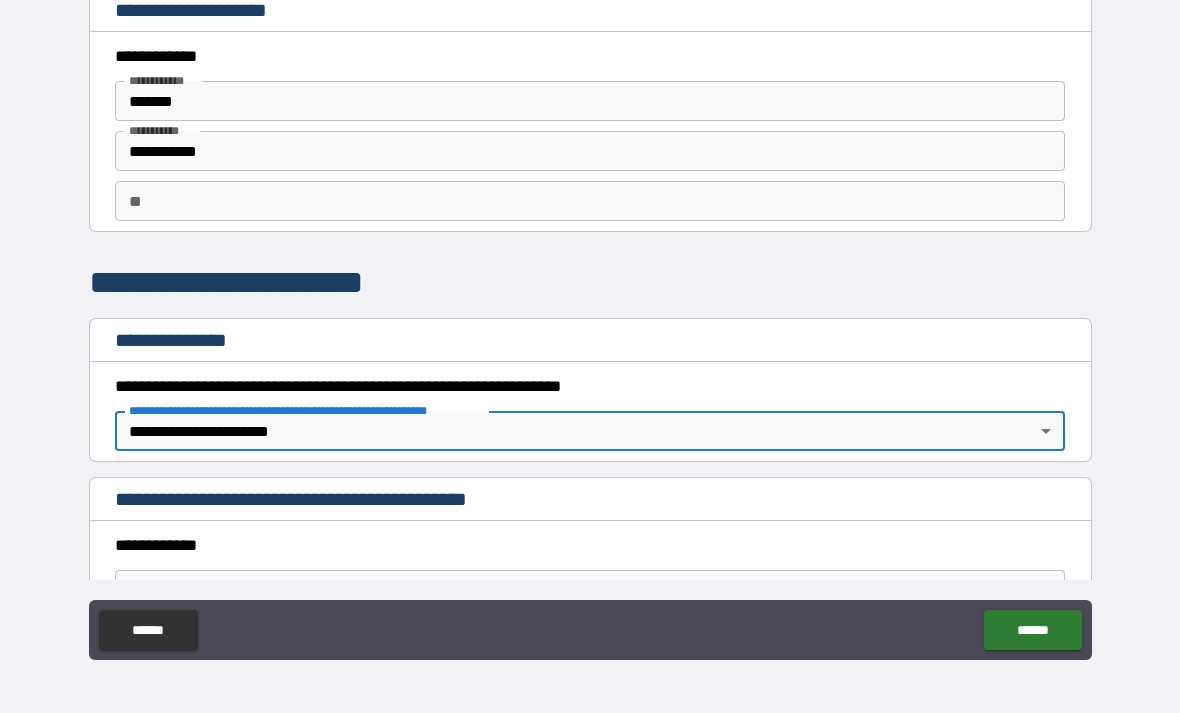 type on "*" 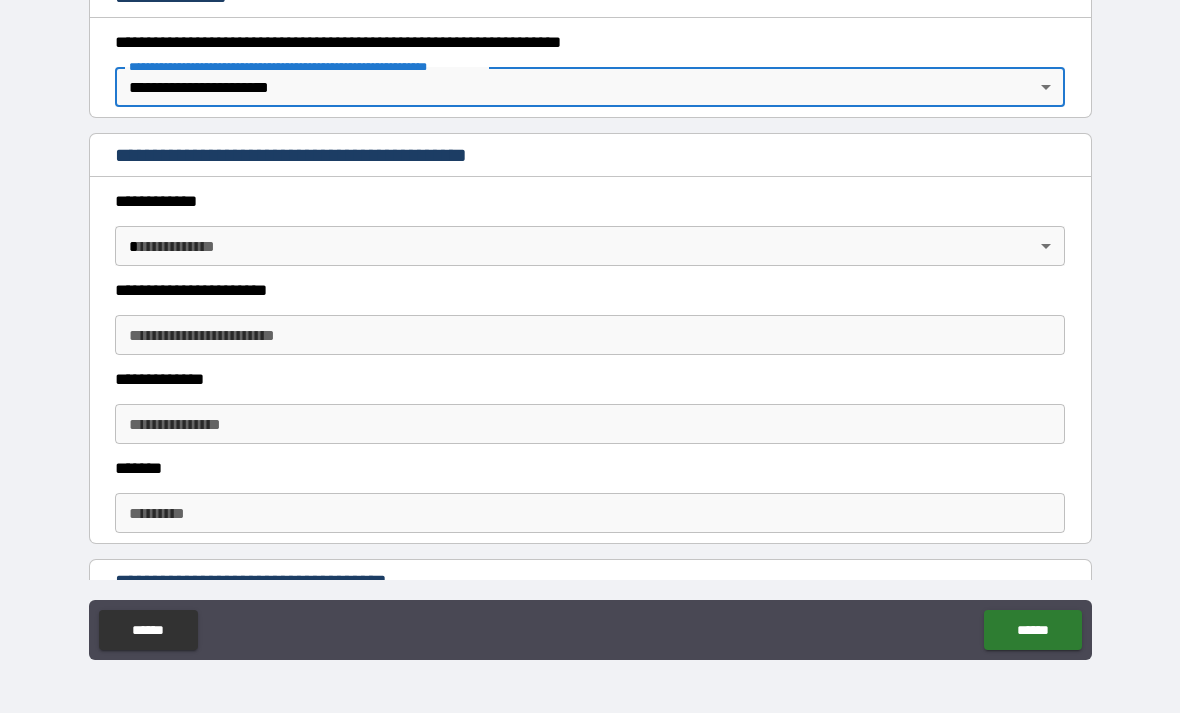 scroll, scrollTop: 349, scrollLeft: 0, axis: vertical 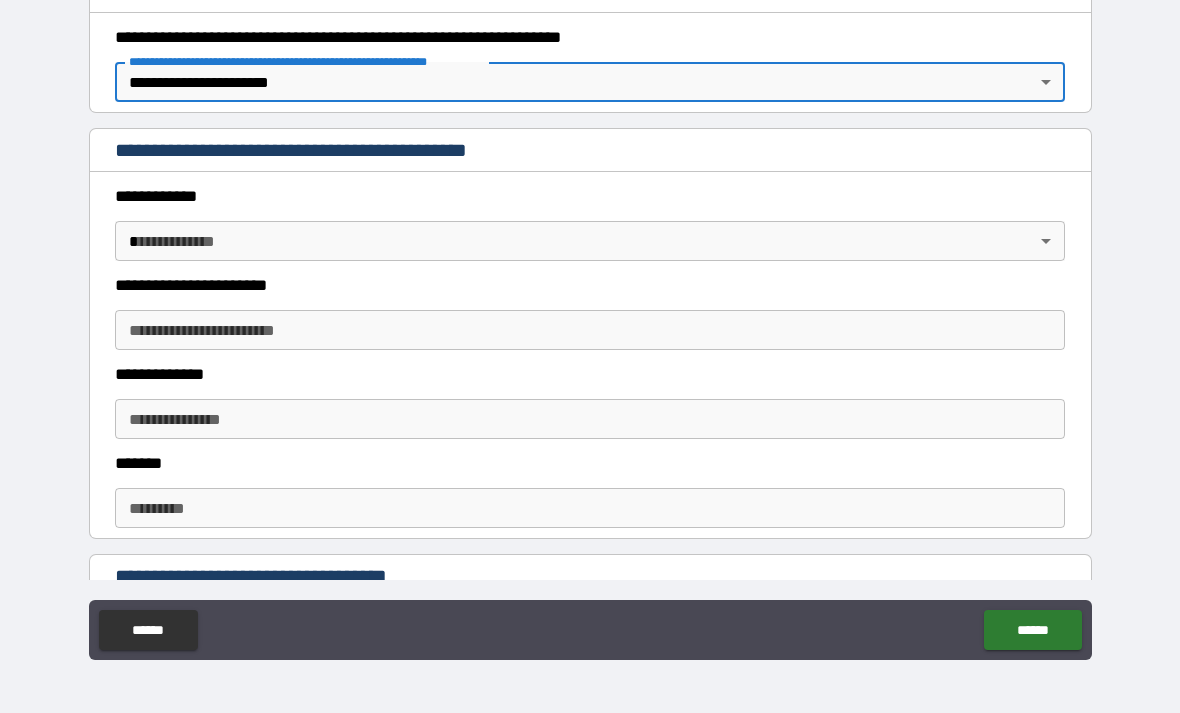 click on "**********" at bounding box center [590, 324] 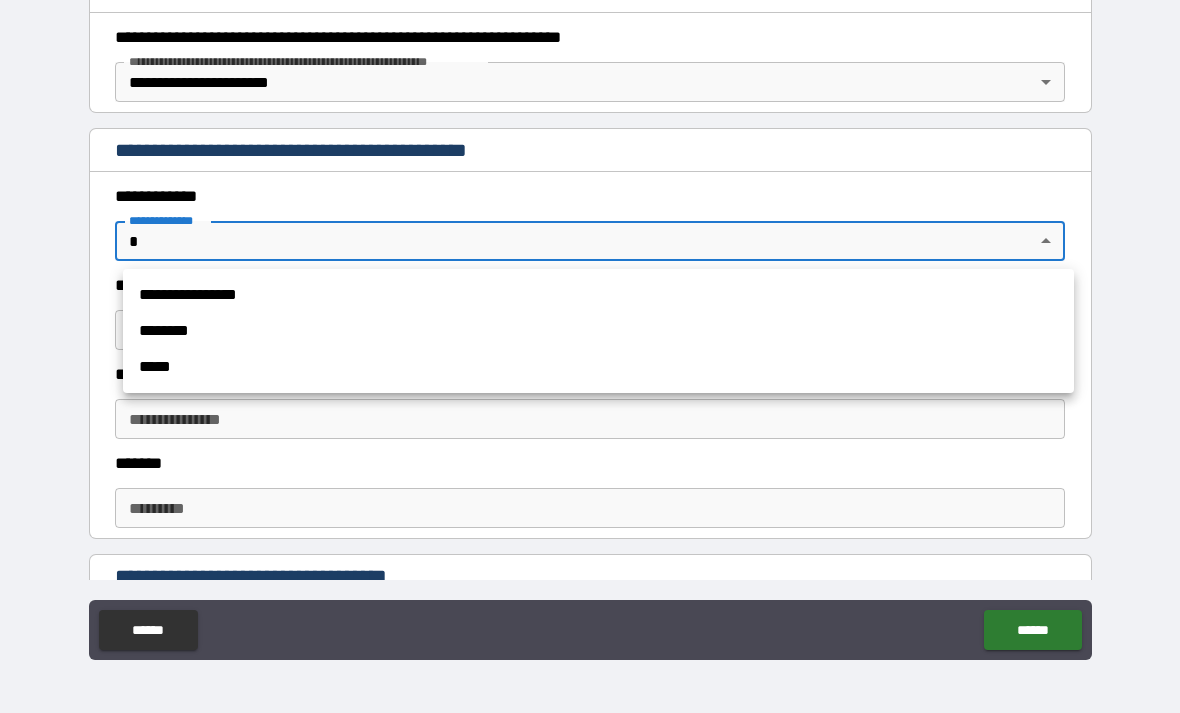 click on "**********" at bounding box center [598, 295] 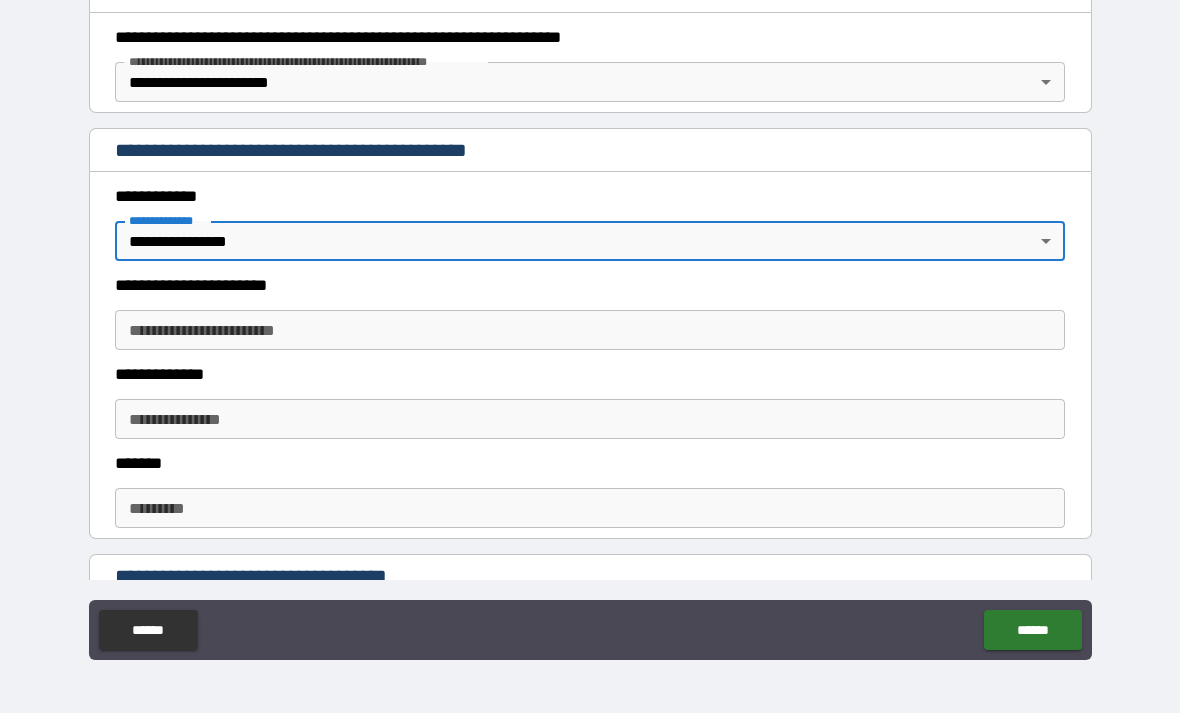 click on "**********" at bounding box center [590, 330] 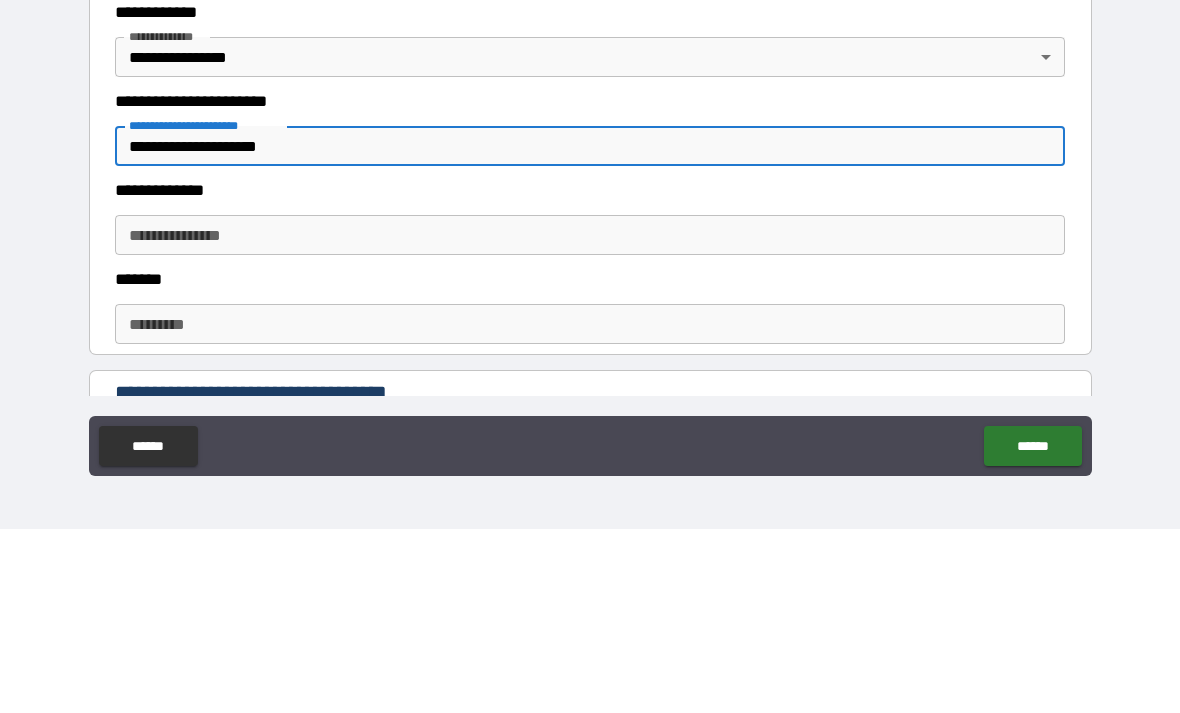 type on "**********" 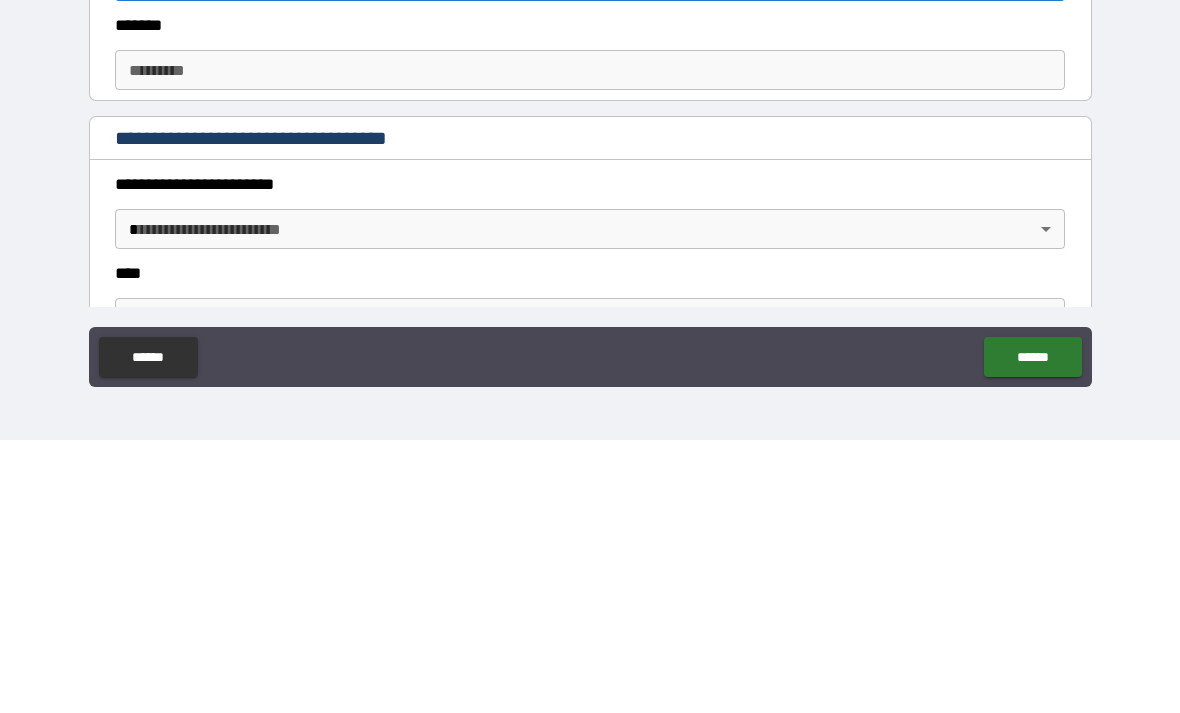 scroll, scrollTop: 515, scrollLeft: 0, axis: vertical 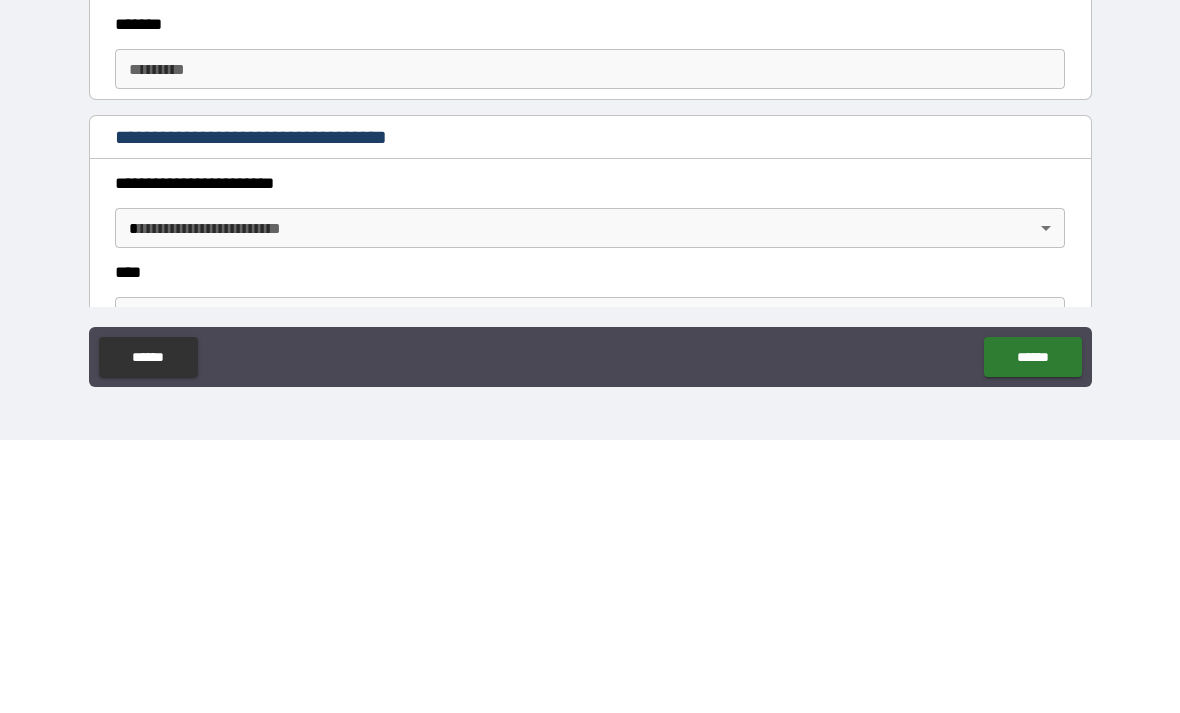 type on "*********" 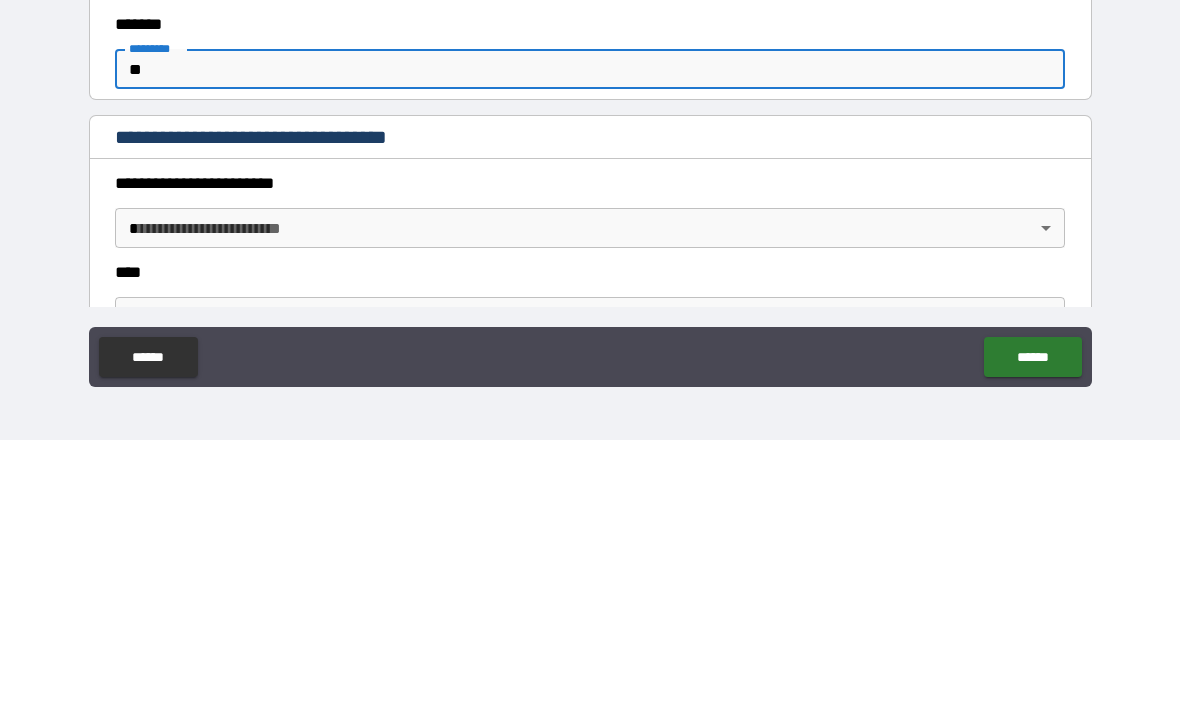 type on "**" 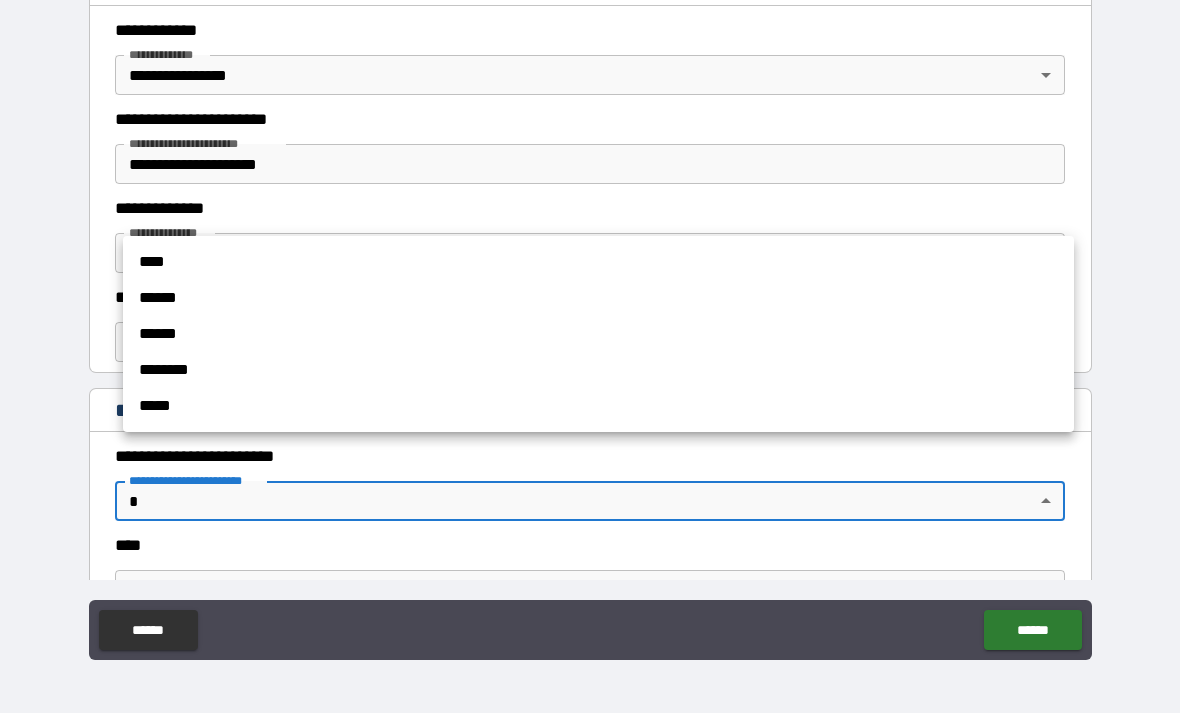 click on "******" at bounding box center [598, 334] 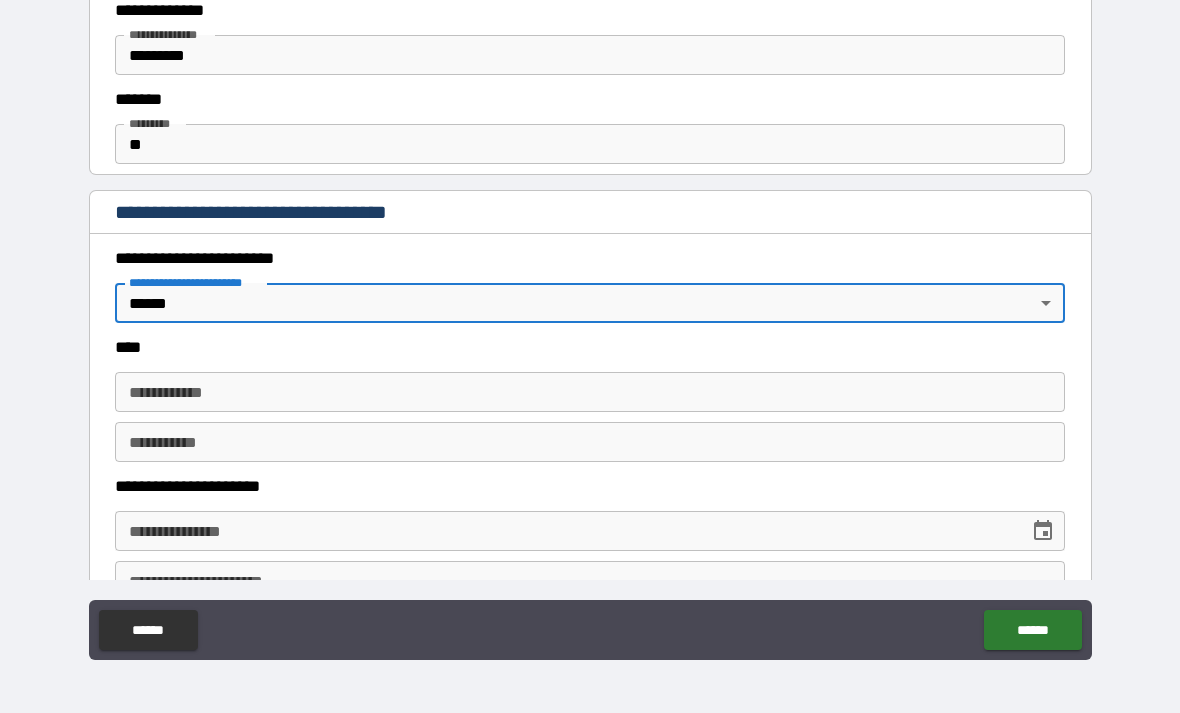 scroll, scrollTop: 718, scrollLeft: 0, axis: vertical 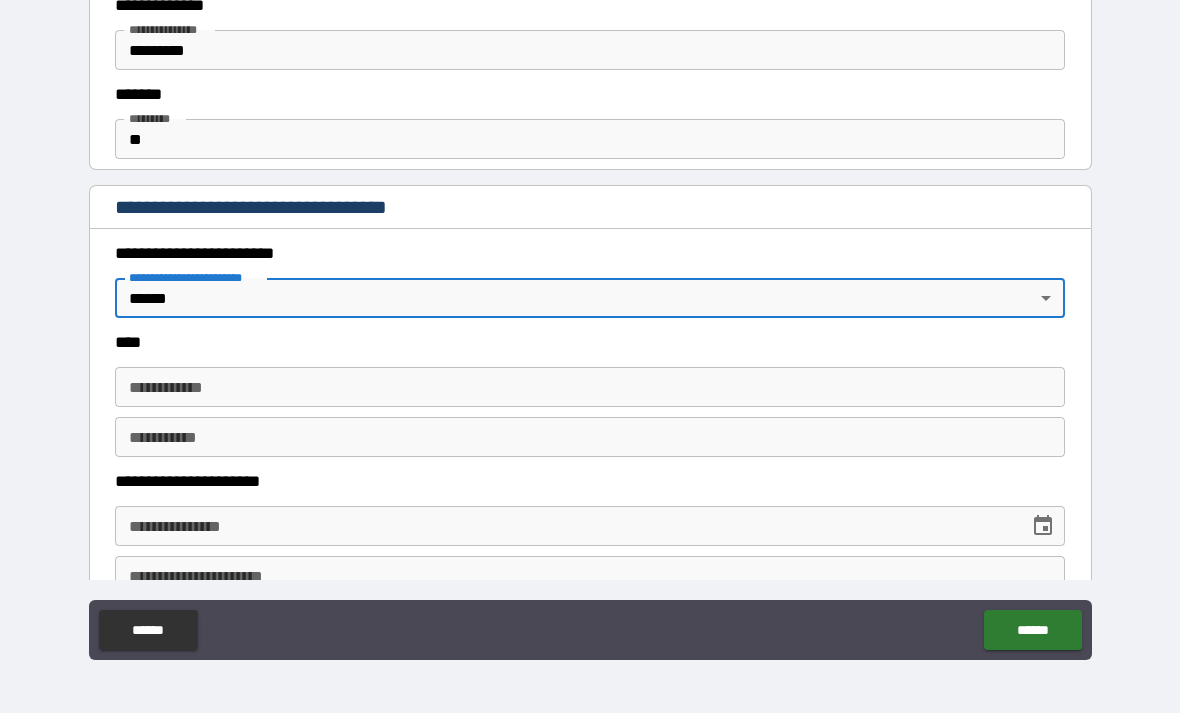 click on "**********" at bounding box center (590, 324) 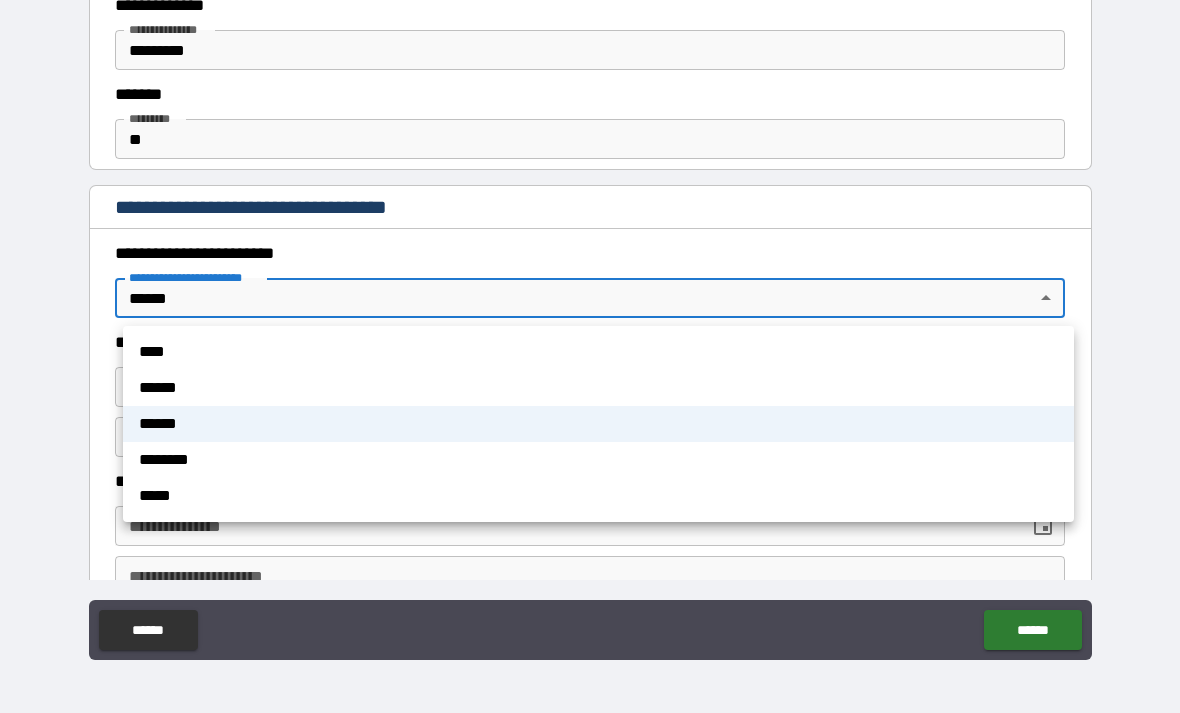 click on "******" at bounding box center (598, 424) 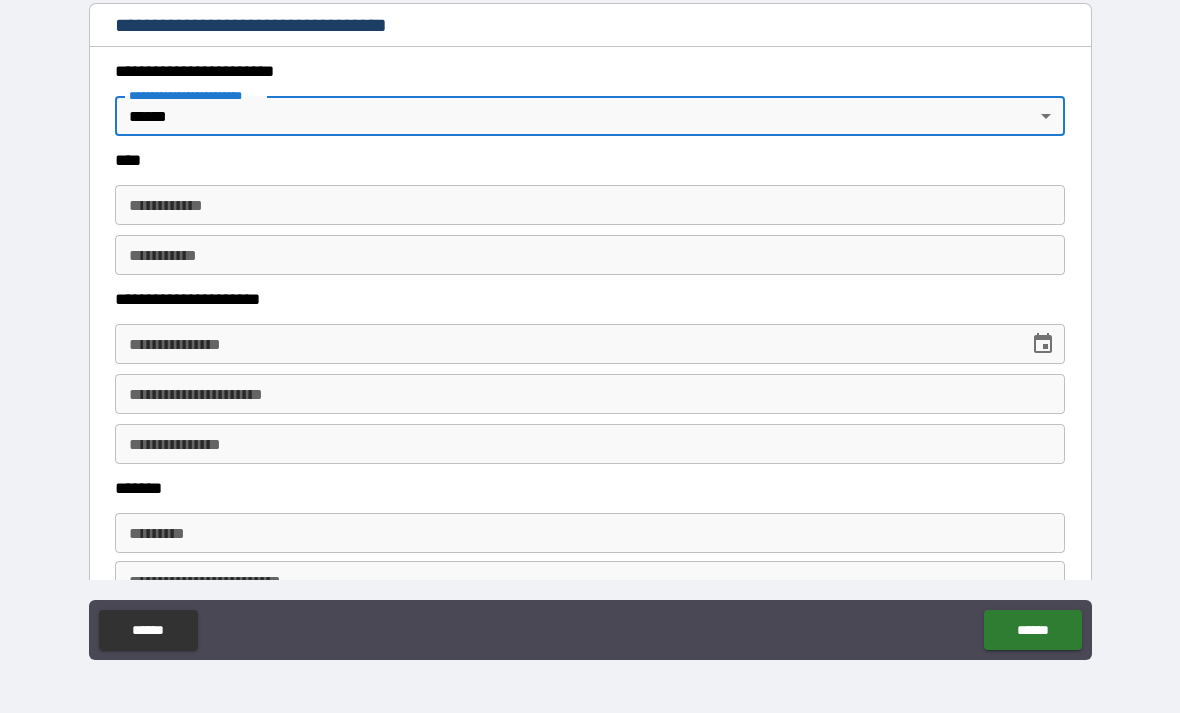 scroll, scrollTop: 898, scrollLeft: 0, axis: vertical 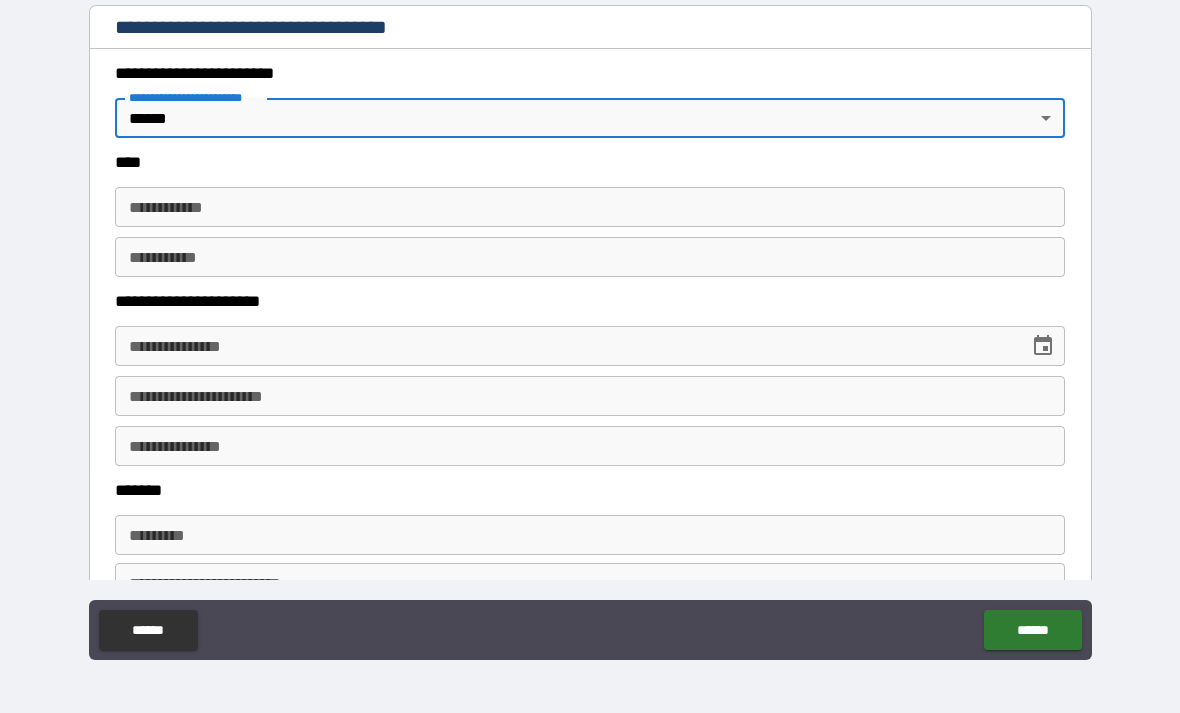 click on "**********" at bounding box center [590, 207] 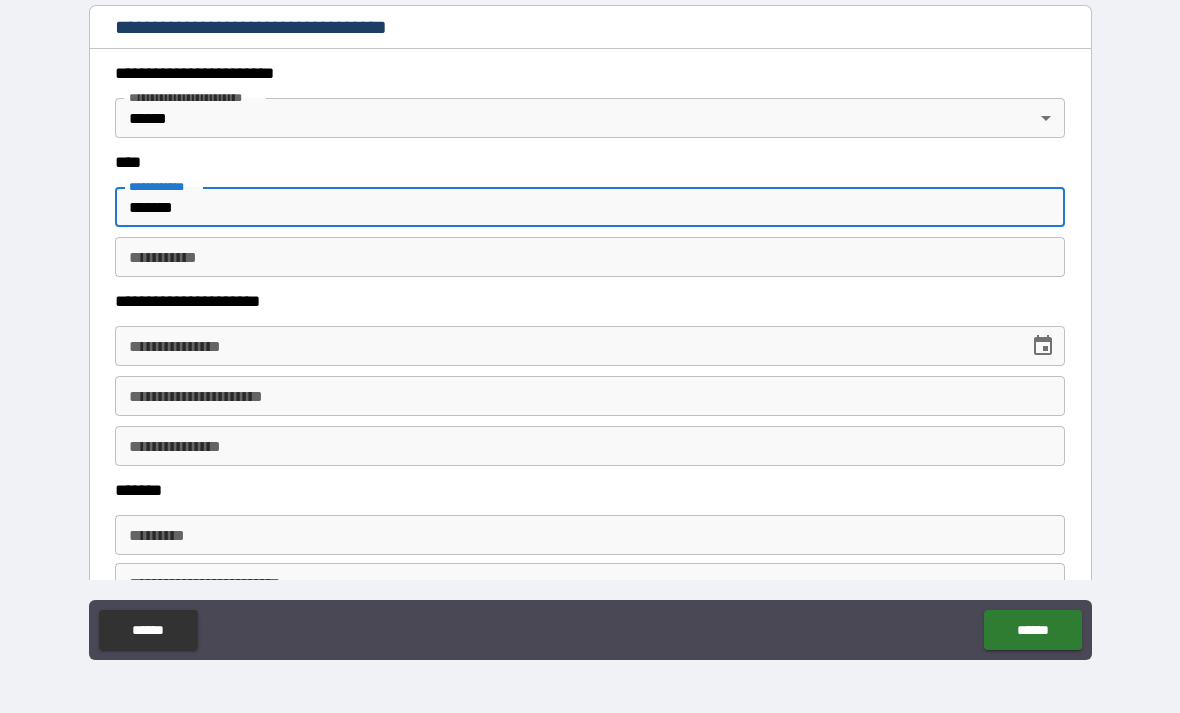 type on "******" 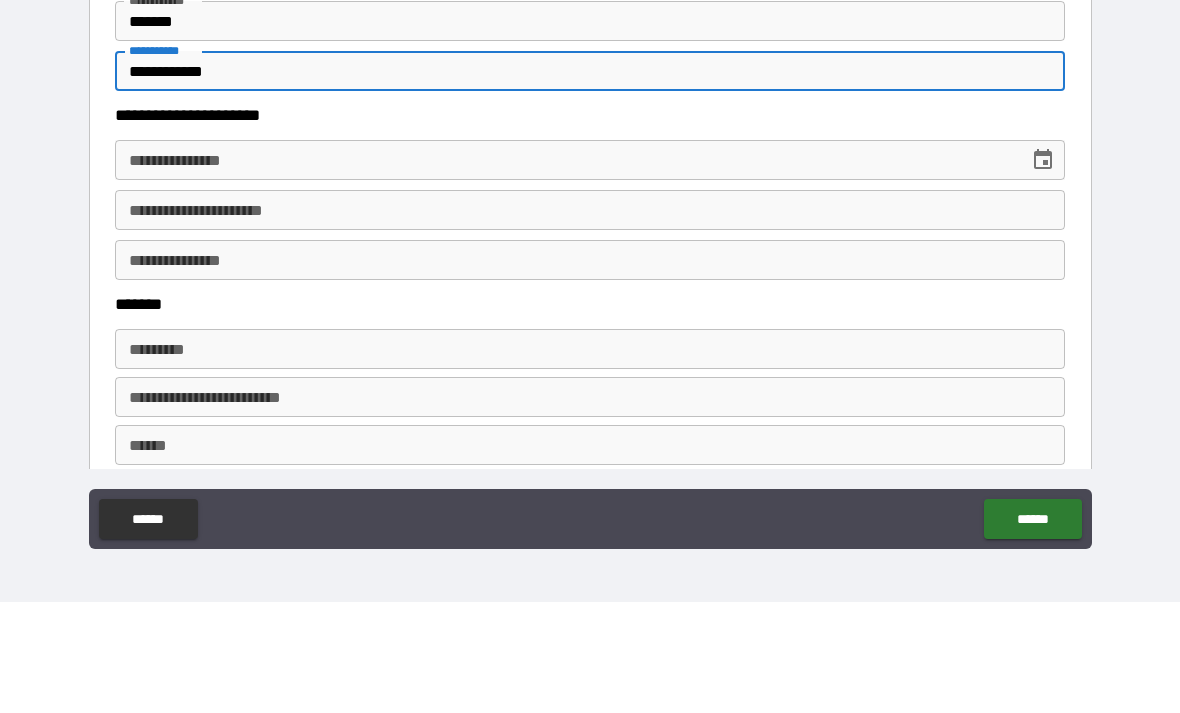 scroll, scrollTop: 1004, scrollLeft: 0, axis: vertical 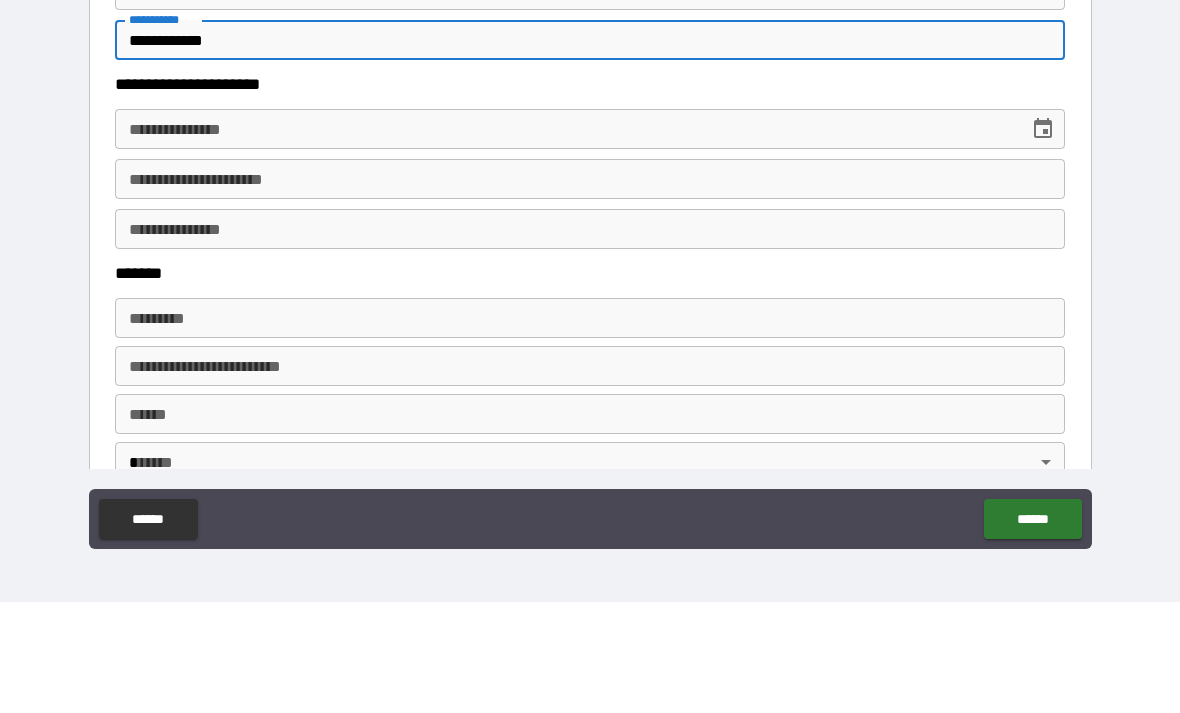 type on "**********" 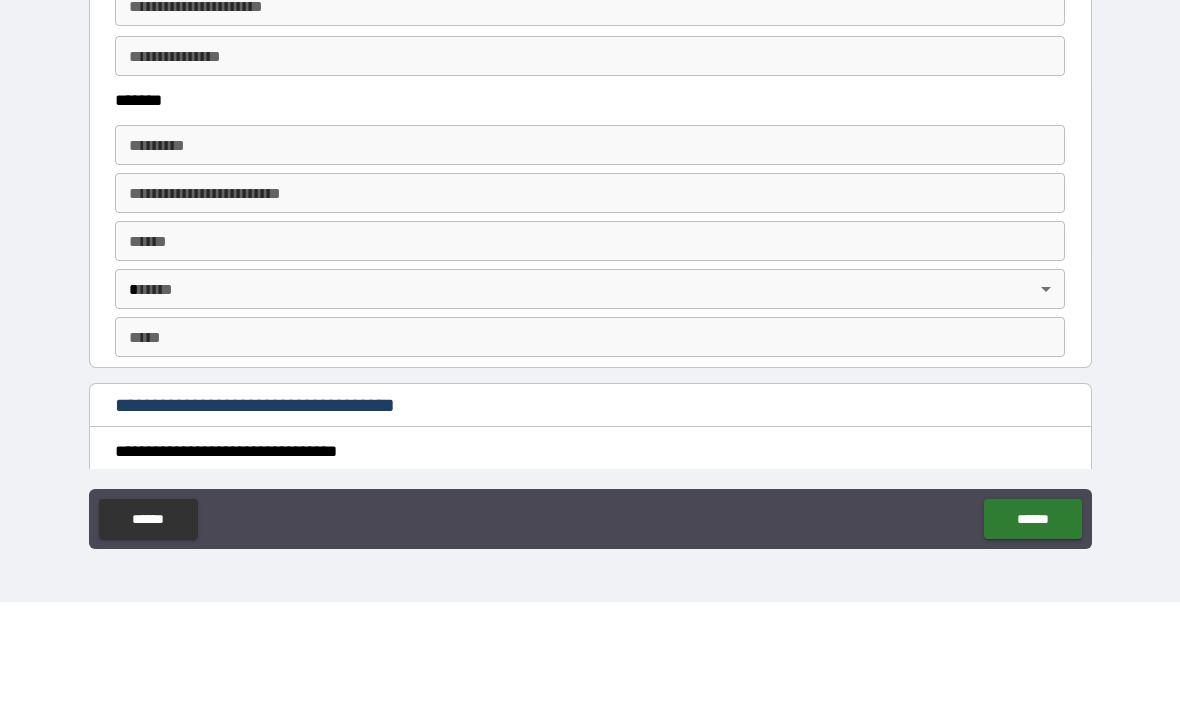 scroll, scrollTop: 1219, scrollLeft: 0, axis: vertical 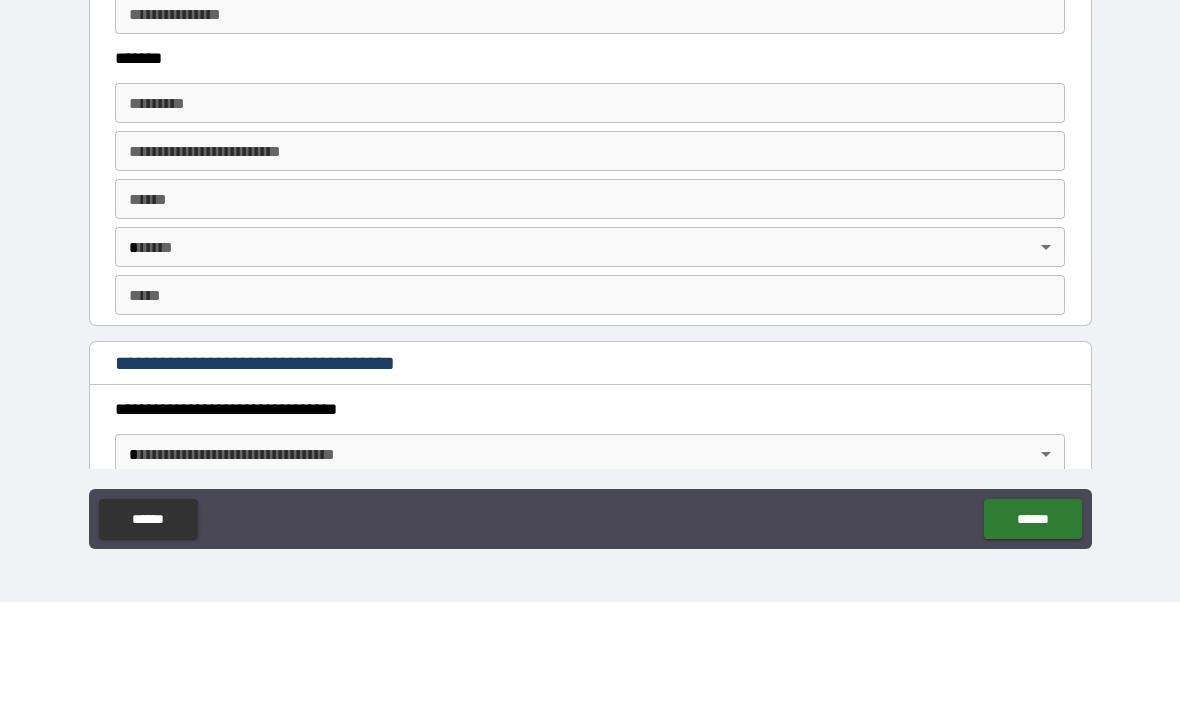 type on "**********" 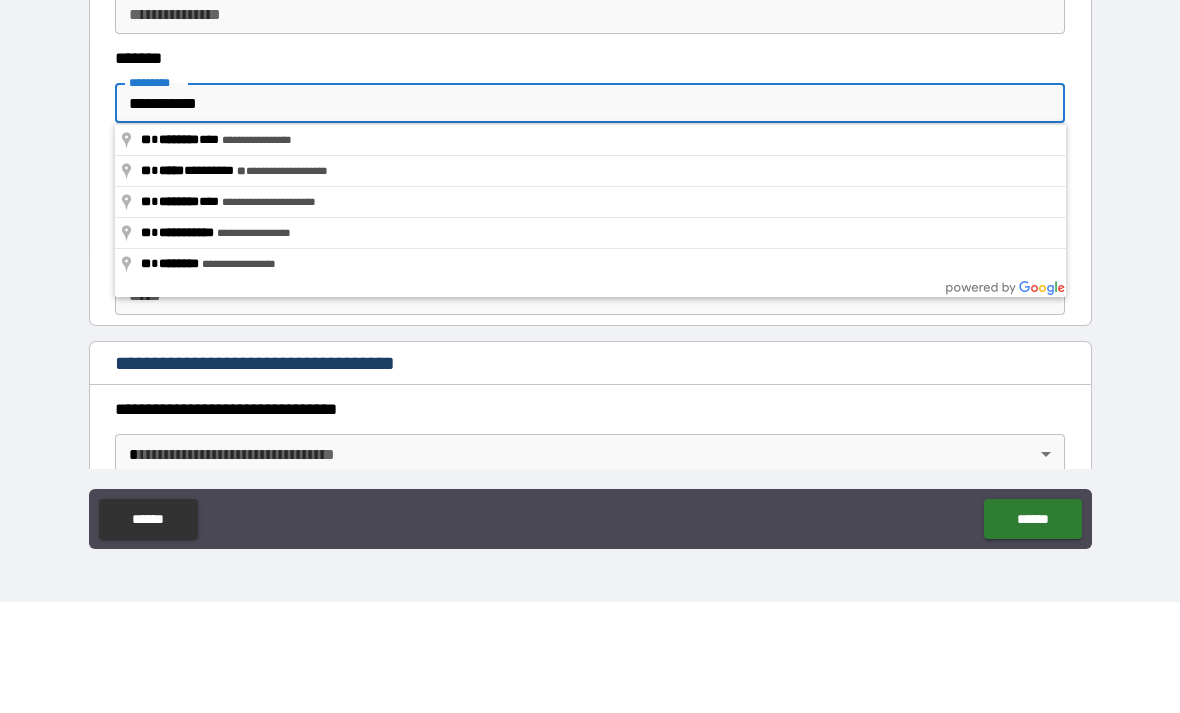 type on "**********" 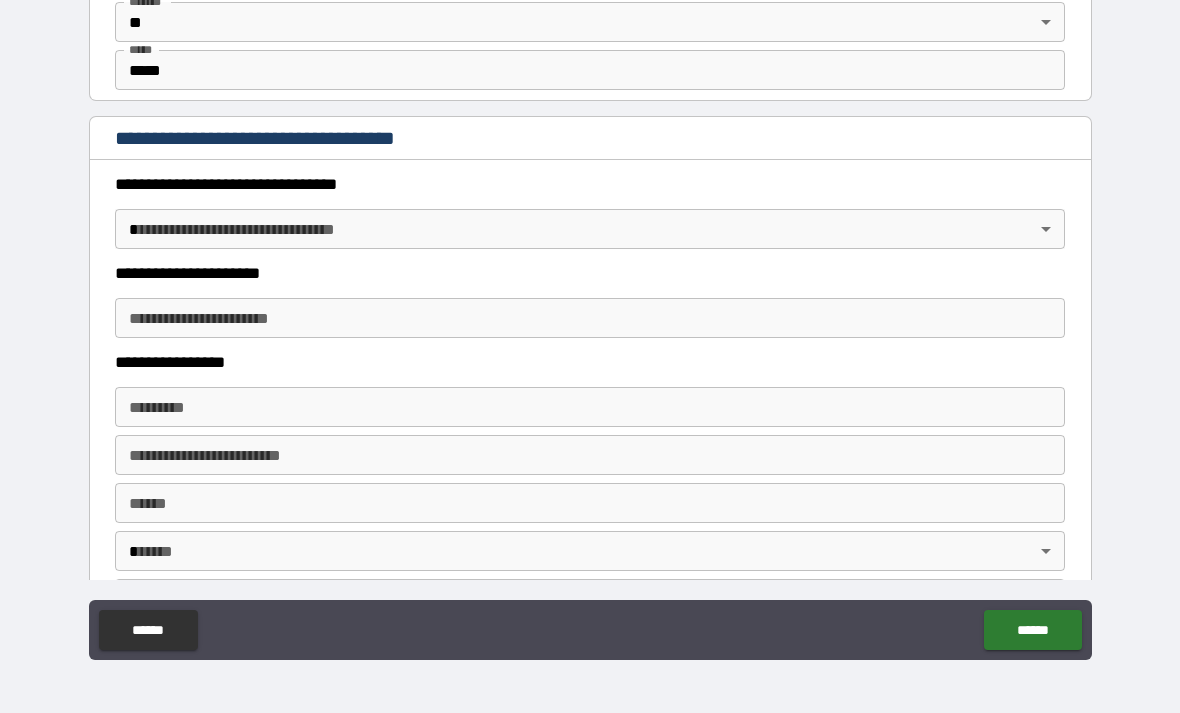 scroll, scrollTop: 1581, scrollLeft: 0, axis: vertical 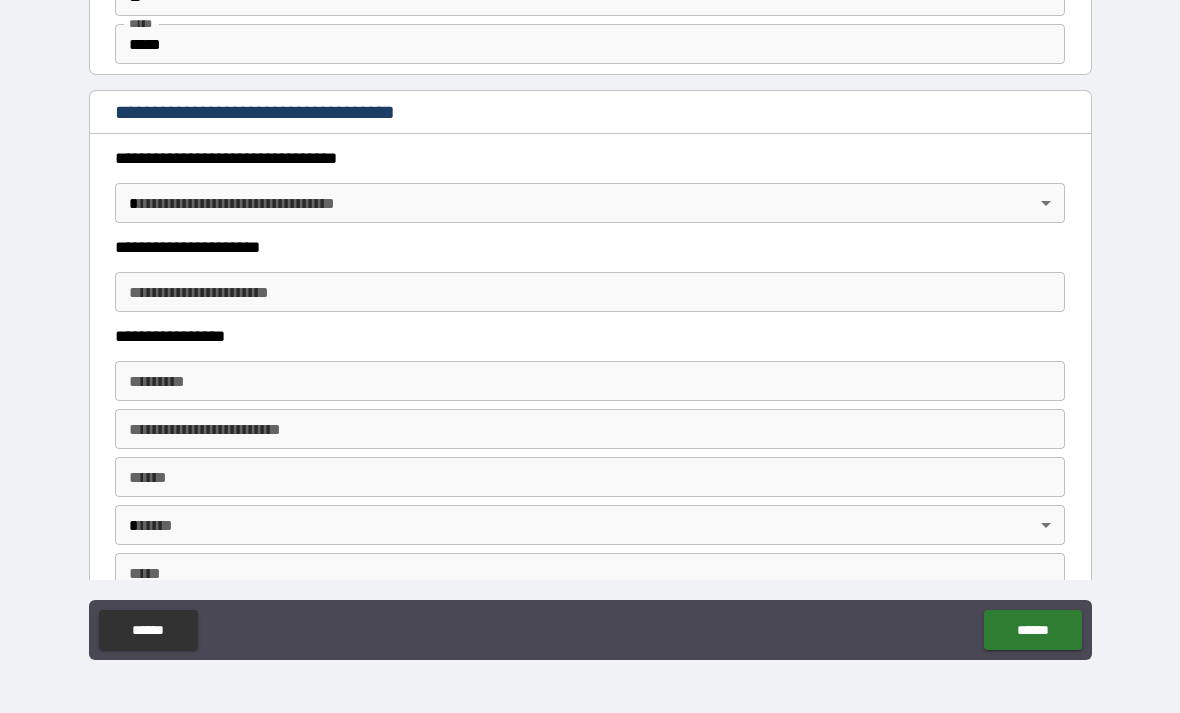 click on "**********" at bounding box center (590, 324) 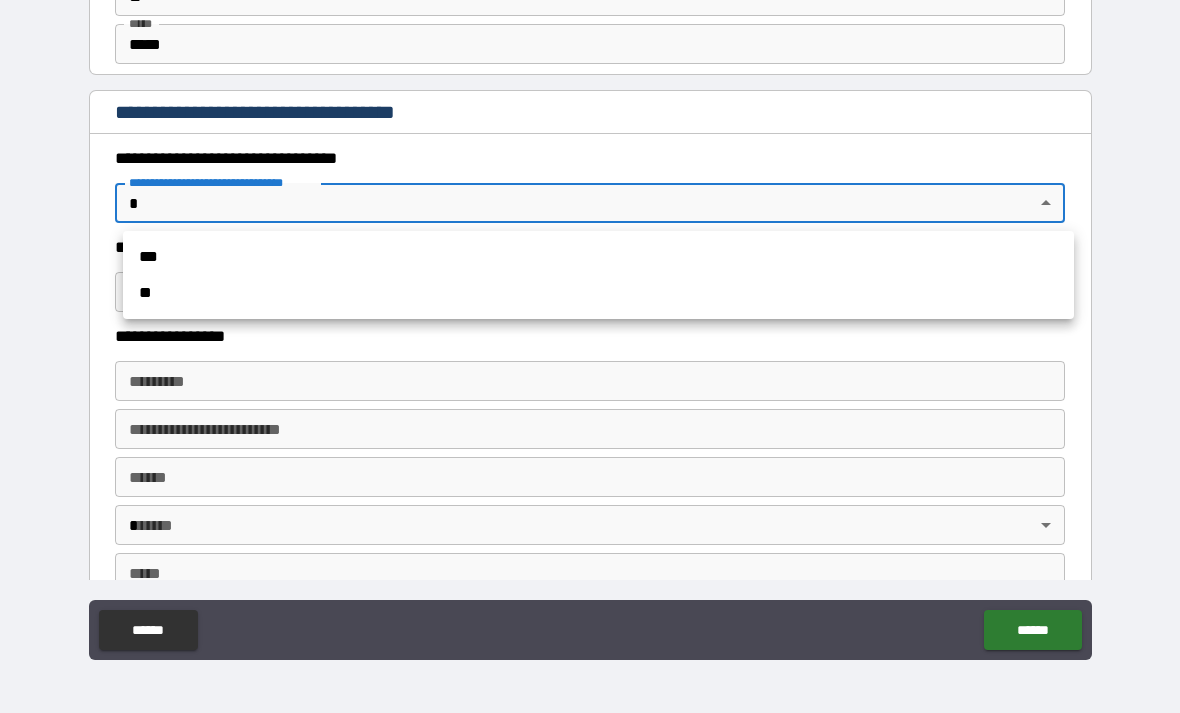 click on "**" at bounding box center (598, 293) 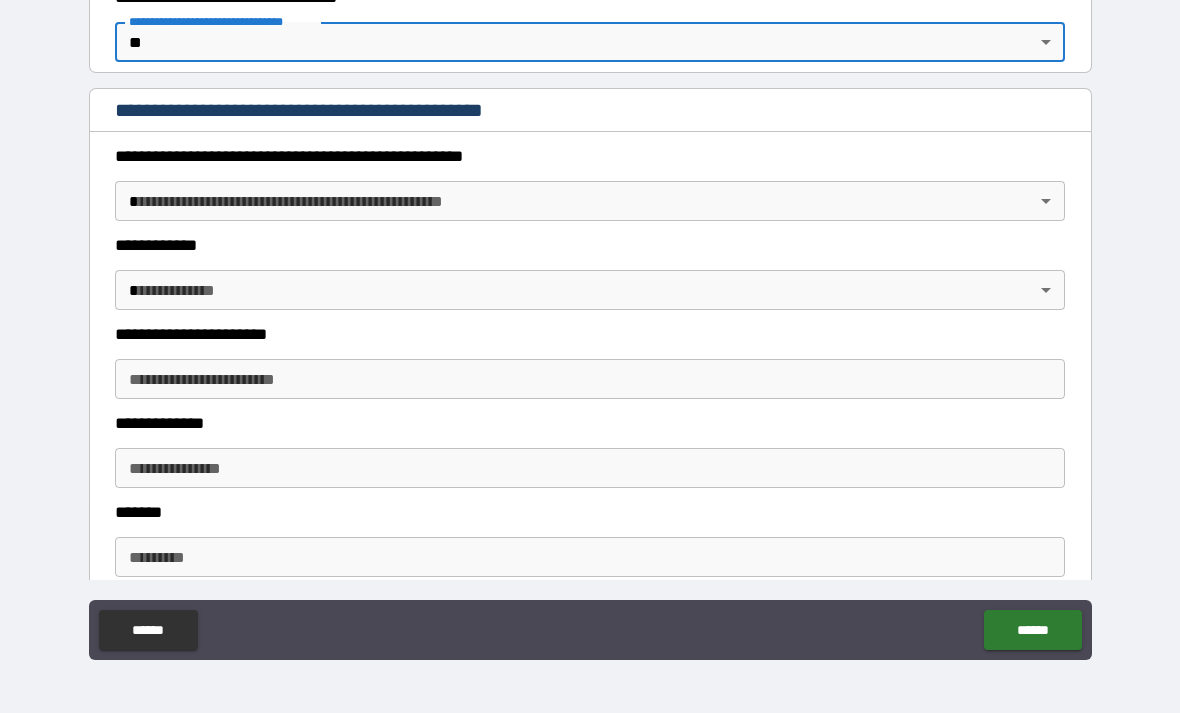 scroll, scrollTop: 1746, scrollLeft: 0, axis: vertical 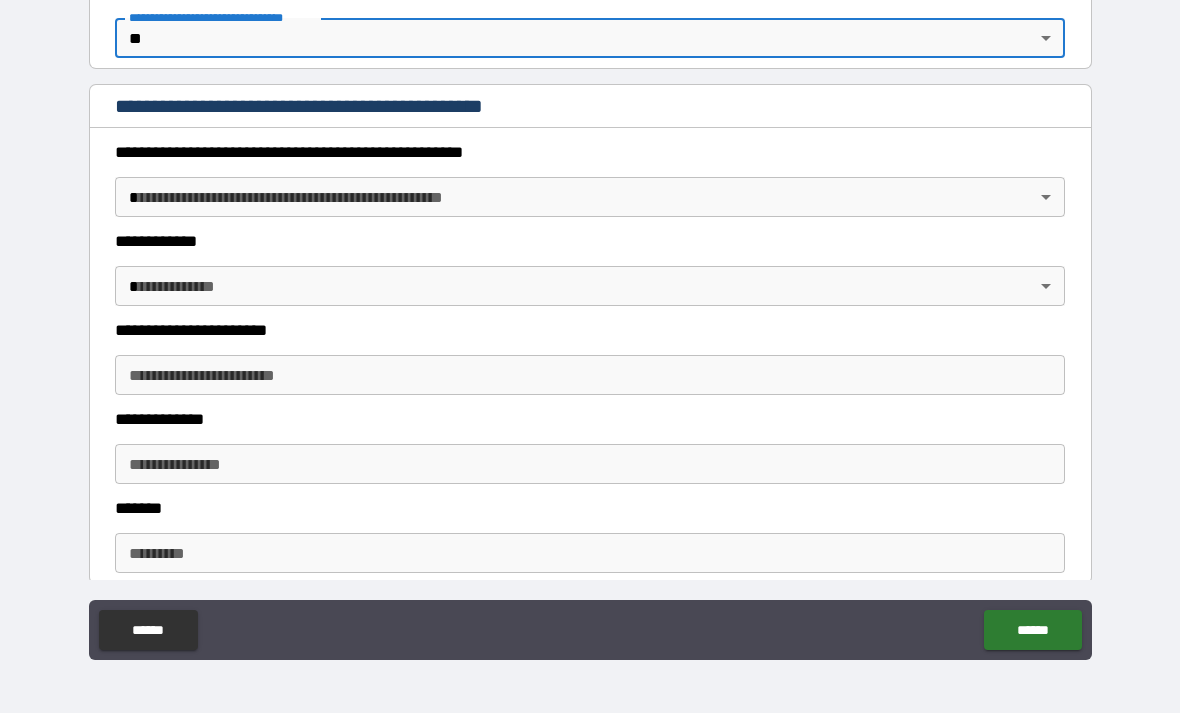 click on "**********" at bounding box center (590, 324) 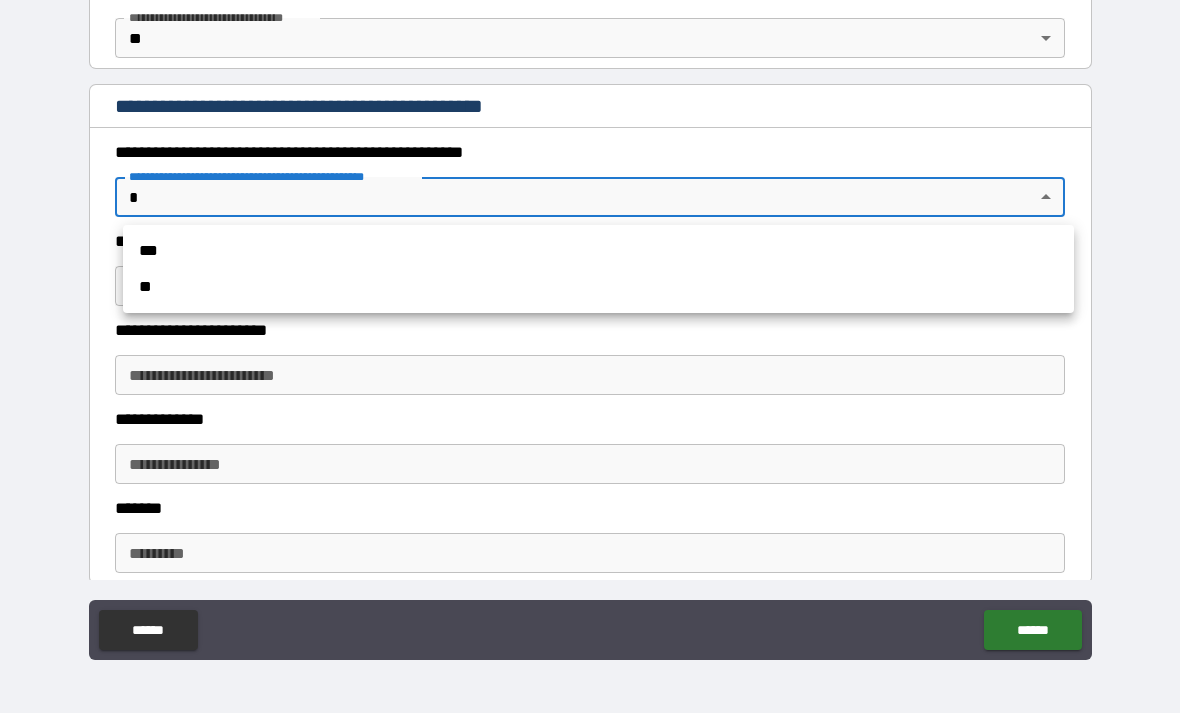 click on "**" at bounding box center [598, 287] 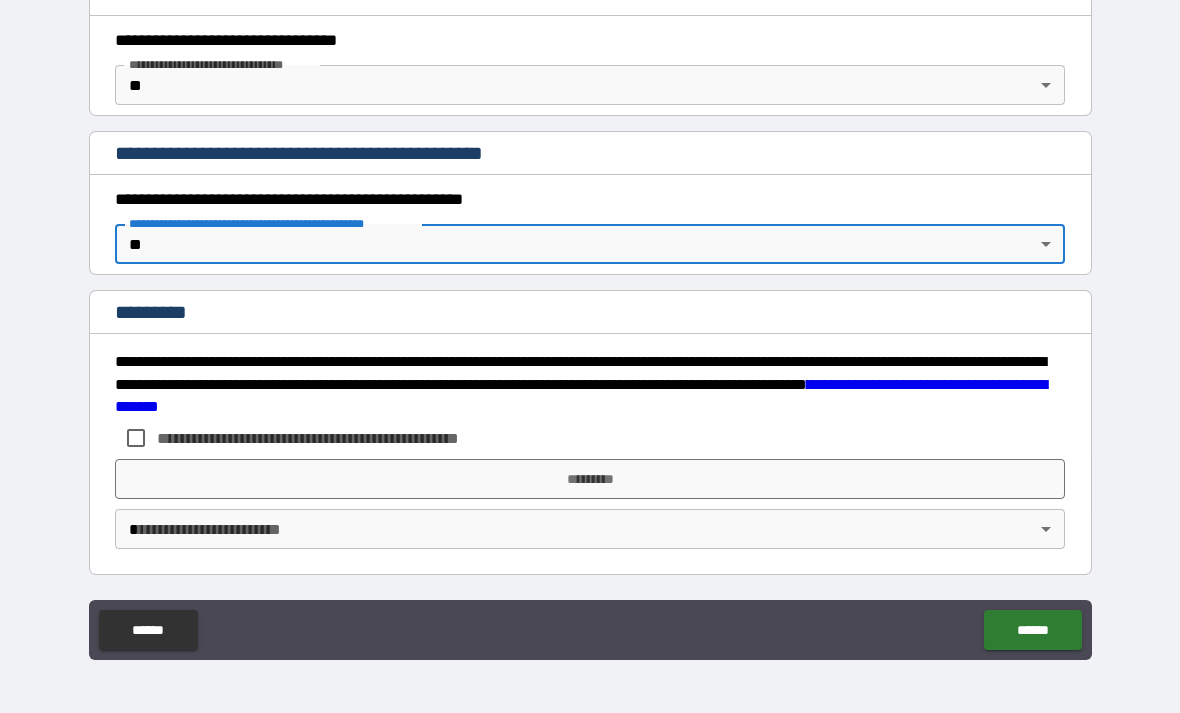 scroll, scrollTop: 1699, scrollLeft: 0, axis: vertical 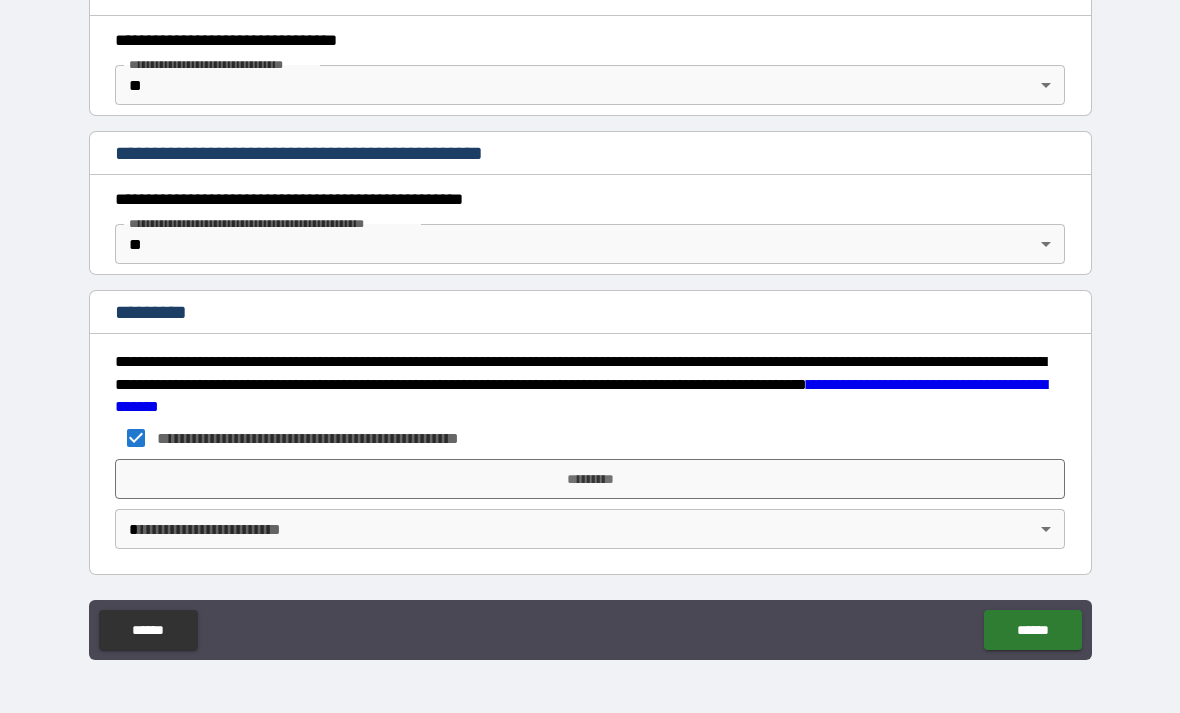 click on "**********" at bounding box center [590, 324] 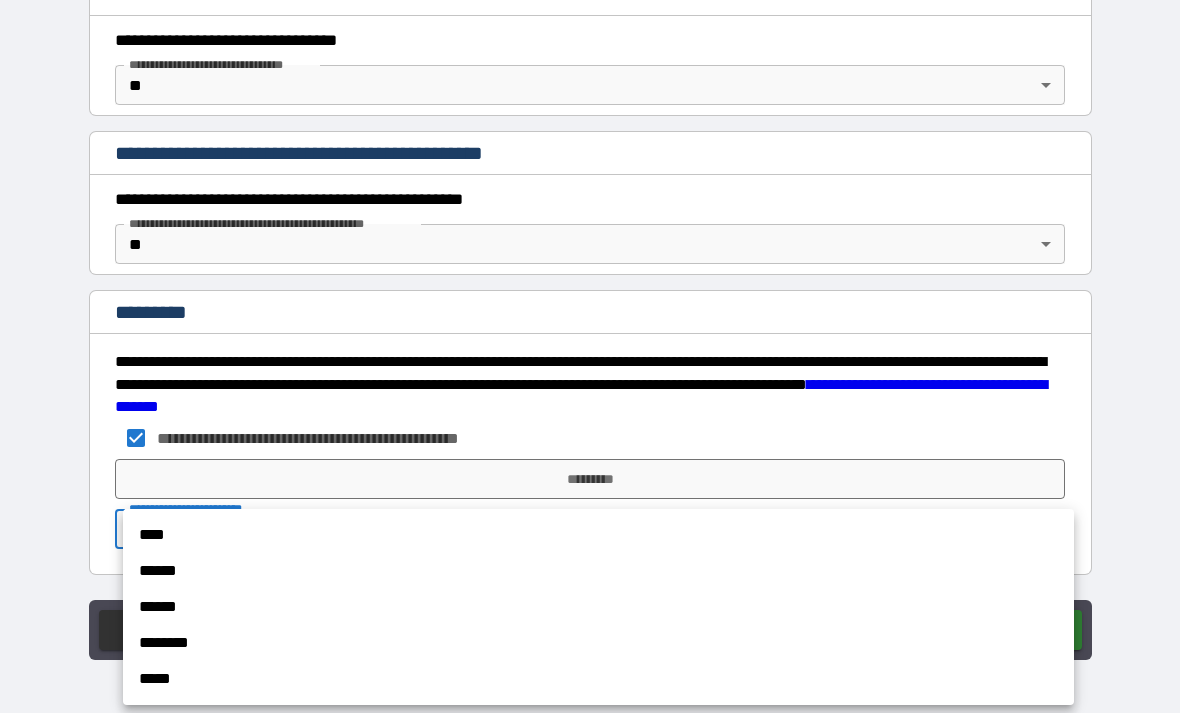 click on "****" at bounding box center [598, 535] 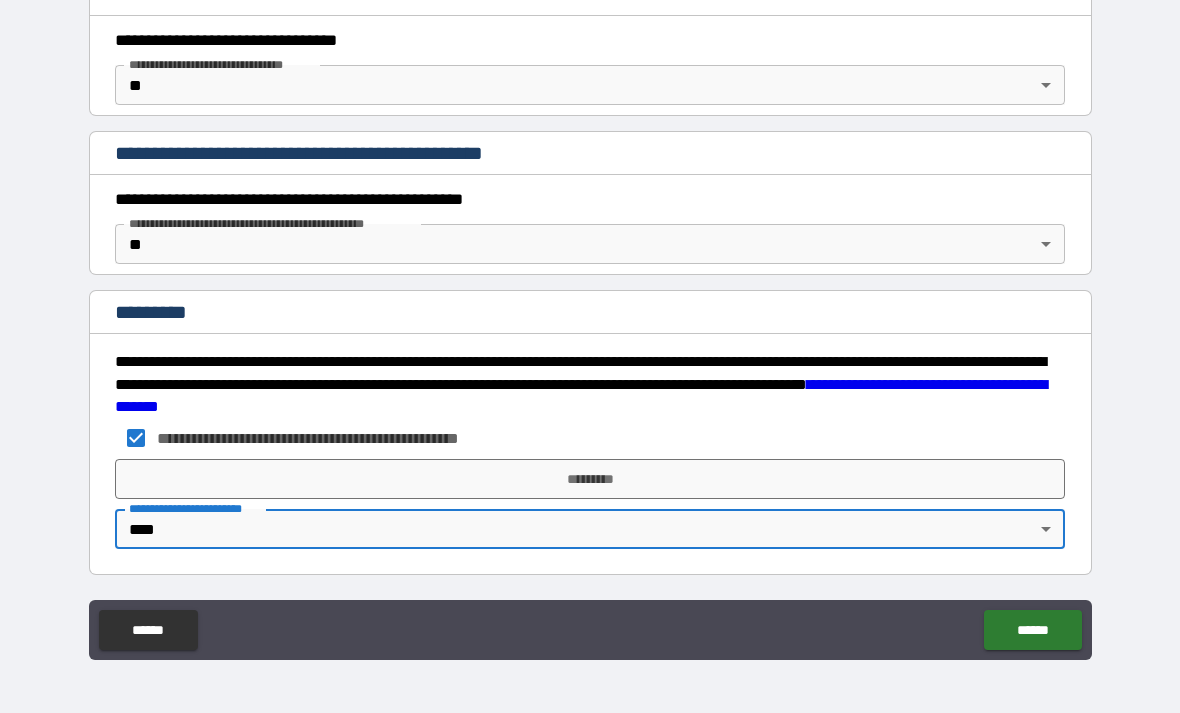 click on "*********" at bounding box center [590, 479] 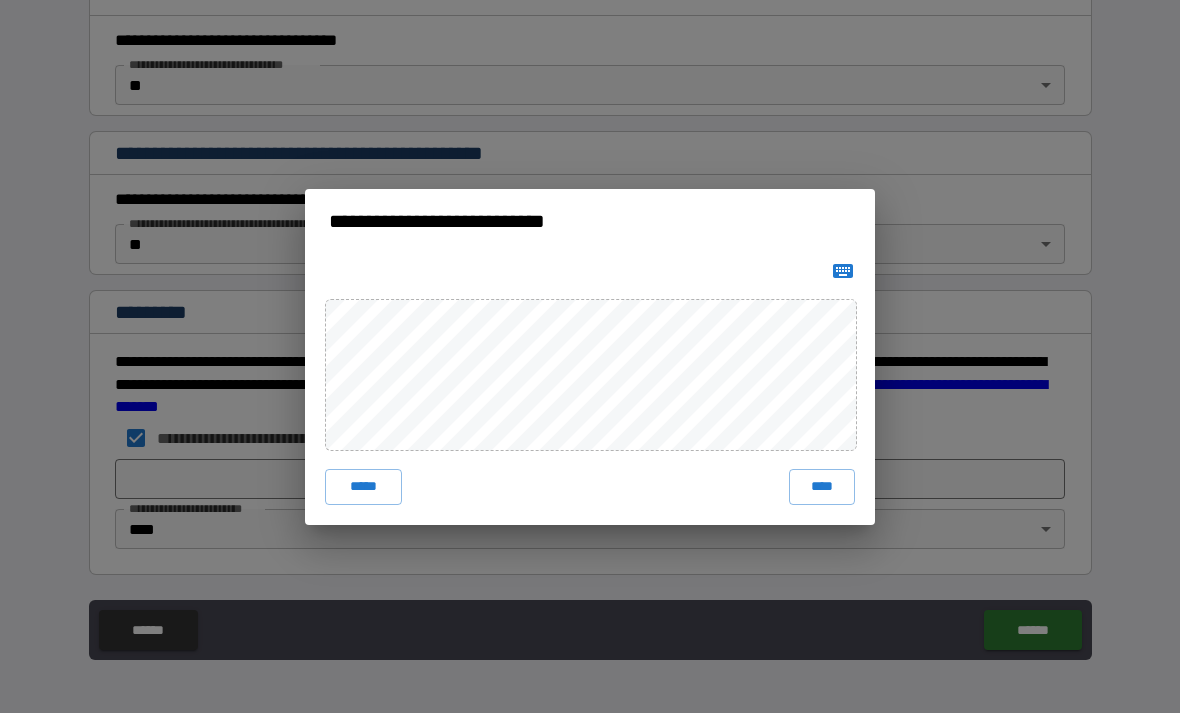 click on "****" at bounding box center (822, 487) 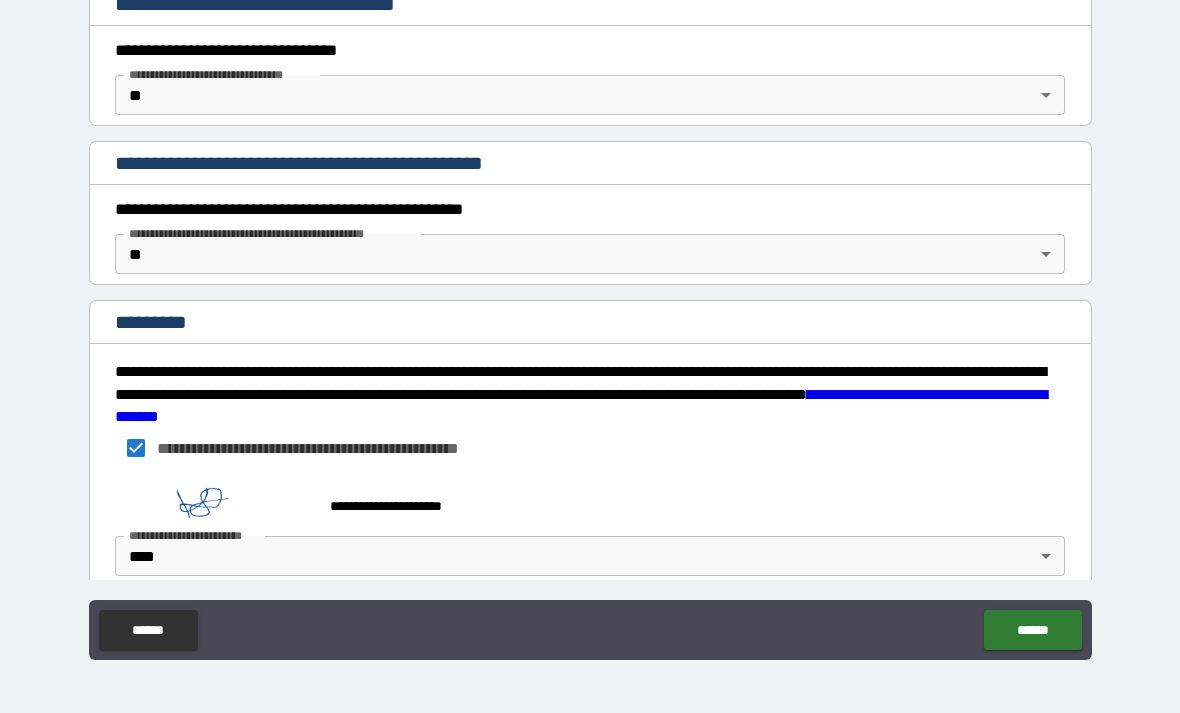 click on "******" at bounding box center (1032, 630) 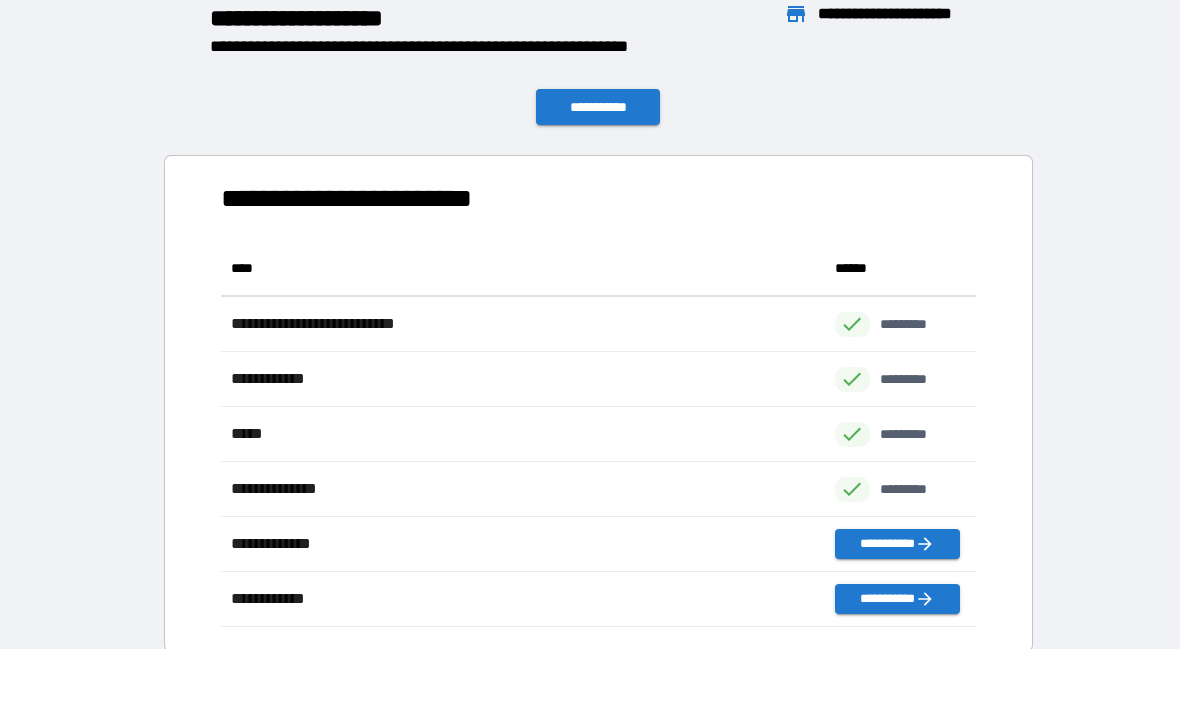 scroll, scrollTop: 1, scrollLeft: 1, axis: both 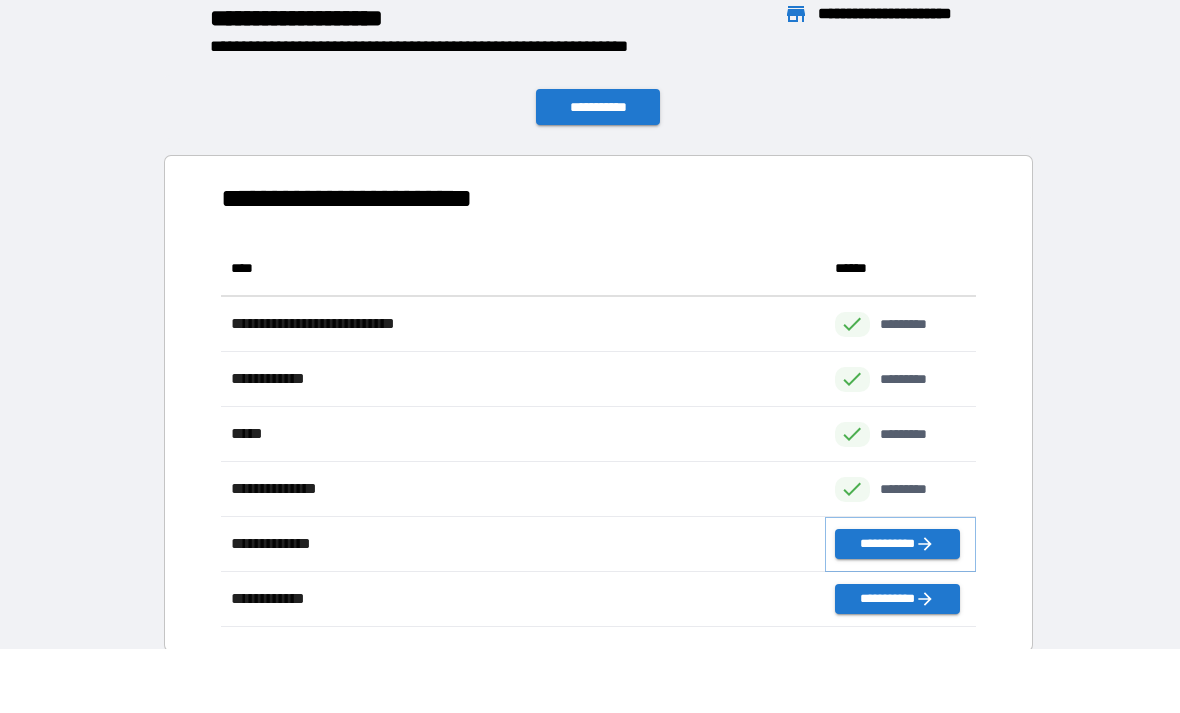 click on "**********" at bounding box center (897, 544) 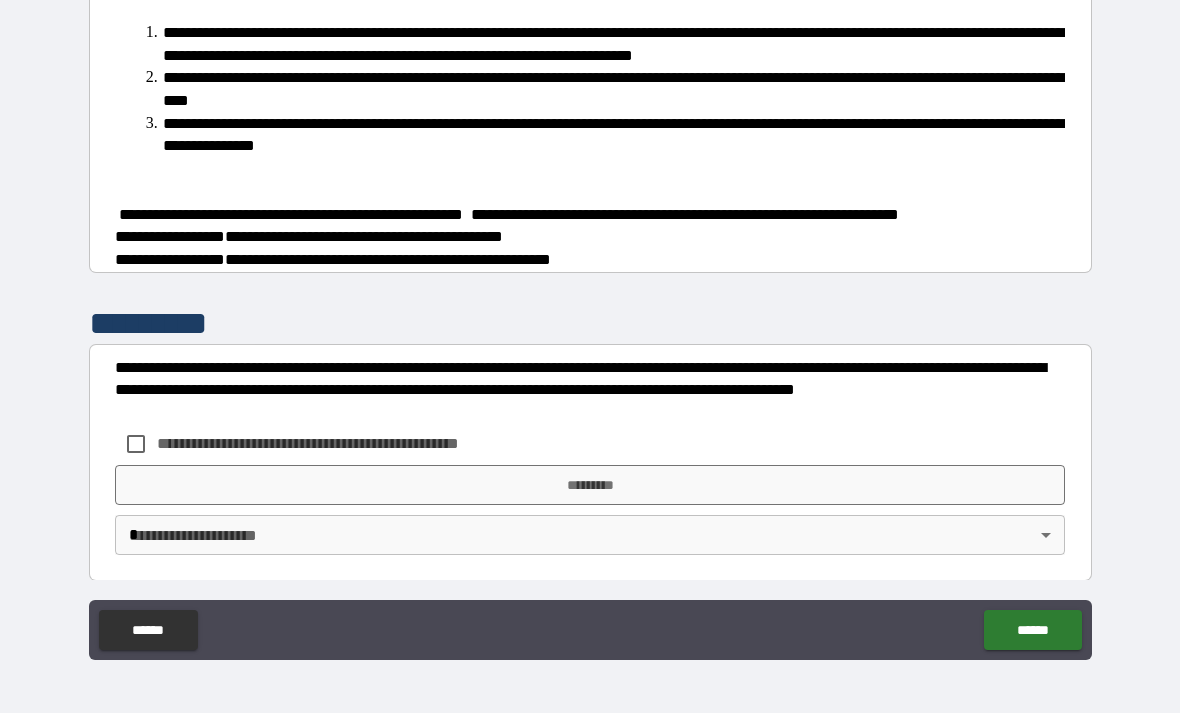scroll, scrollTop: 906, scrollLeft: 0, axis: vertical 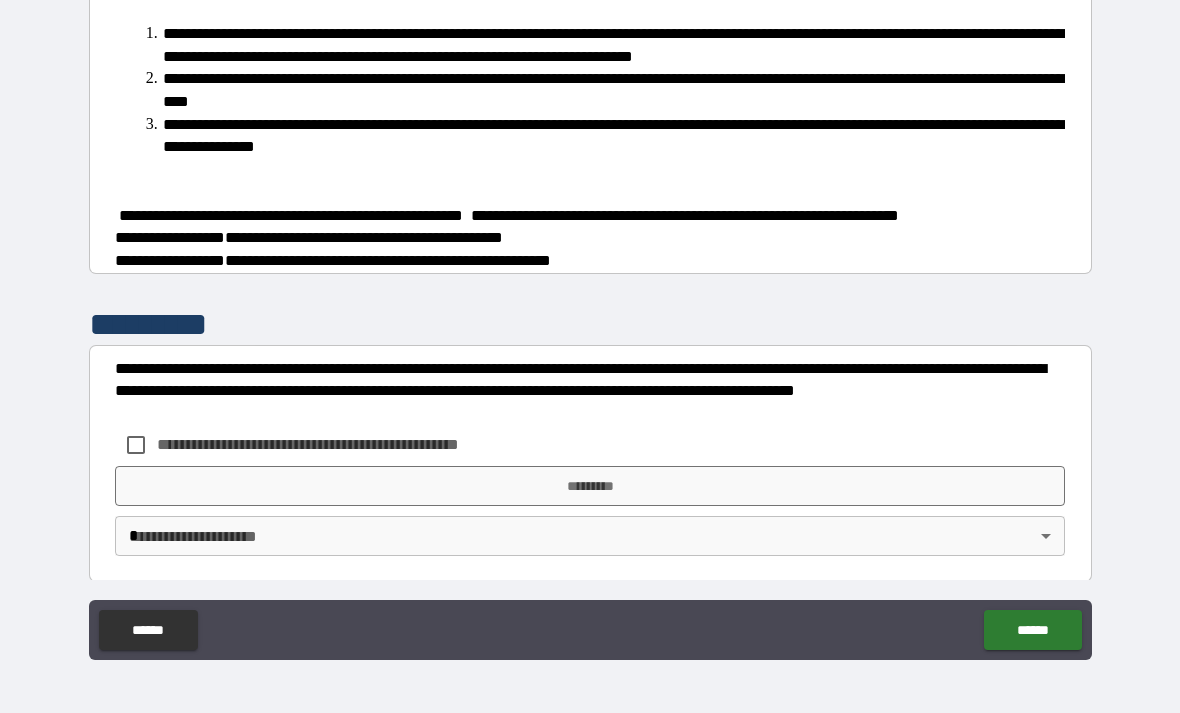 click on "**********" at bounding box center (590, 324) 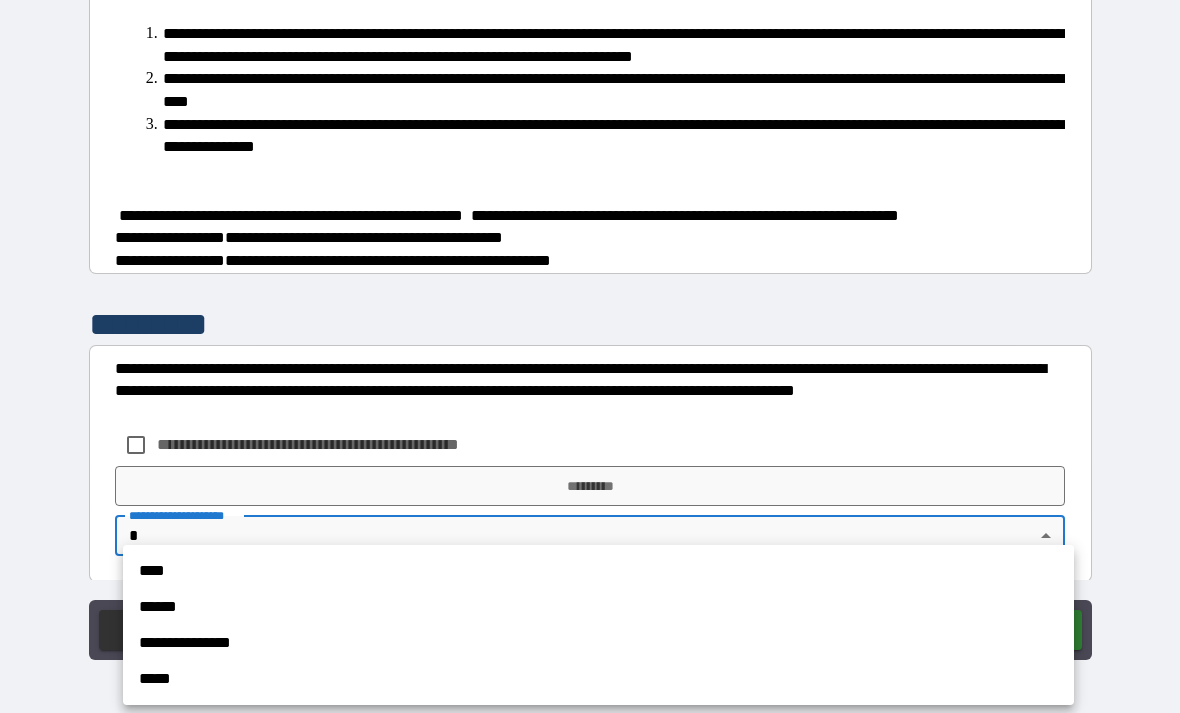 click on "****" at bounding box center [598, 571] 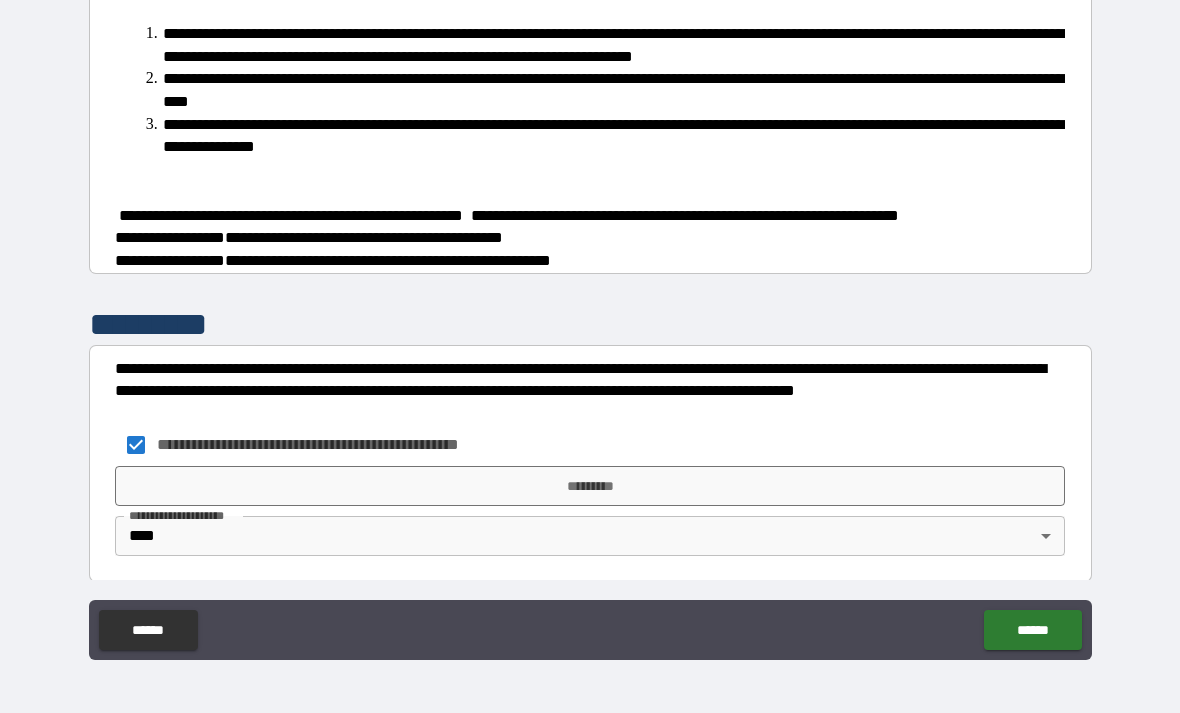 click on "*********" at bounding box center (590, 486) 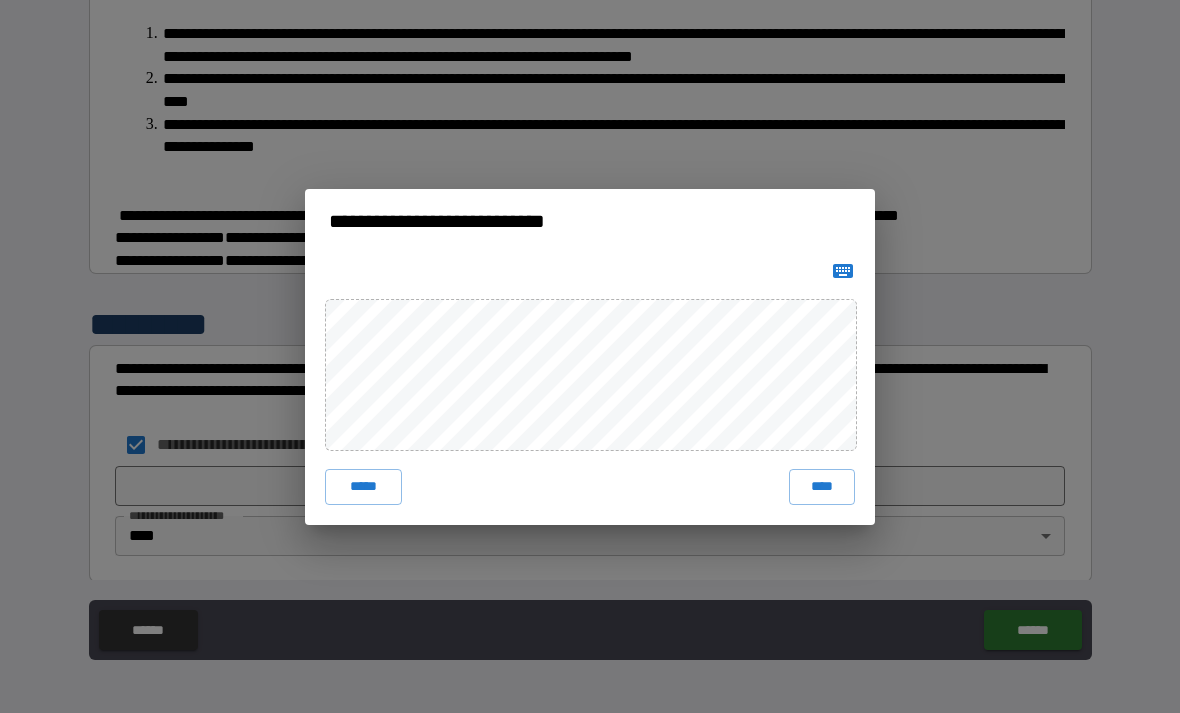 click on "****" at bounding box center (822, 487) 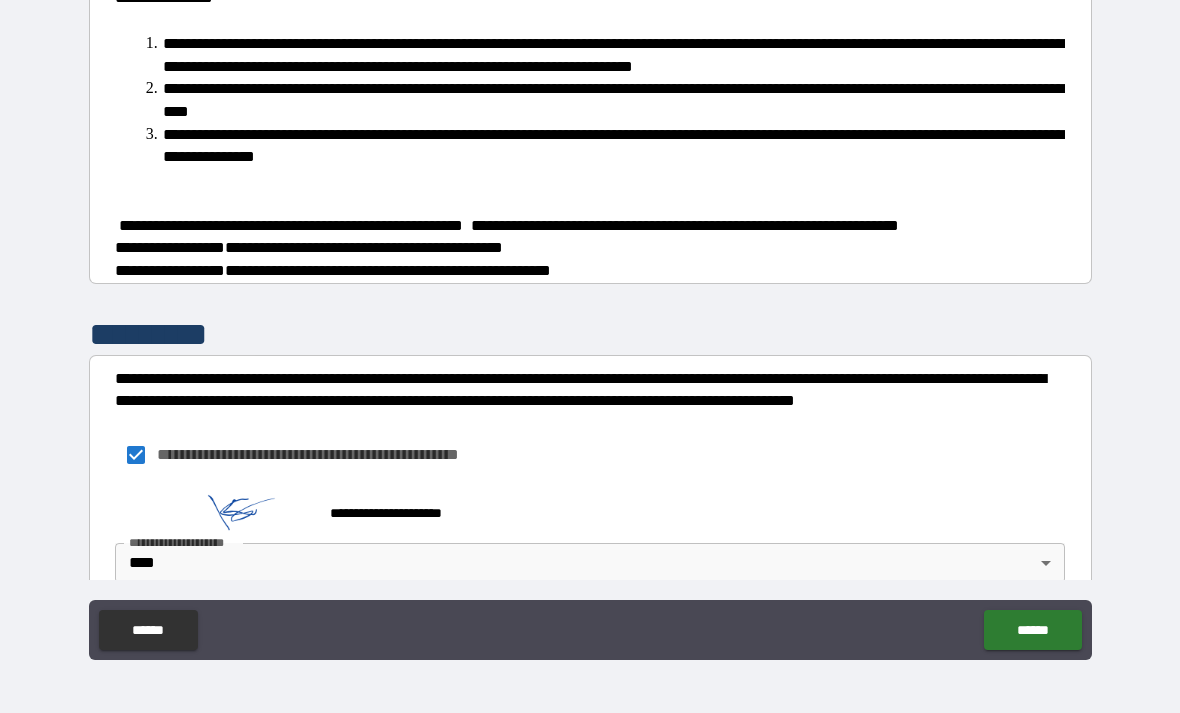 click on "******" at bounding box center [1032, 630] 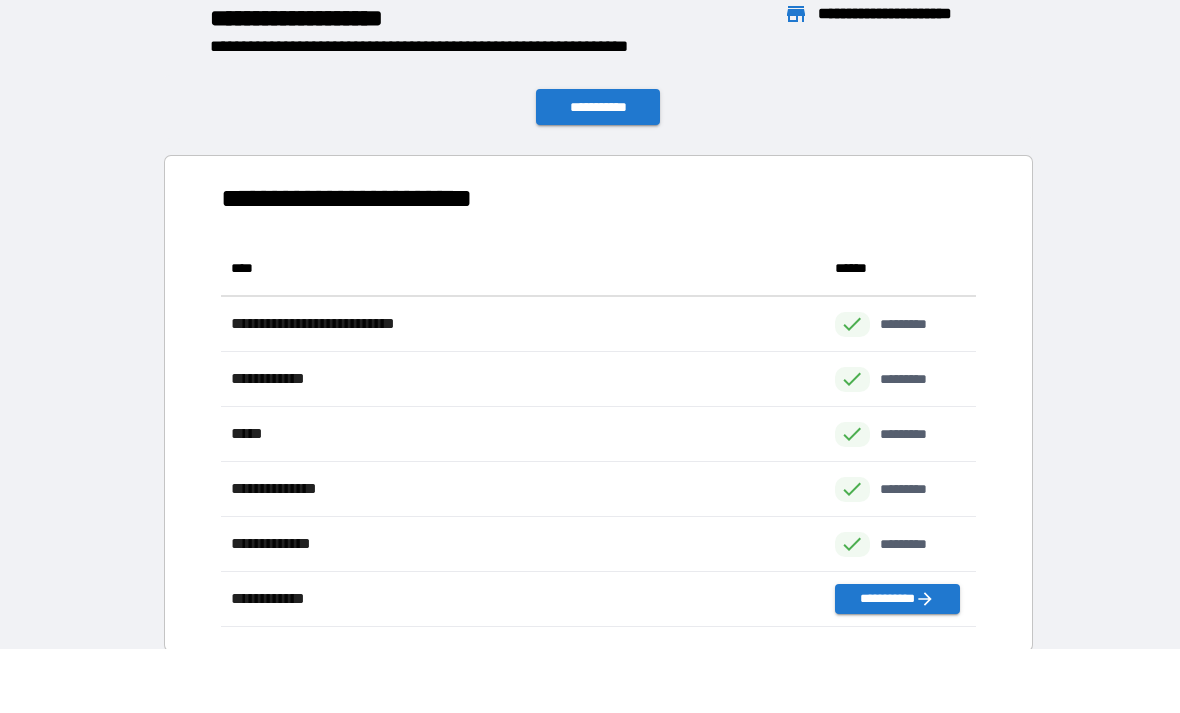 scroll, scrollTop: 1, scrollLeft: 1, axis: both 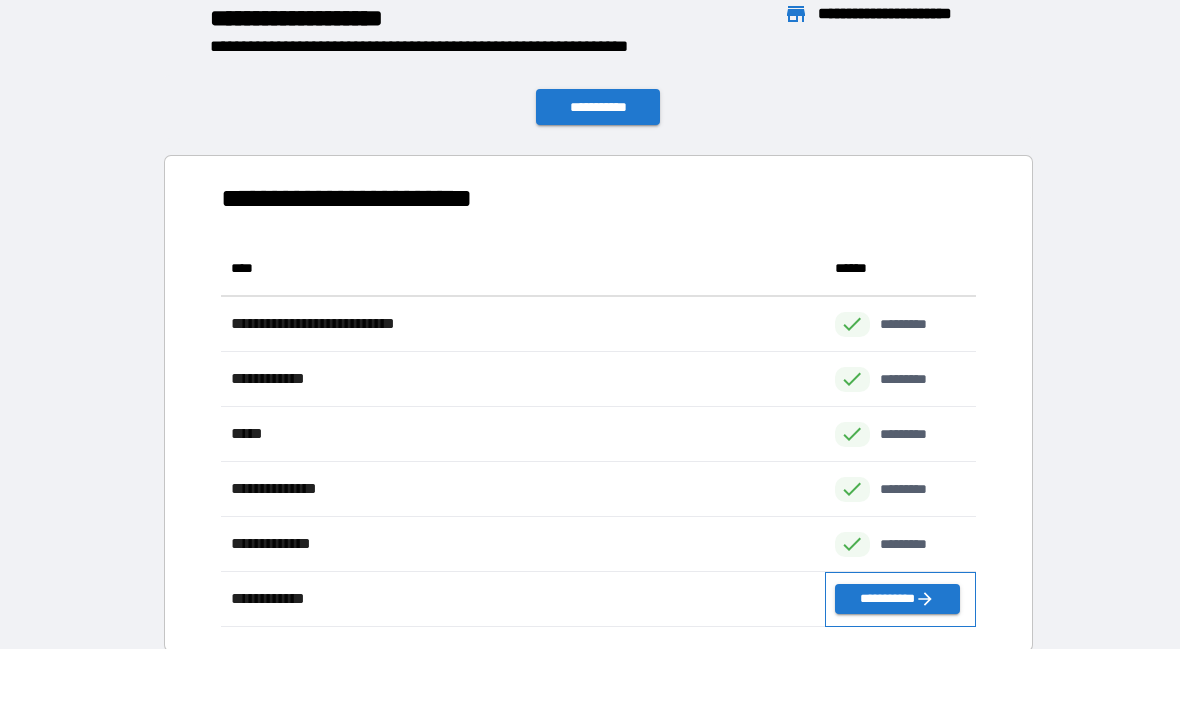 click on "**********" at bounding box center (900, 599) 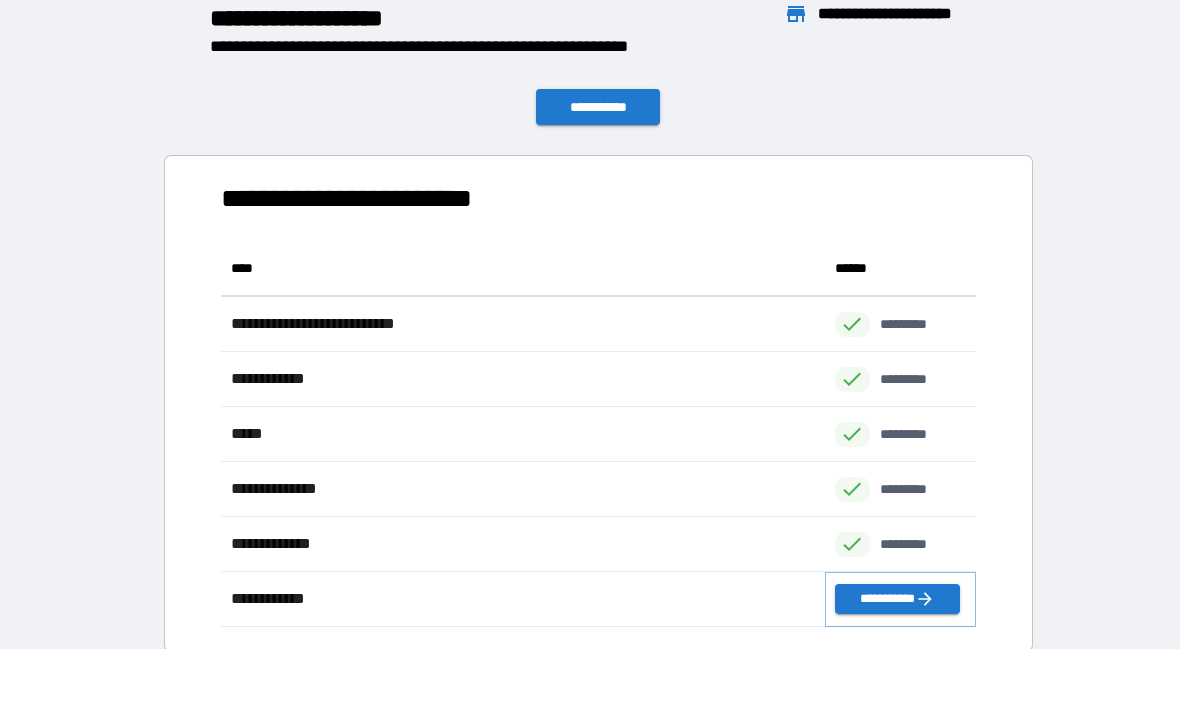 click on "**********" at bounding box center [897, 599] 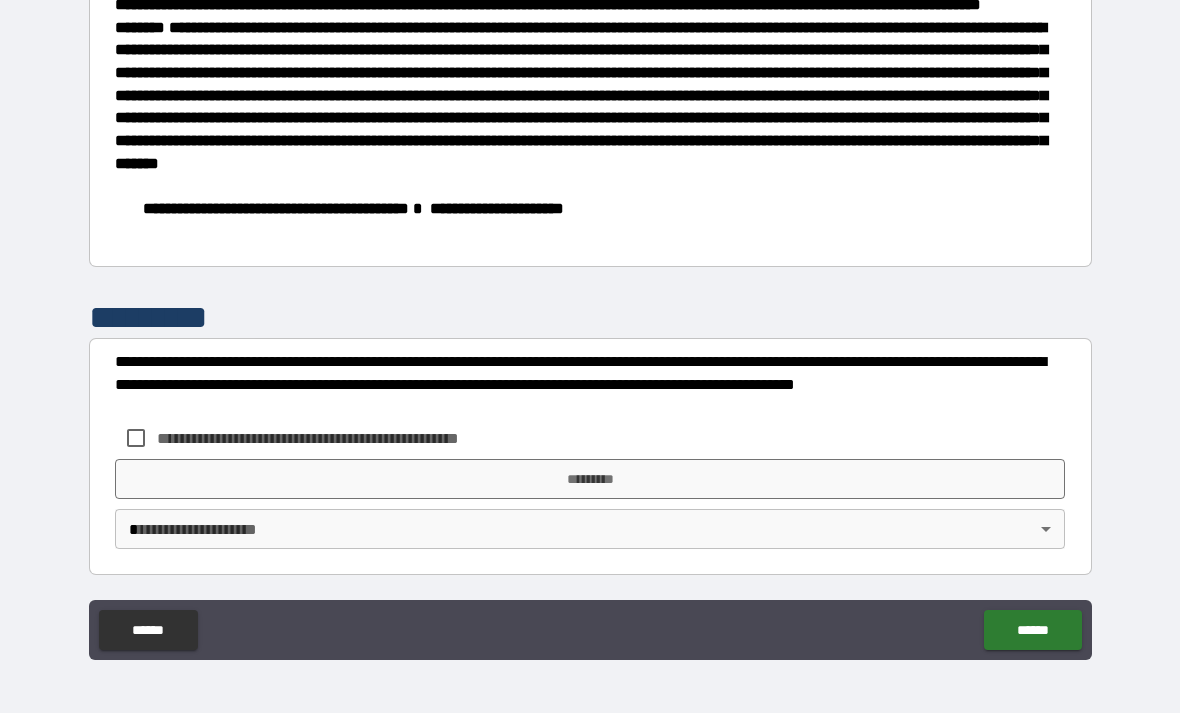 scroll, scrollTop: 1412, scrollLeft: 0, axis: vertical 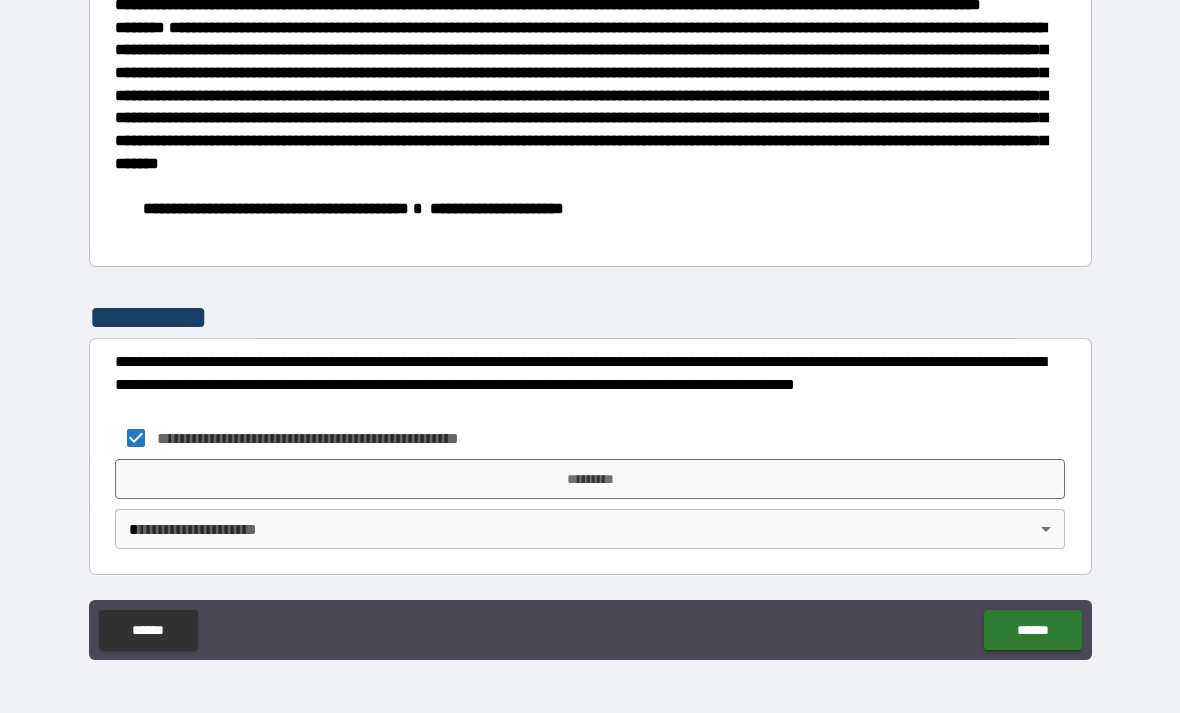 click on "**********" at bounding box center [590, 324] 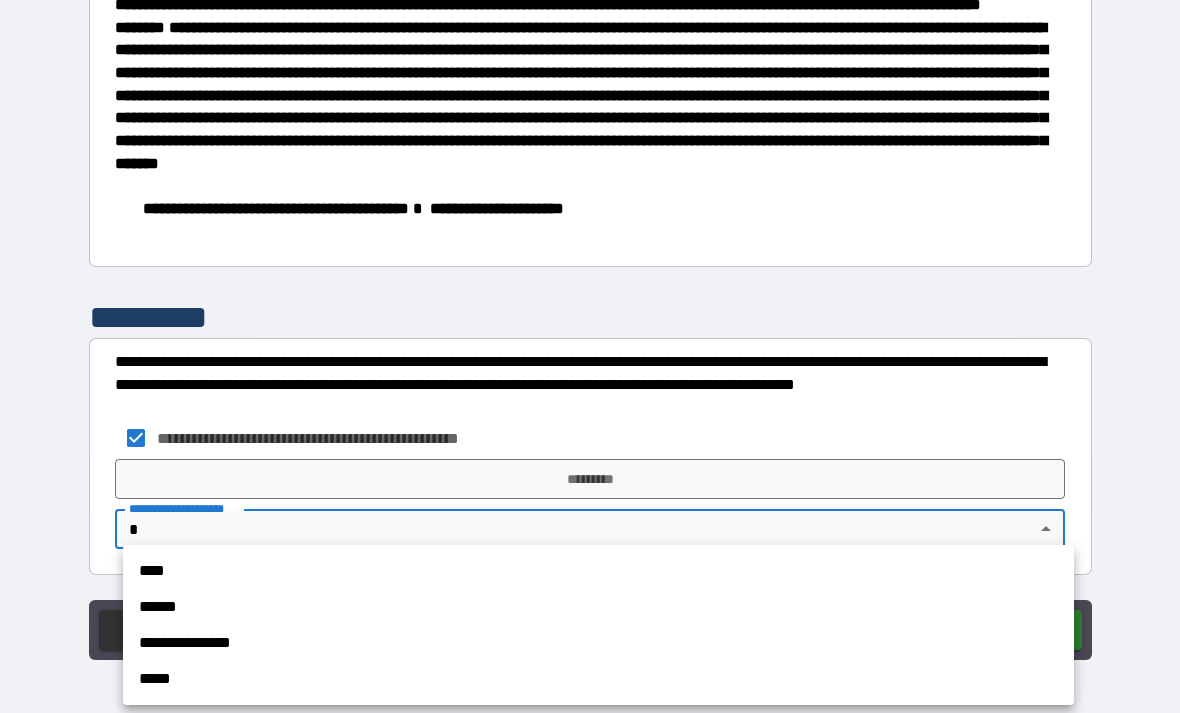 click on "****" at bounding box center (598, 571) 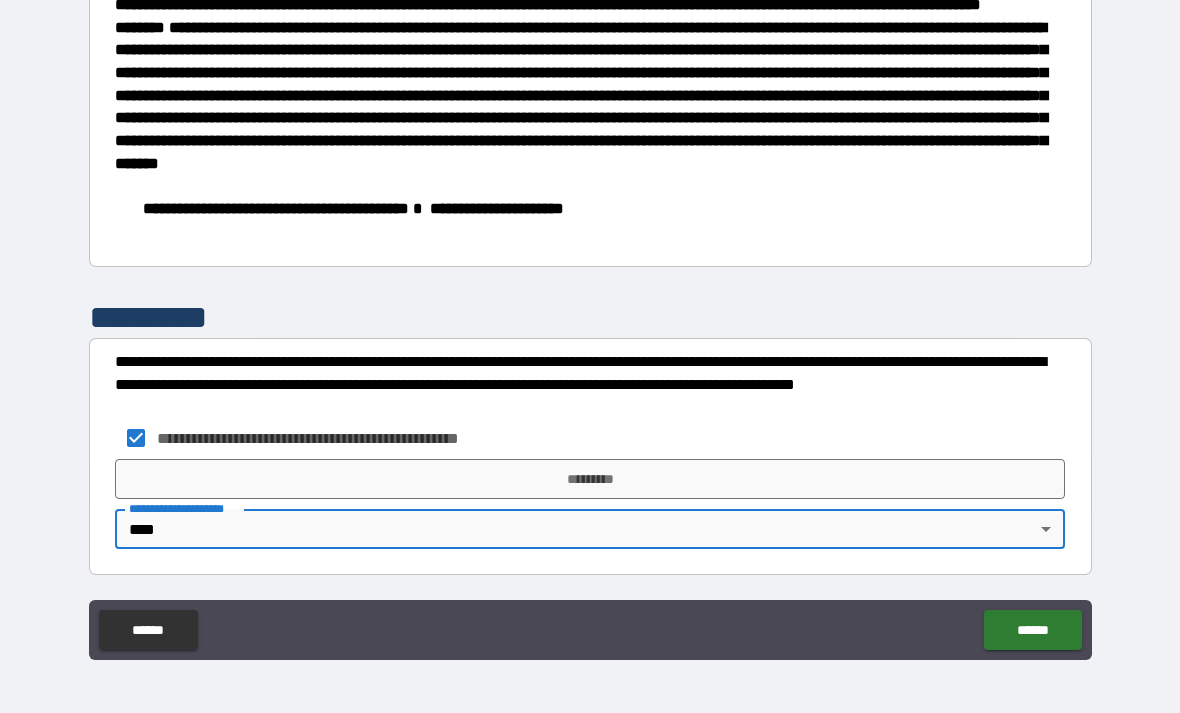 click on "*********" at bounding box center (590, 479) 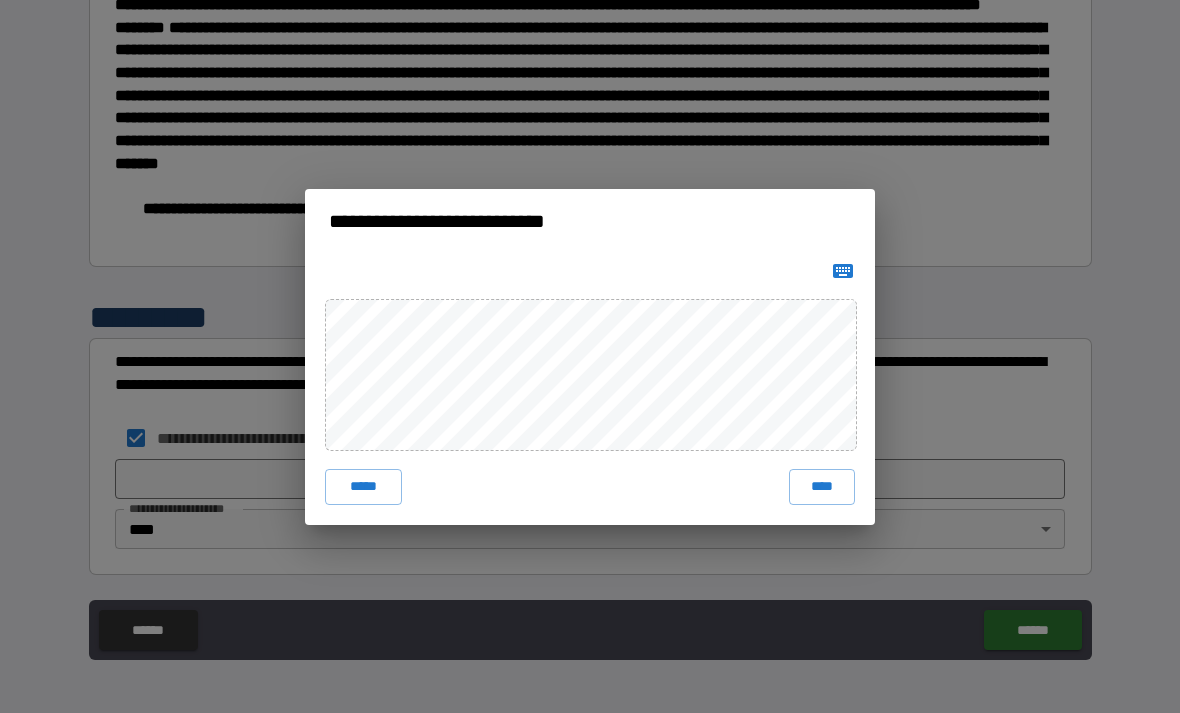 click on "**********" at bounding box center [590, 356] 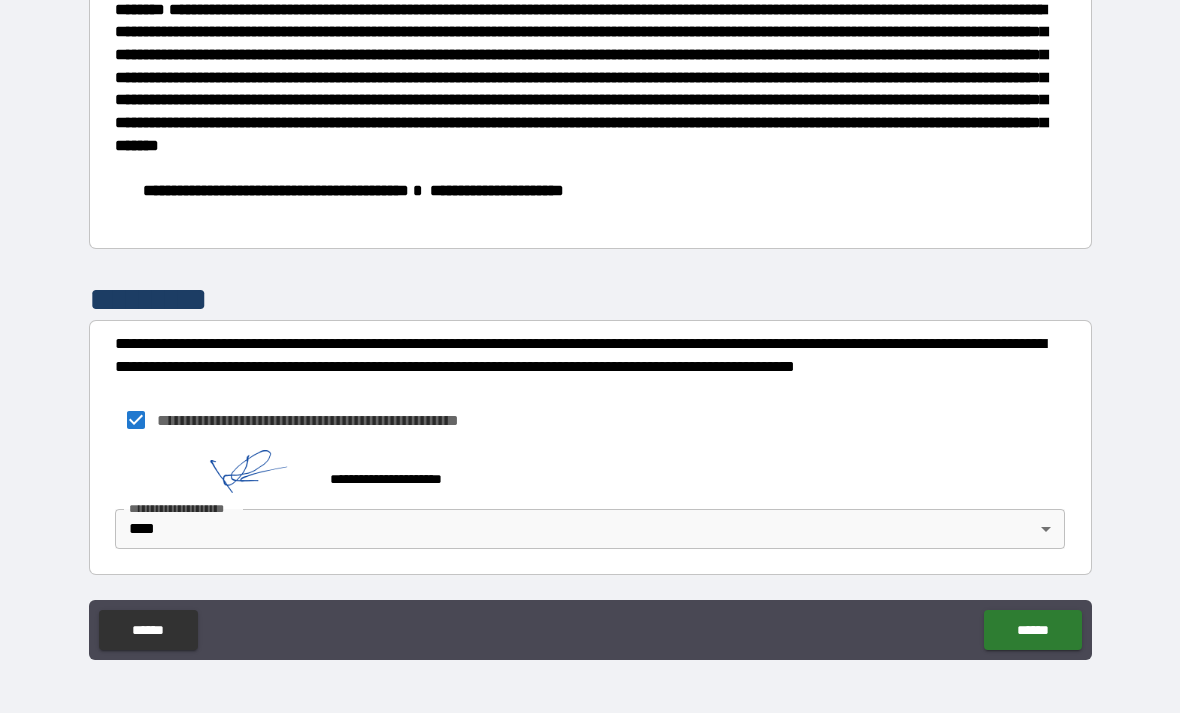 click on "******" at bounding box center (1032, 630) 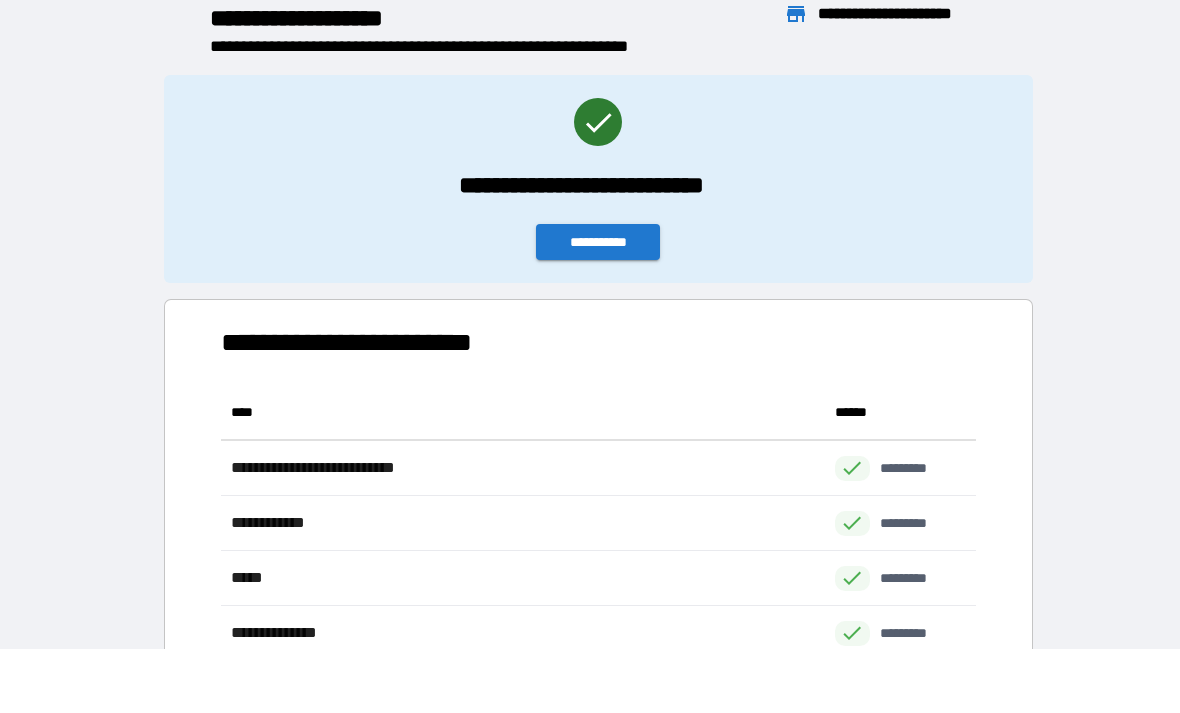 scroll, scrollTop: 1, scrollLeft: 1, axis: both 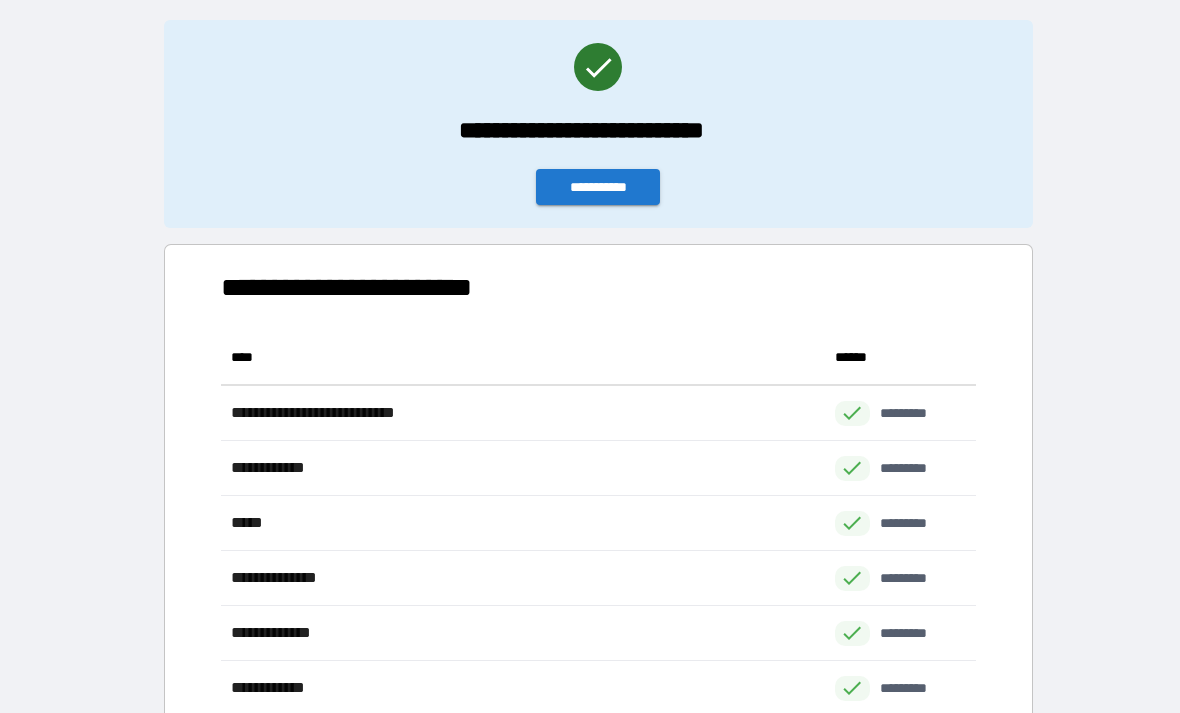 click on "**********" at bounding box center (598, 187) 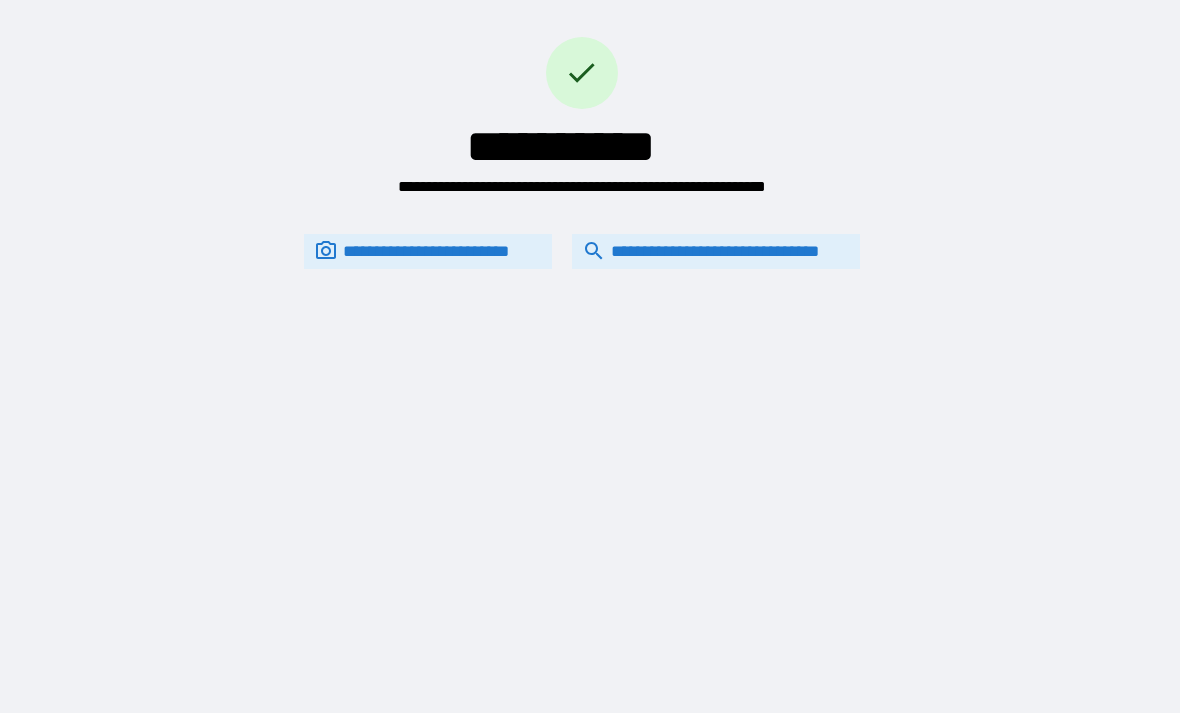 scroll, scrollTop: 0, scrollLeft: 0, axis: both 